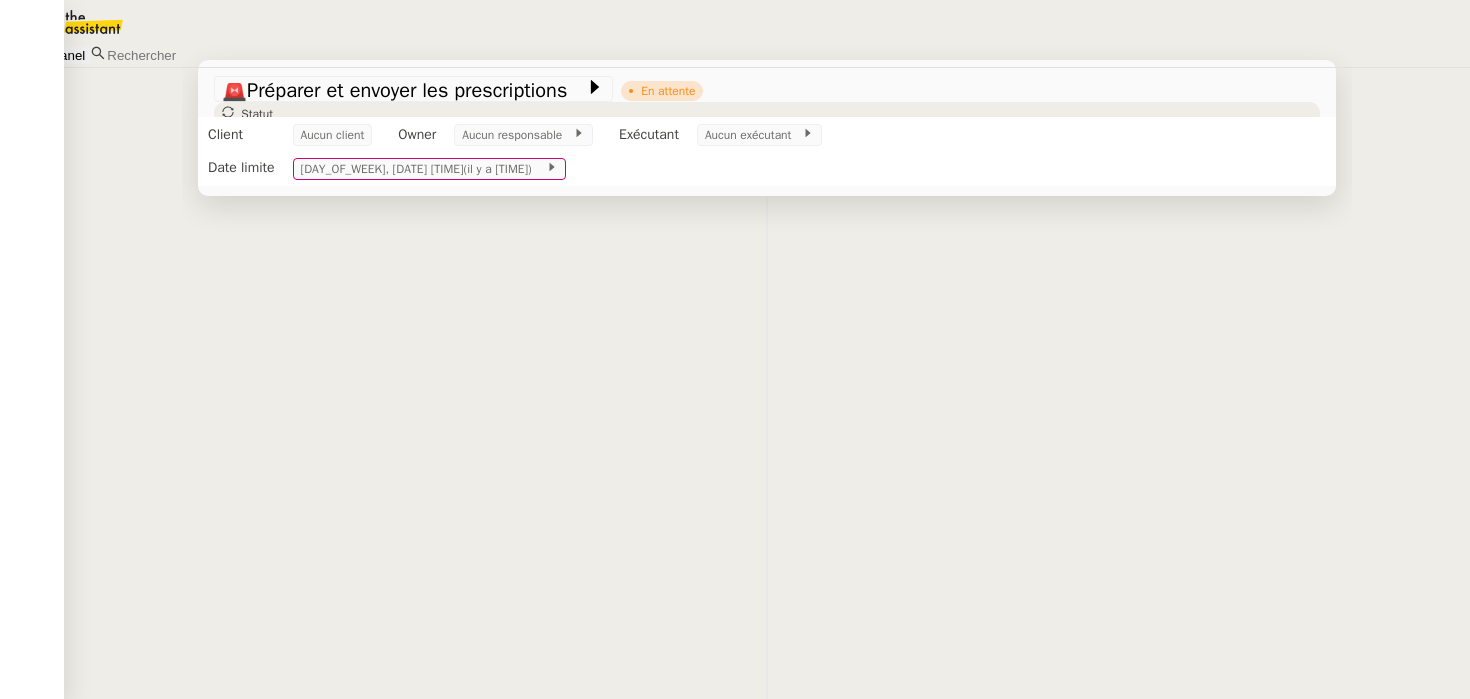 scroll, scrollTop: 0, scrollLeft: 0, axis: both 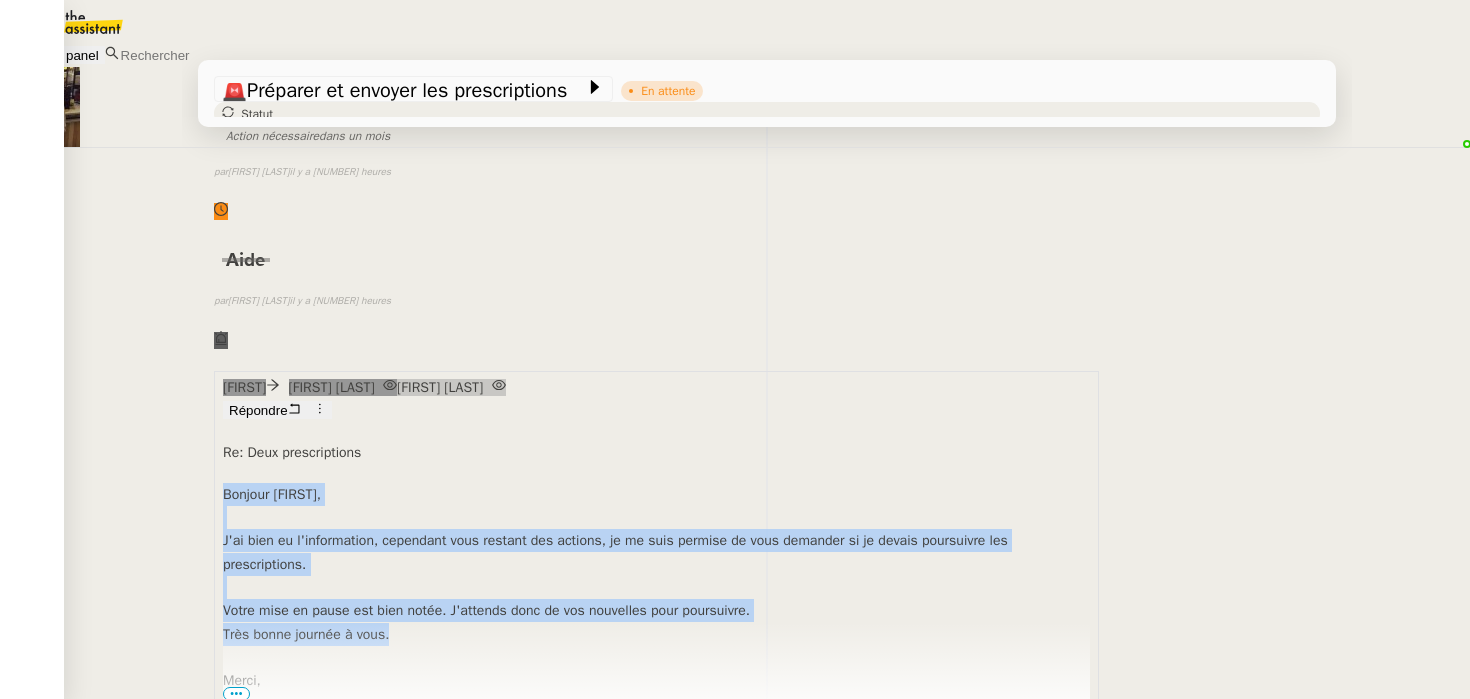 drag, startPoint x: 580, startPoint y: 516, endPoint x: 247, endPoint y: 419, distance: 346.84003 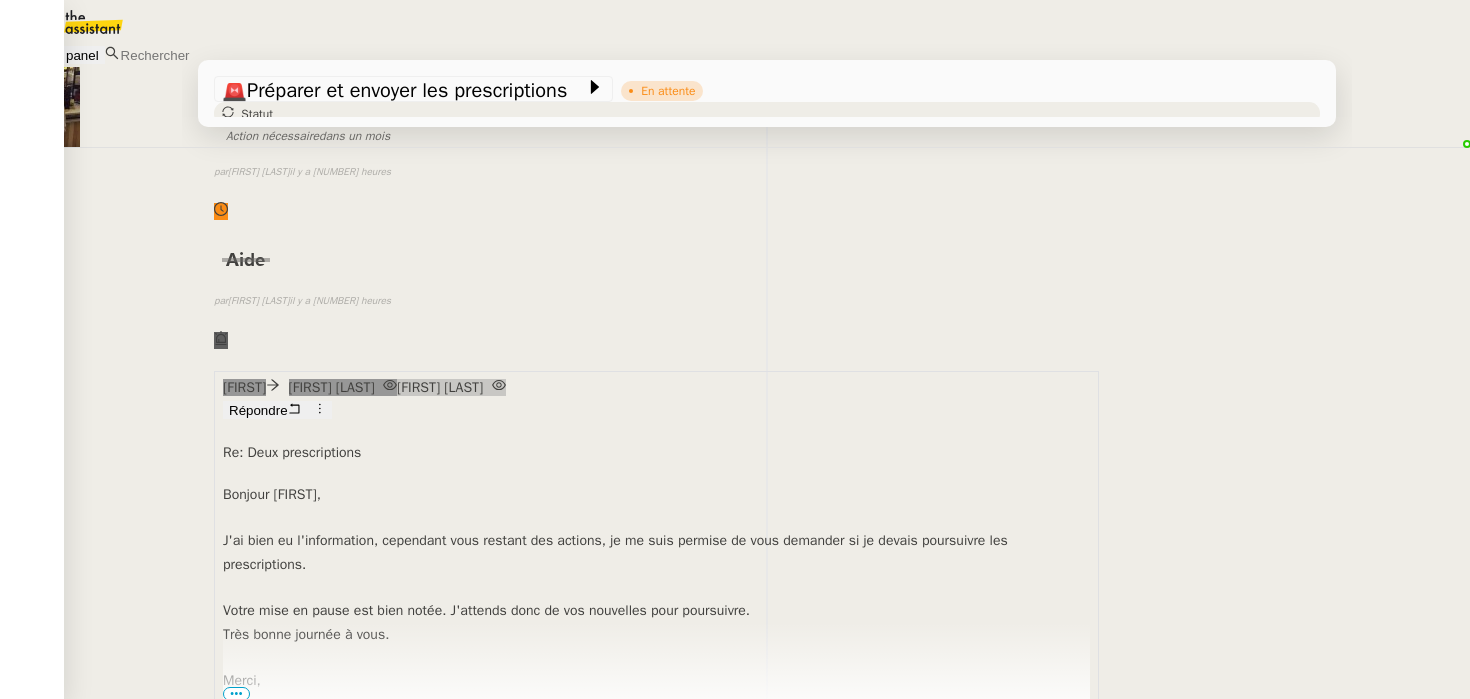 click on "Bonjour [FIRST], J'ai bien eu l'information, cependant vous restant des actions, je me suis permise de vous demander si je devais poursuivre les prescriptions. Votre mise en pause est bien notée. J'attends donc de vos nouvelles pour poursuivre. Très bonne journée à vous. Merci, ••• Surya Assistante • Sattva Bien surya@theassistant.com" at bounding box center [656, 609] 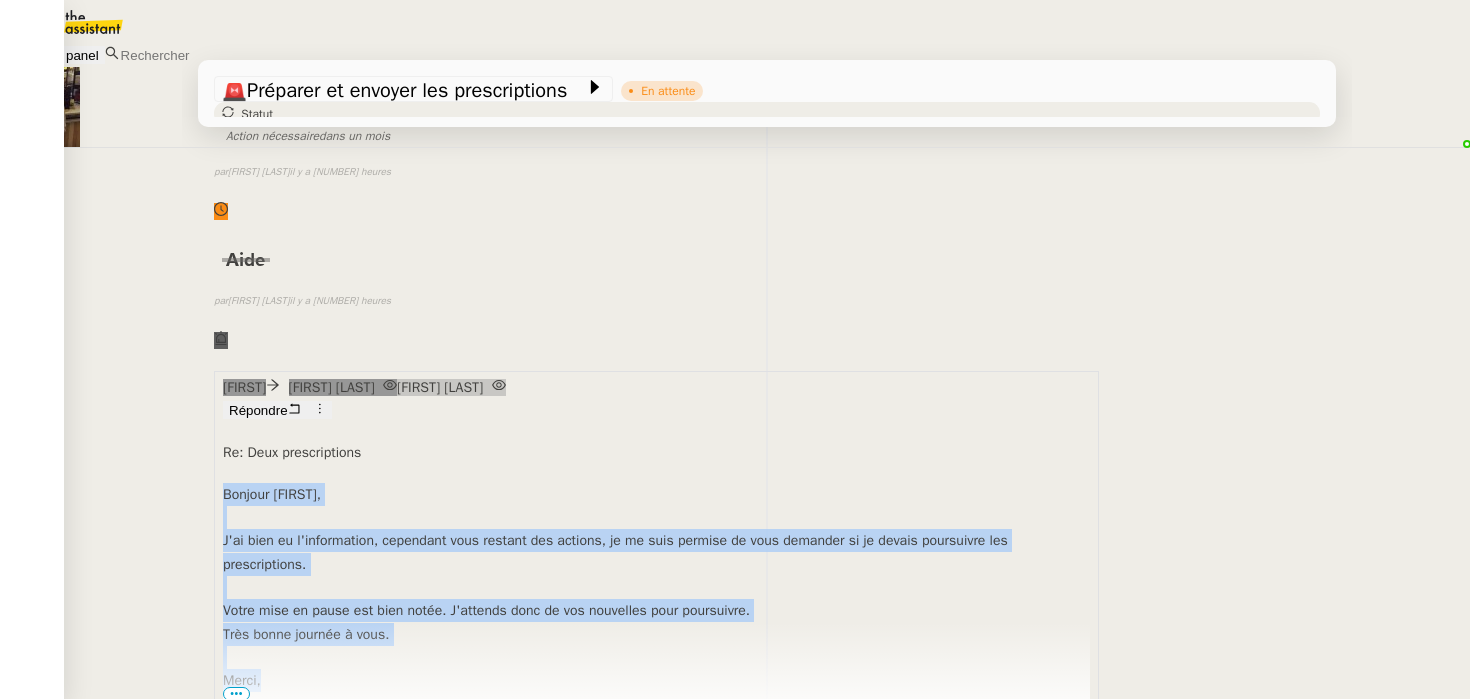 drag, startPoint x: 422, startPoint y: 546, endPoint x: 278, endPoint y: 404, distance: 202.23749 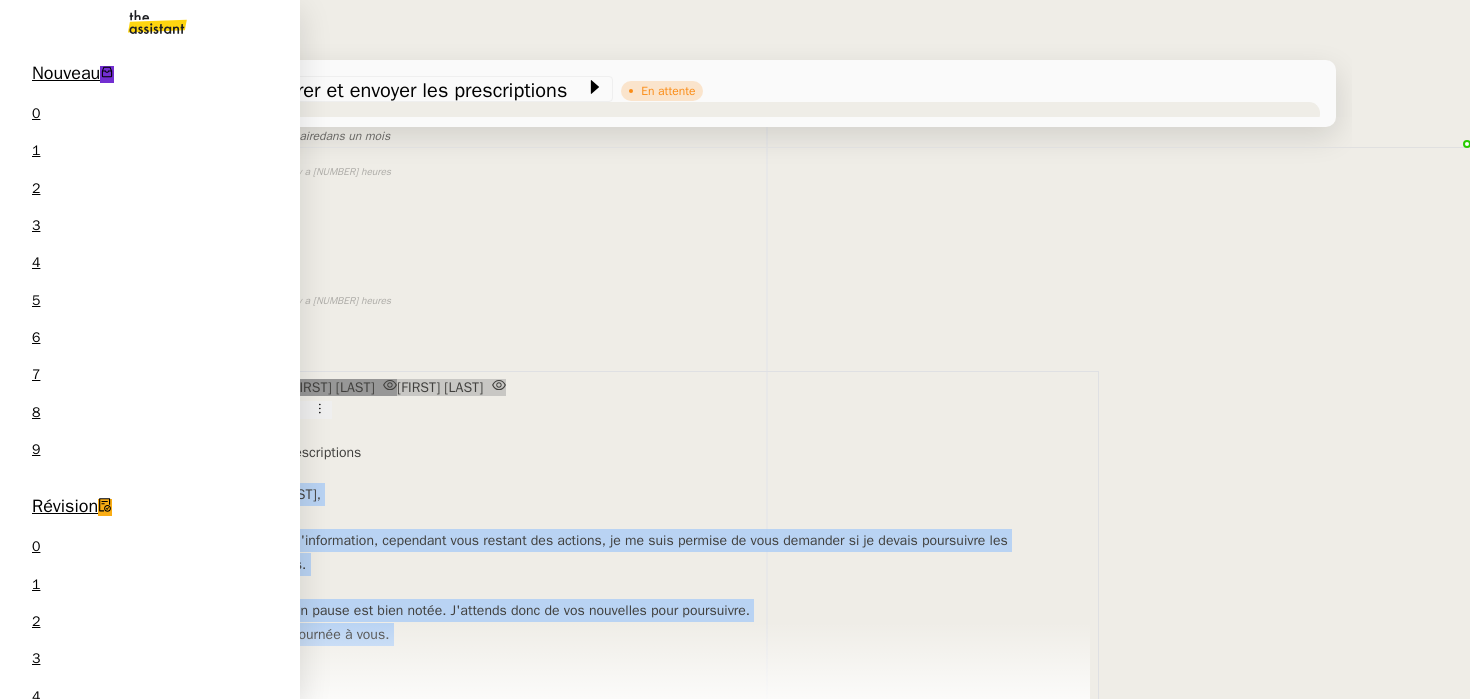 click on "Intégrer modifications TDB [MONTH] [YEAR]" at bounding box center [124, 2431] 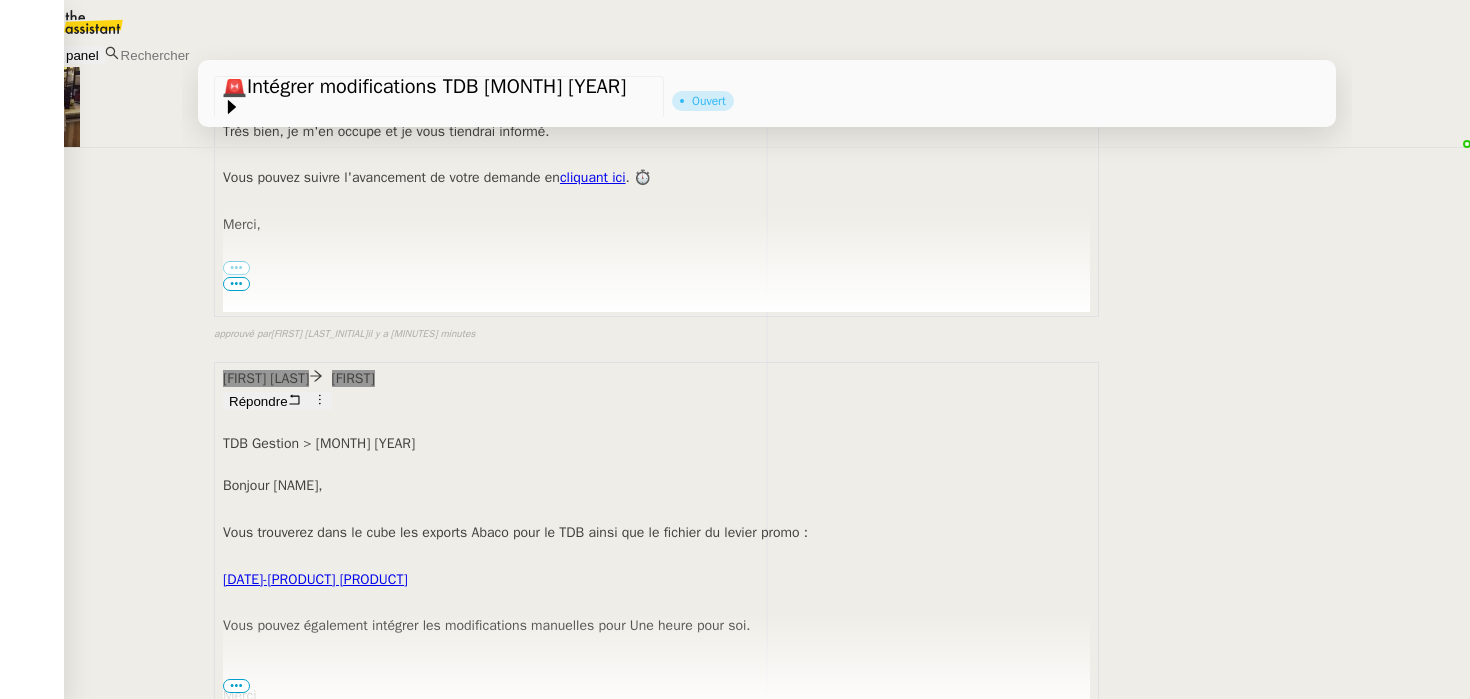 scroll, scrollTop: 529, scrollLeft: 0, axis: vertical 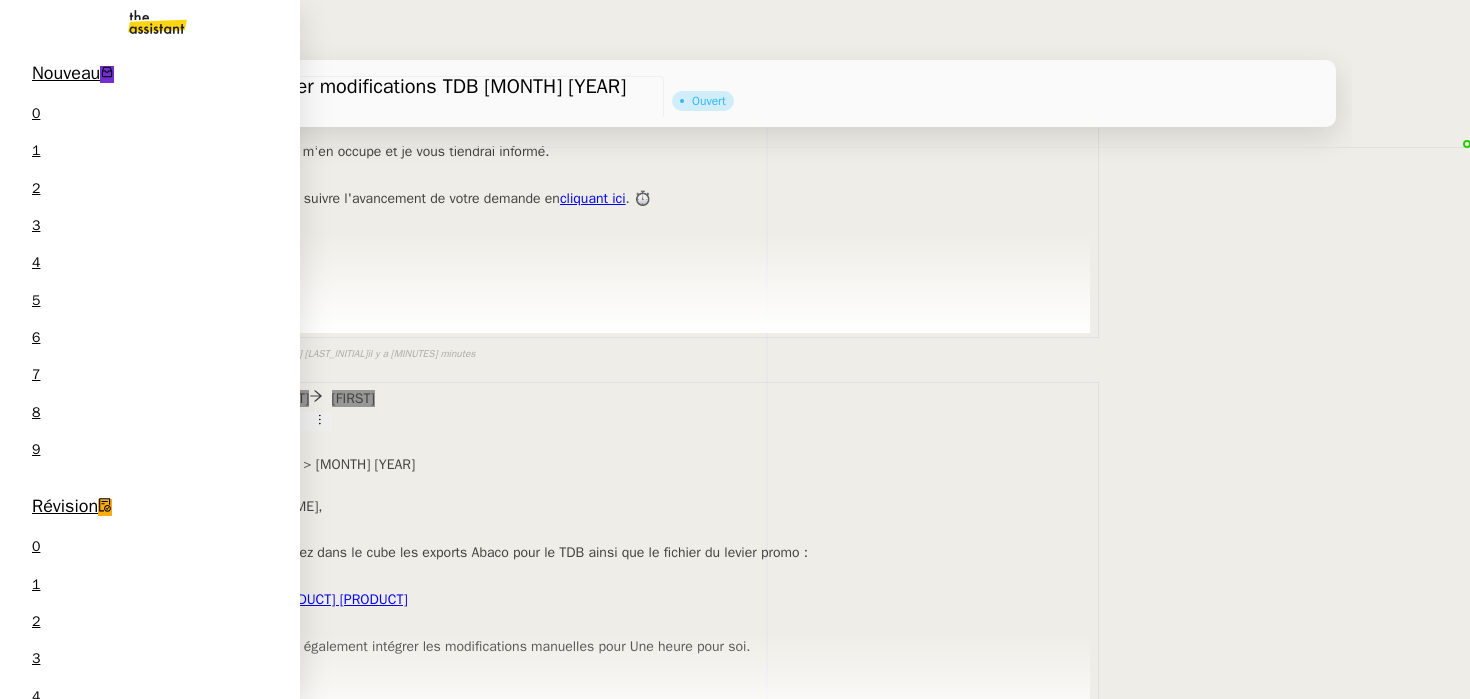 click on "Intégrer modifications TDB [MONTH] [YEAR] [FIRST] [NUMBERS]" at bounding box center (150, 2446) 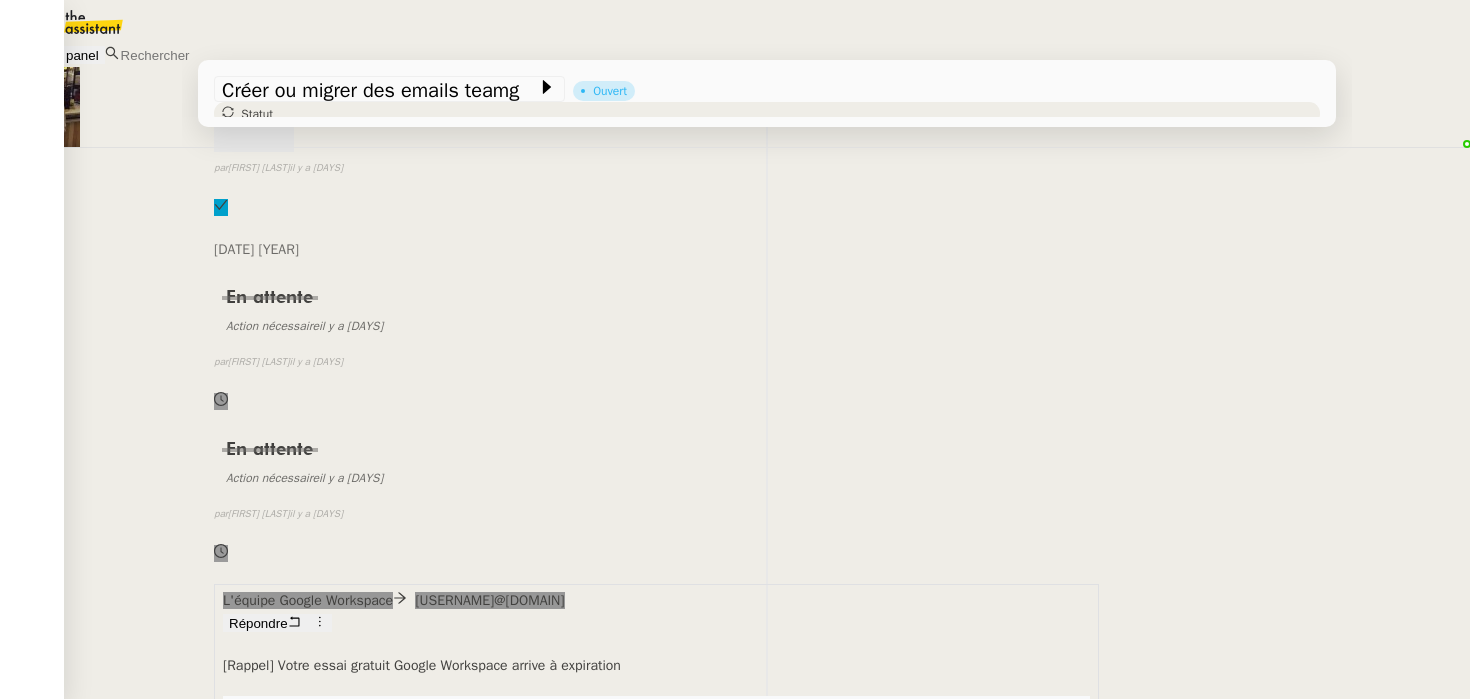scroll, scrollTop: 8746, scrollLeft: 0, axis: vertical 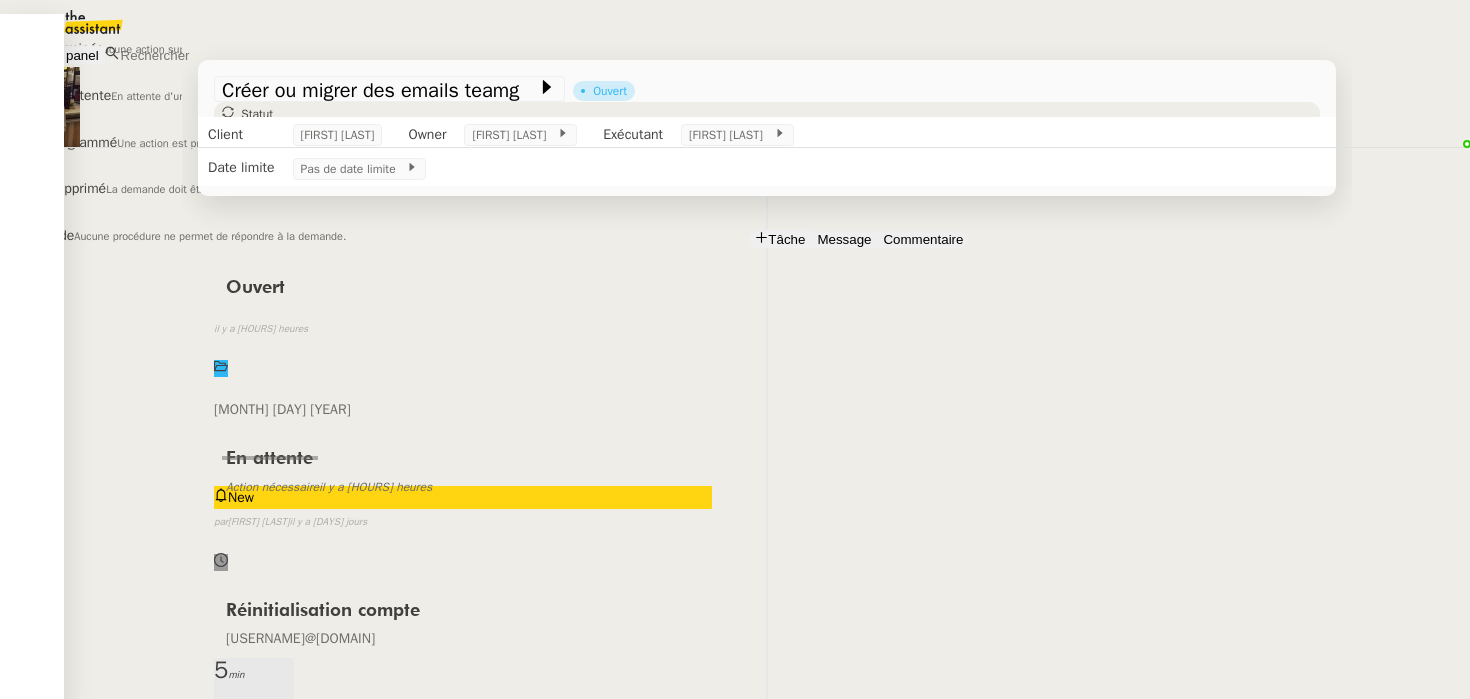 click on "Terminé Aucune action supplémentaire n'est nécessaire." at bounding box center [347, 48] 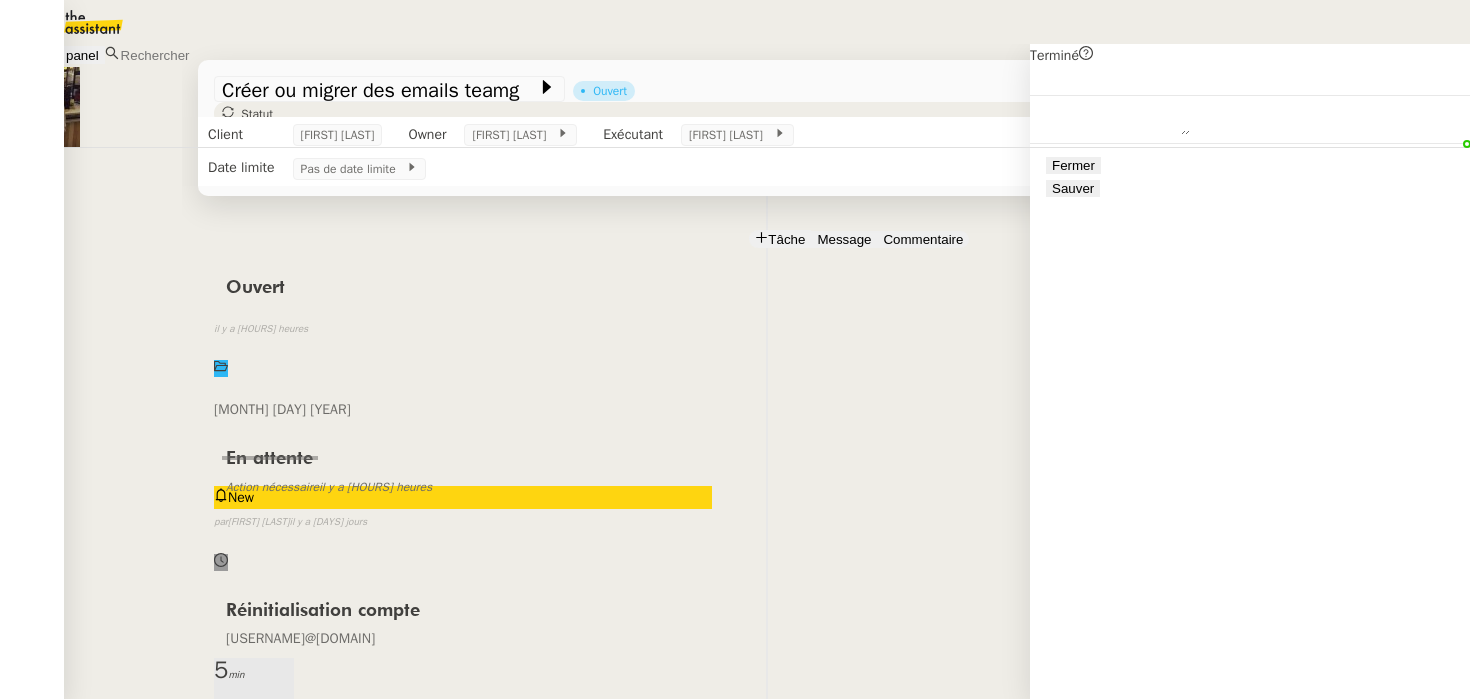 click on "Sauver" at bounding box center (1073, 188) 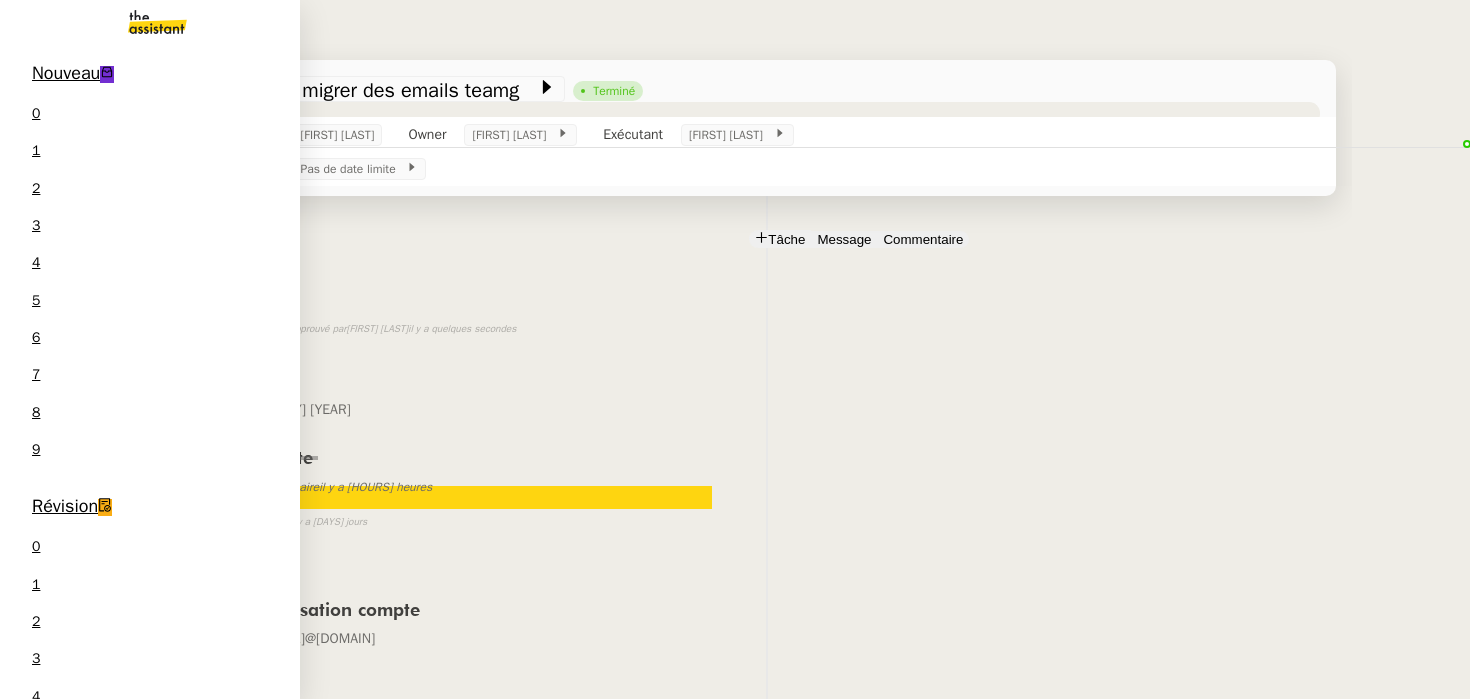 click on "TDB RH - Extraction et mise à jour Absences / Turnover - juil. 2025" at bounding box center (151, 2238) 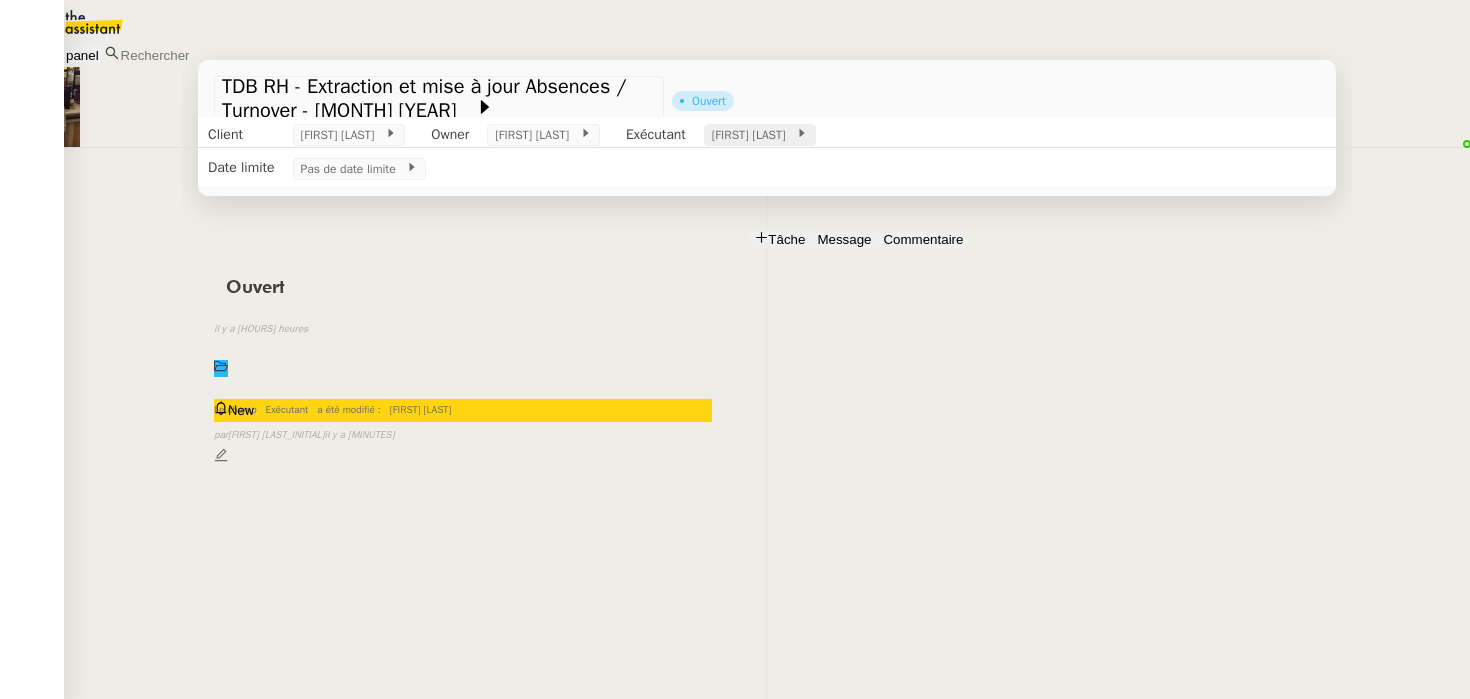 click on "[FIRST] [LAST]" at bounding box center [343, 135] 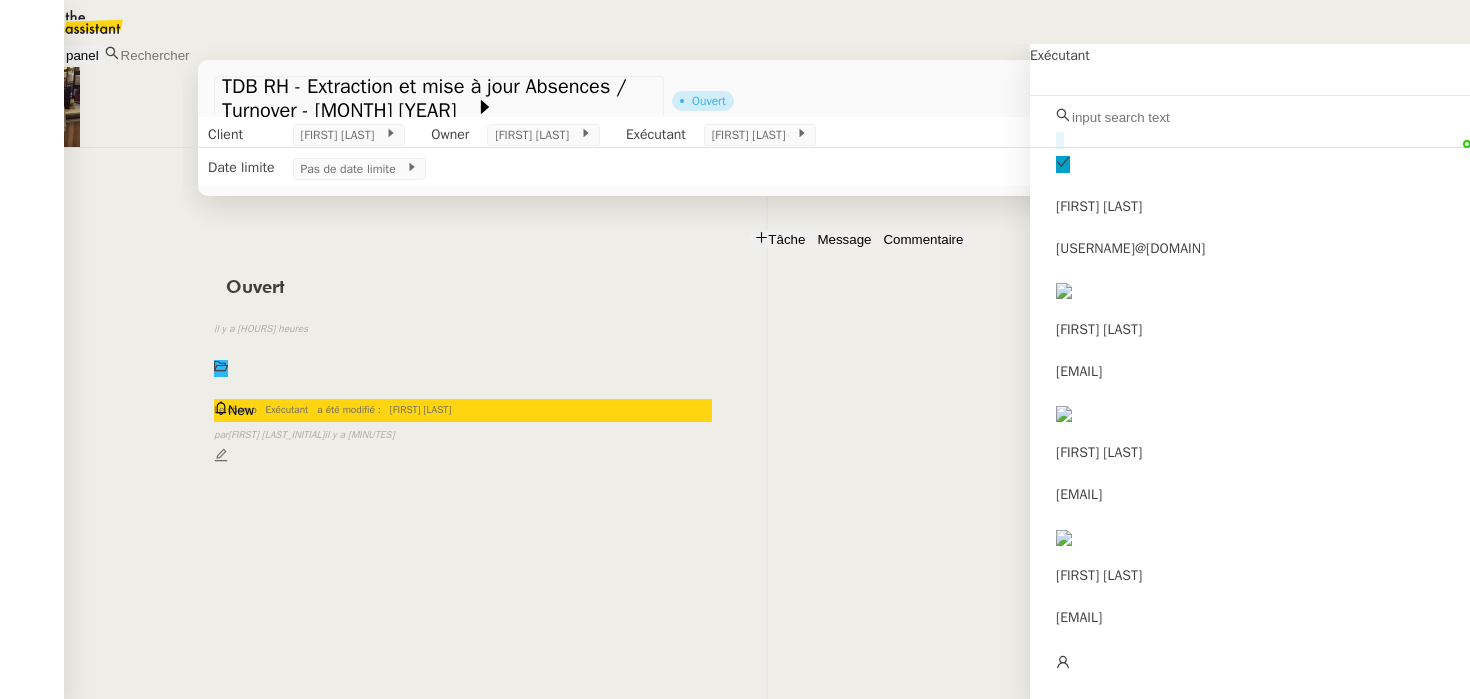 click at bounding box center [1156, 117] 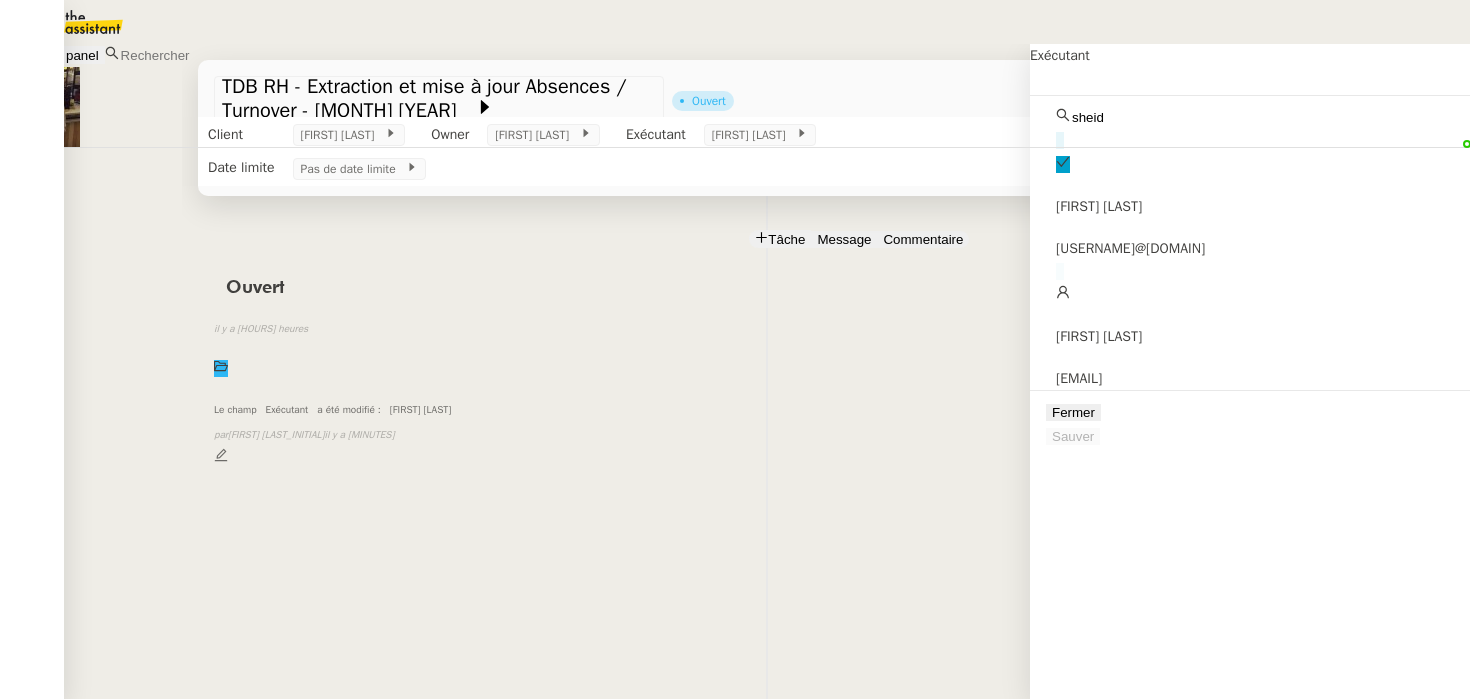 type on "sheid" 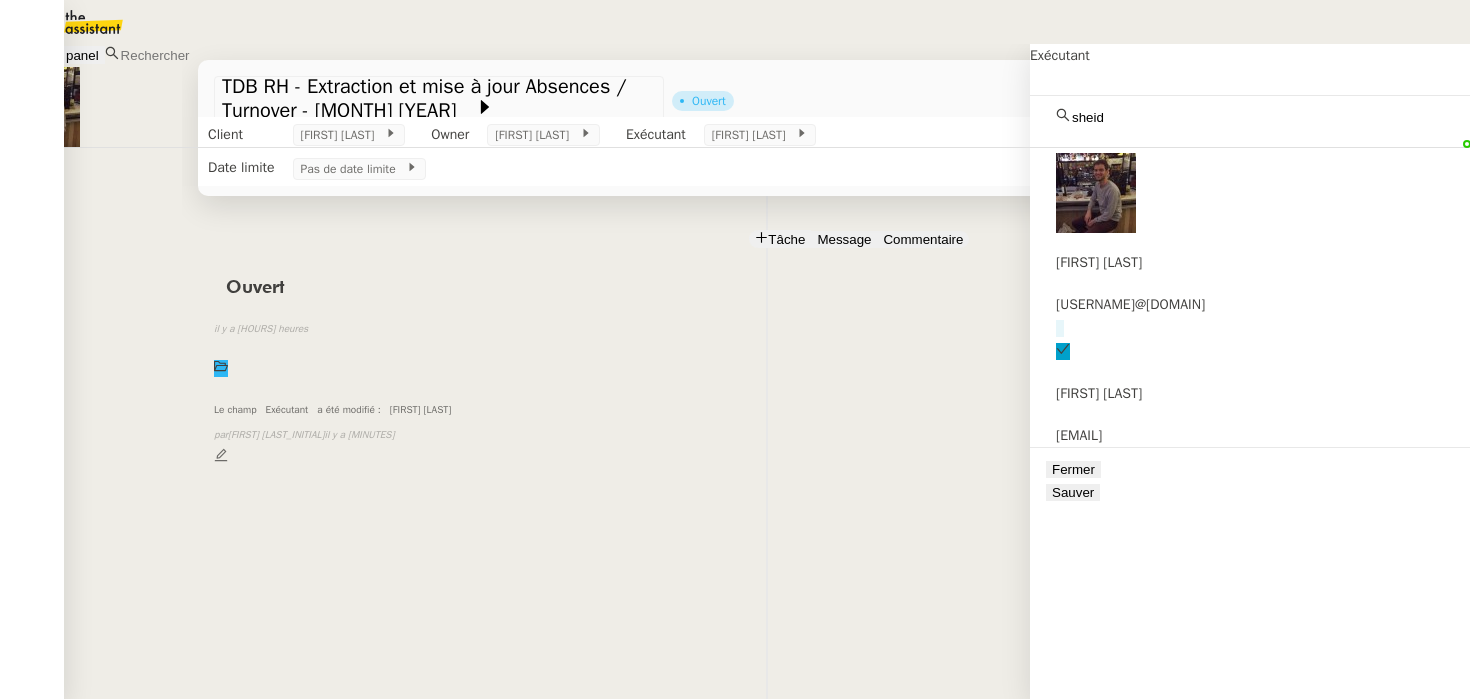 click on "Sauver" at bounding box center (1073, 492) 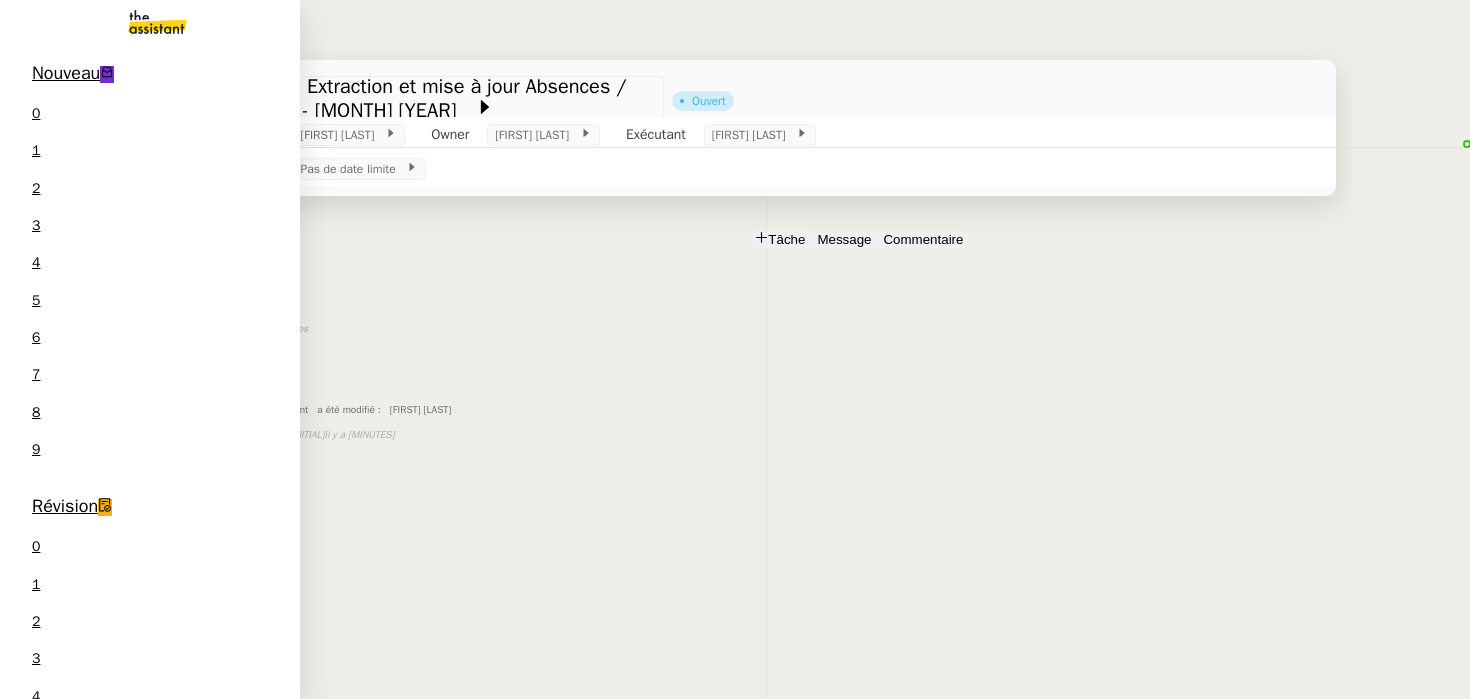 click on "Intégrer modifications TDB Juin 2025    Guillaume Farina     0   1   2   3   4   5   6   7   8   9" at bounding box center (150, 2241) 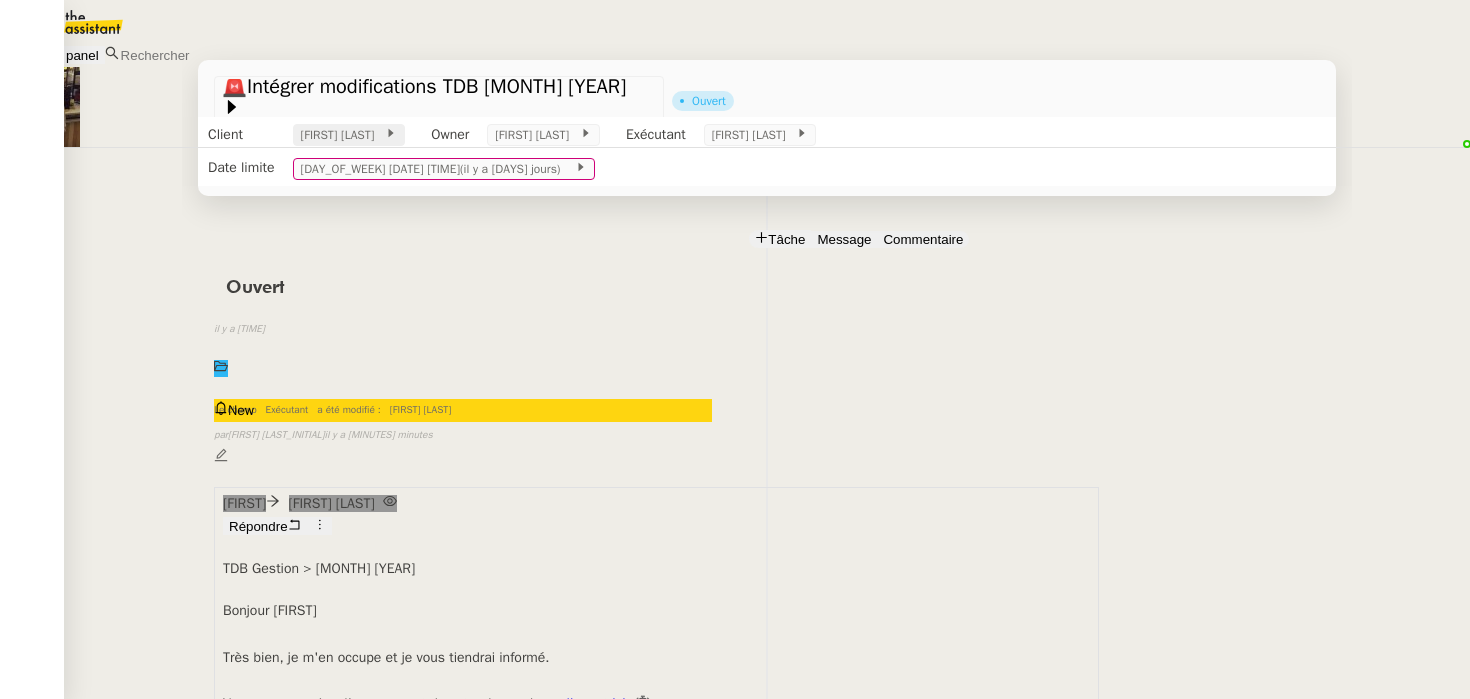 scroll, scrollTop: 529, scrollLeft: 0, axis: vertical 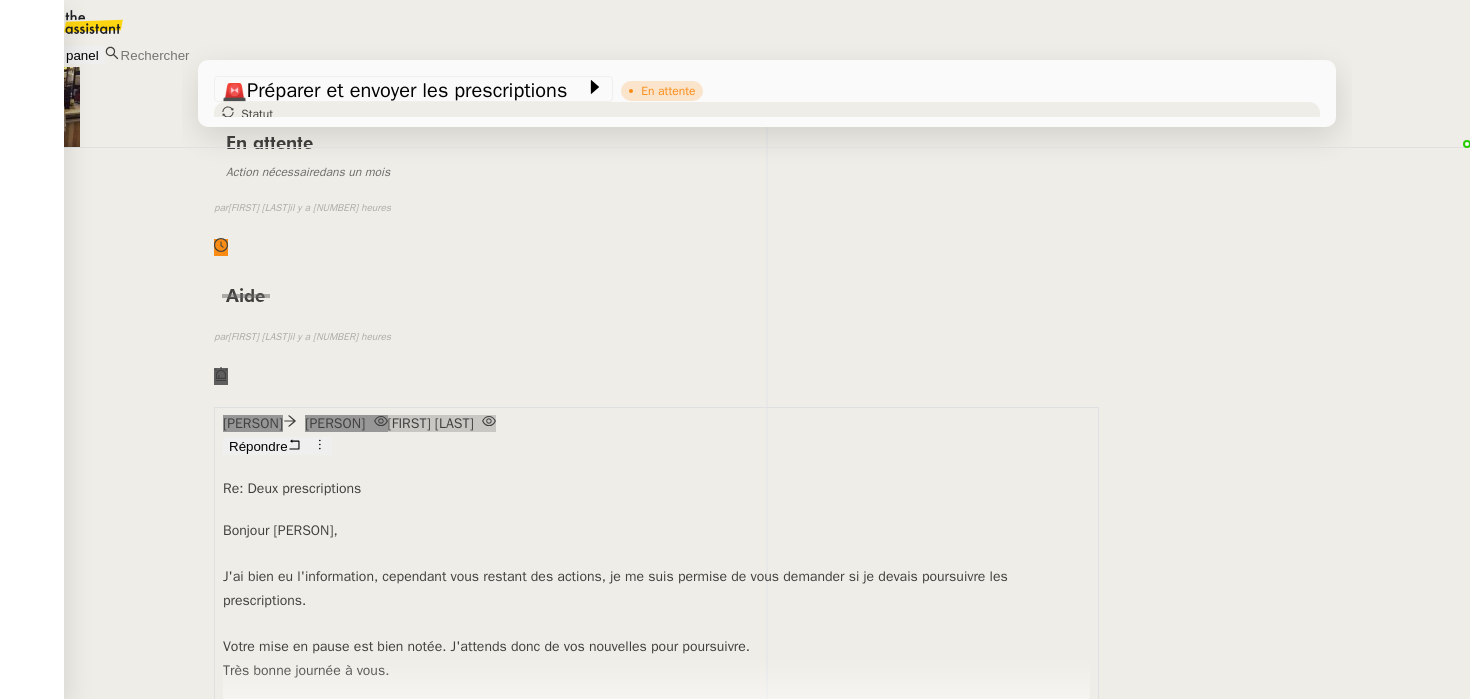 click on "Bonjour Enora,  J'ai bien eu l'information, cependant vous restant des actions, je me suis permise de vous demander si je devais poursuivre les prescriptions.  Votre mise en pause est bien notée. J'attends donc de vos nouvelles pour poursuivre.  Très bonne journée à vous.  Merci,
•••
Surya
Assistante  •  Sattva Bien
surya@theassistant.com" at bounding box center (656, 645) 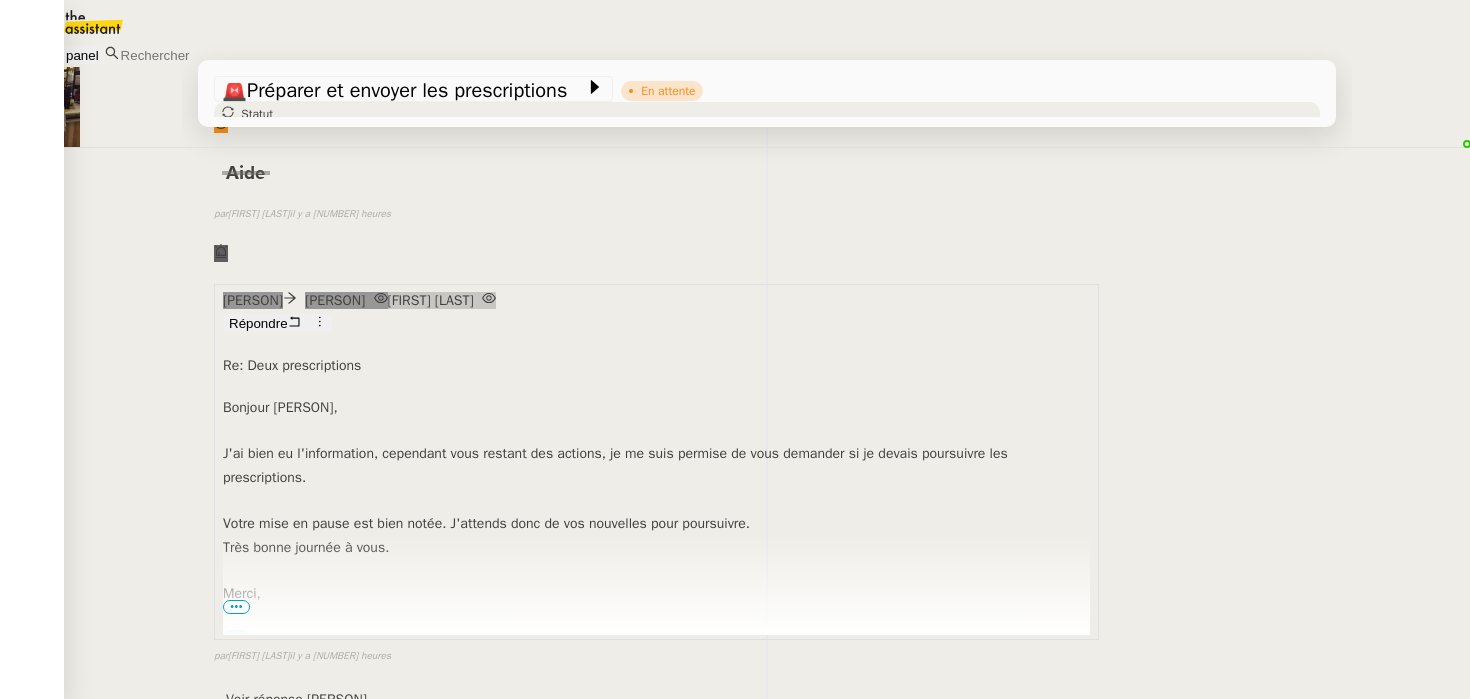 scroll, scrollTop: 283, scrollLeft: 0, axis: vertical 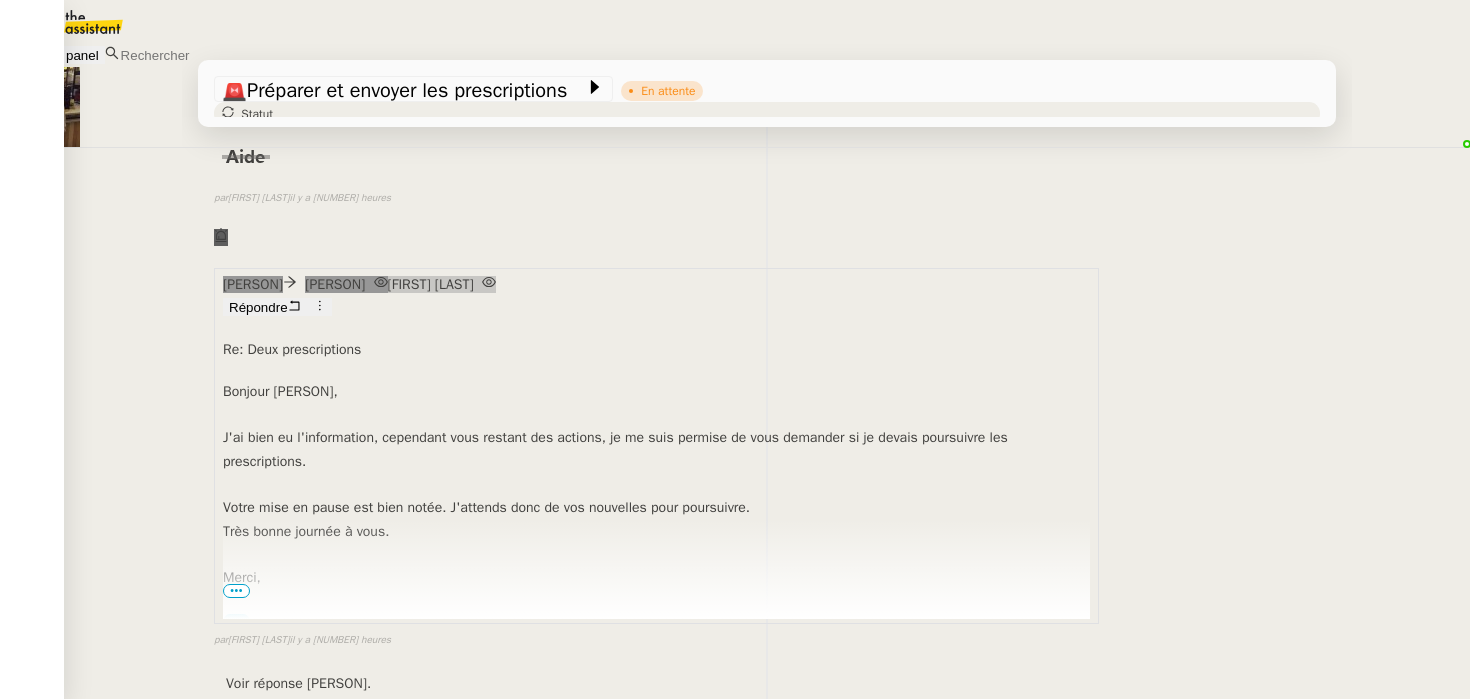 click on "Surya
Assistante  •  Sattva Bien
surya@theassistant.com" at bounding box center (646, 696) 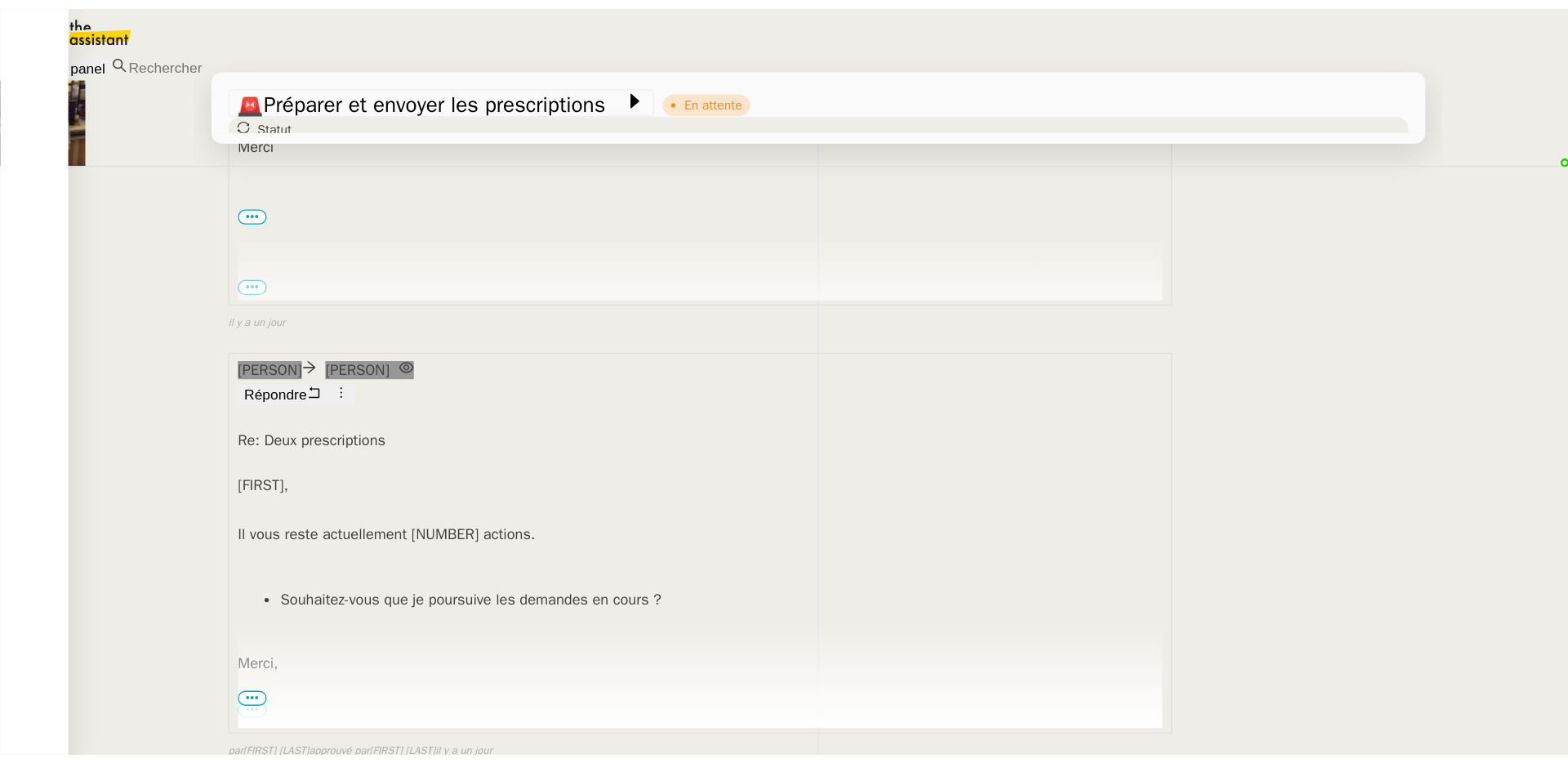 scroll, scrollTop: 1216, scrollLeft: 0, axis: vertical 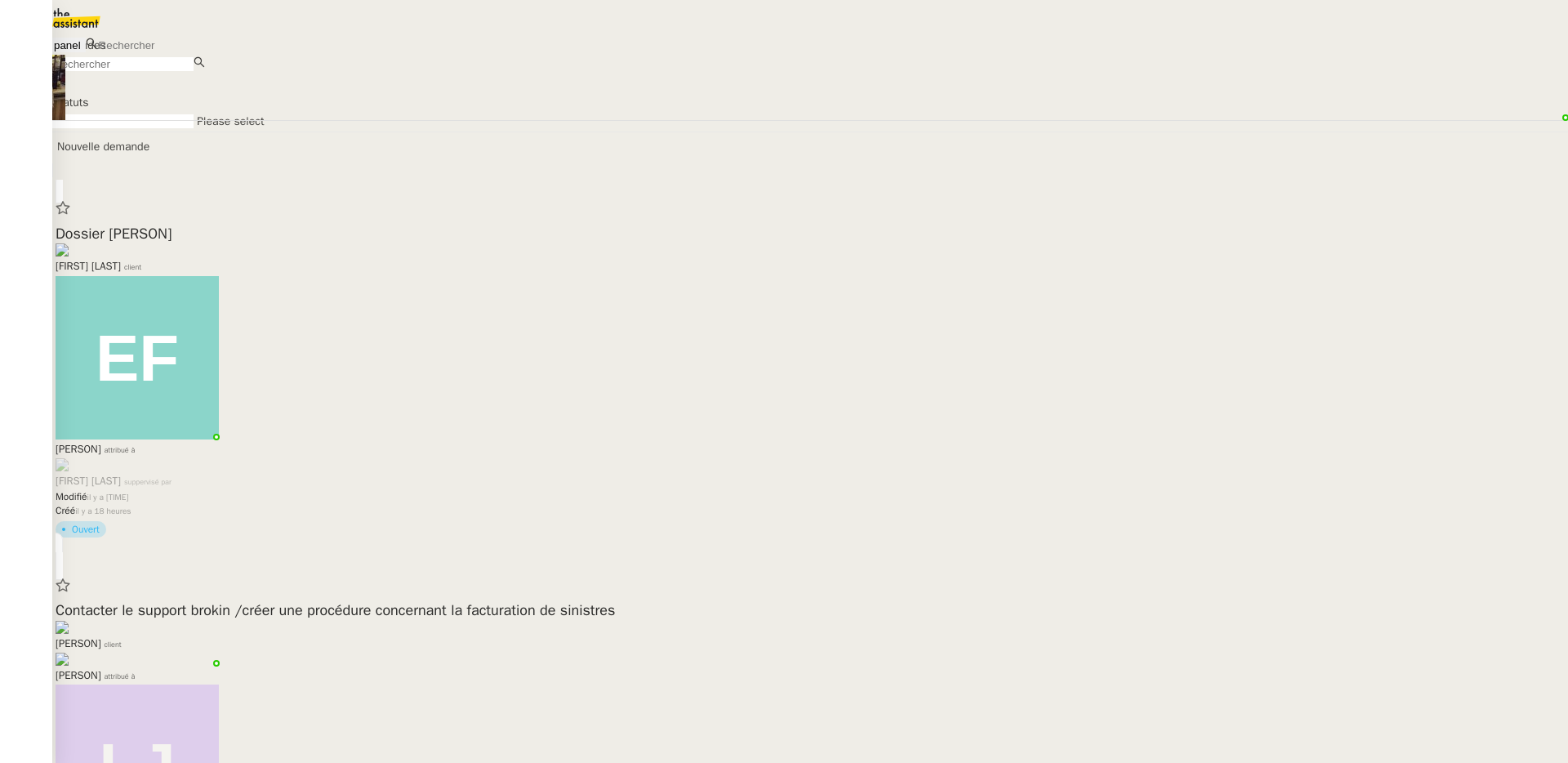 click at bounding box center [167, 45] 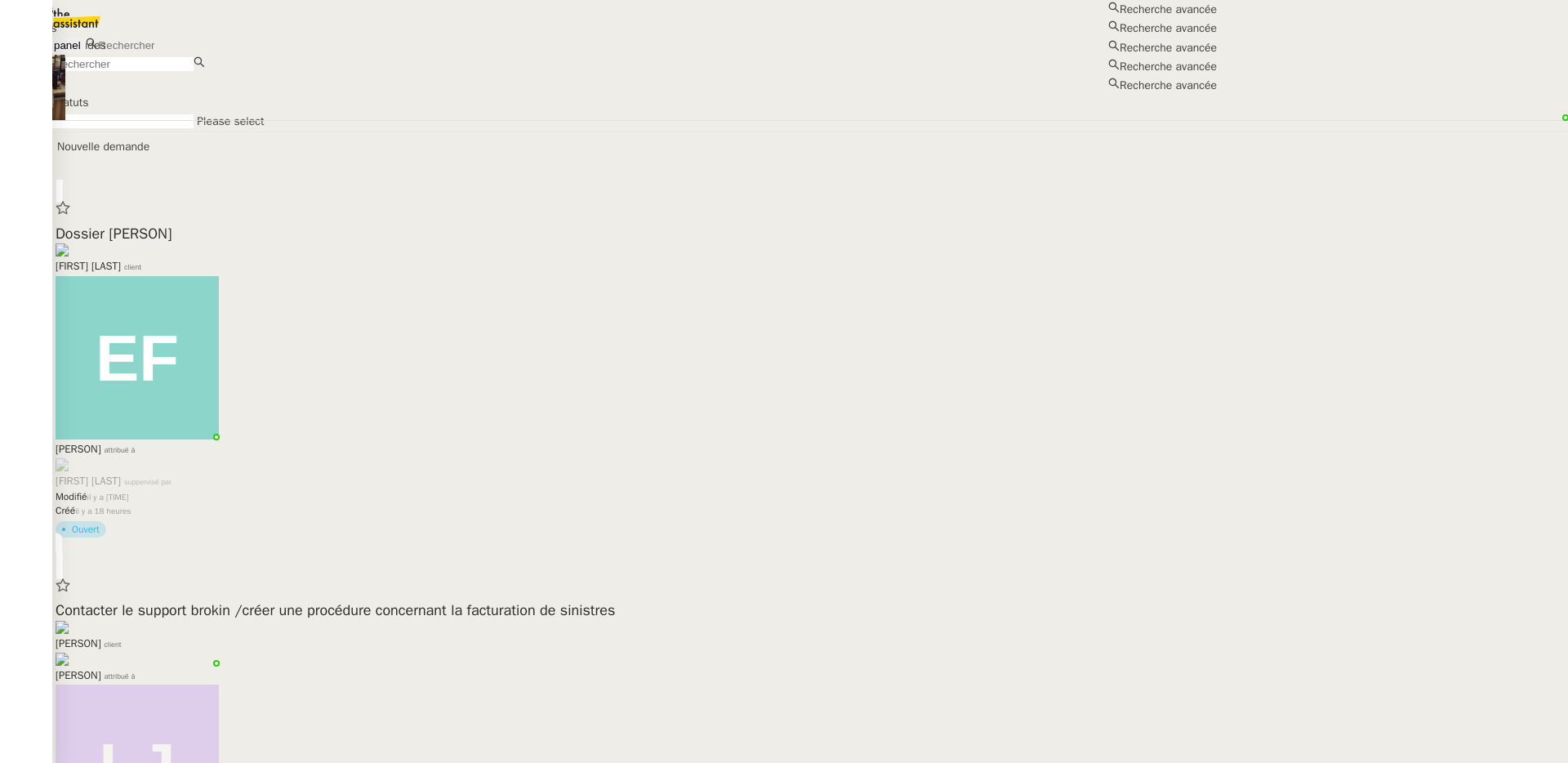 paste on "[EMAIL]" 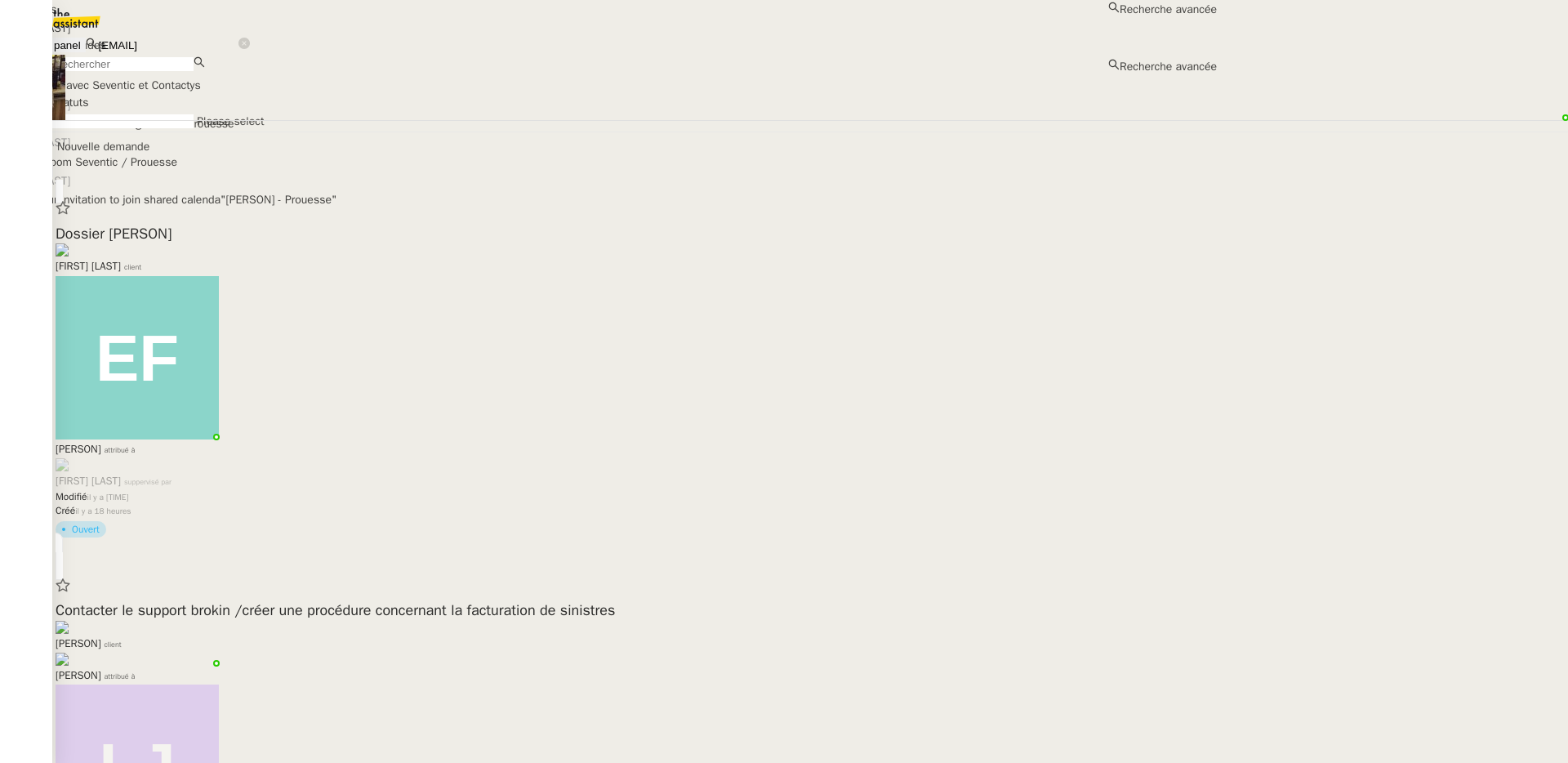 click on "[FIRST] [LAST]" at bounding box center (608, 28) 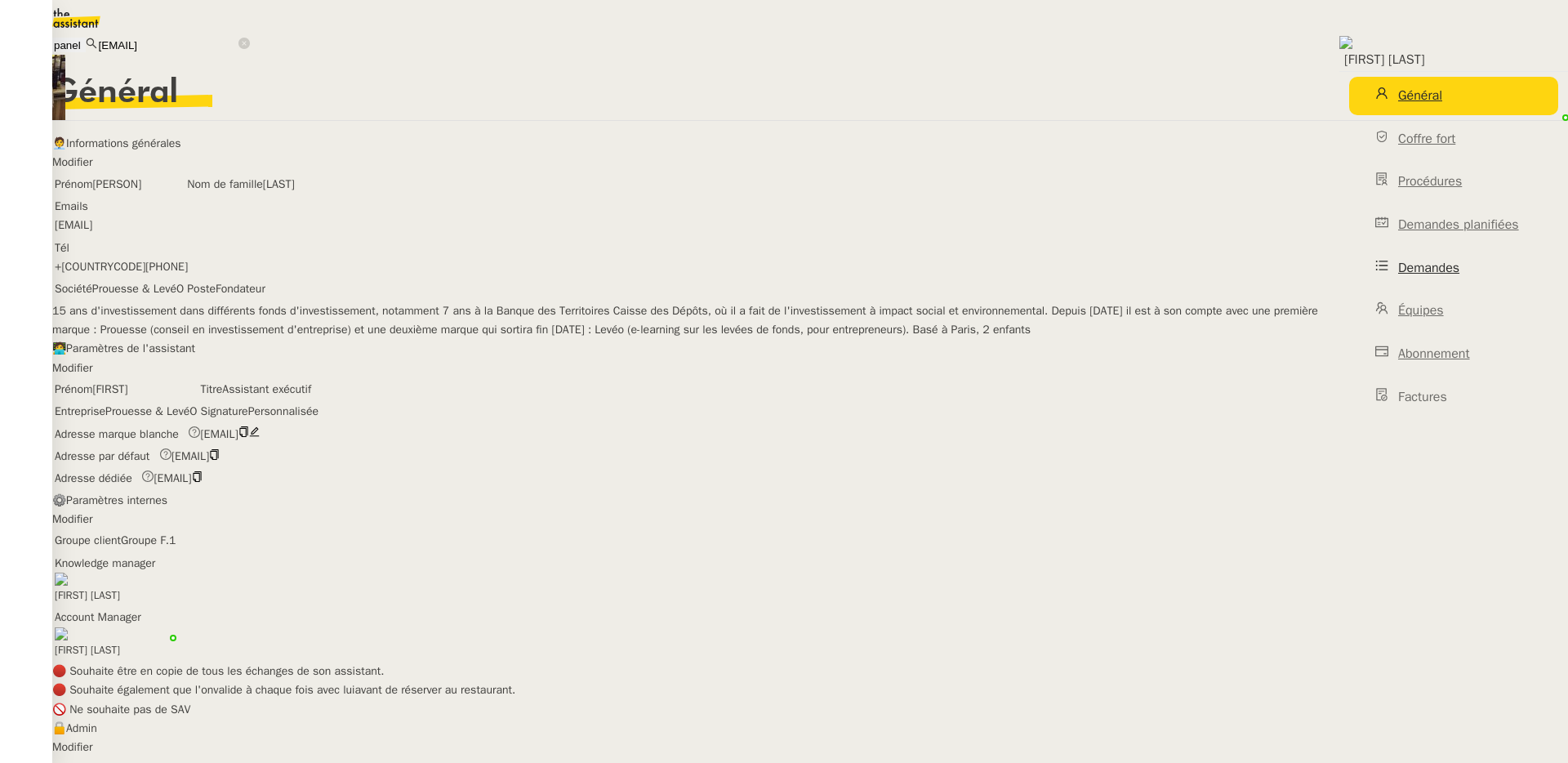 click on "Demandes" at bounding box center [1454, 268] 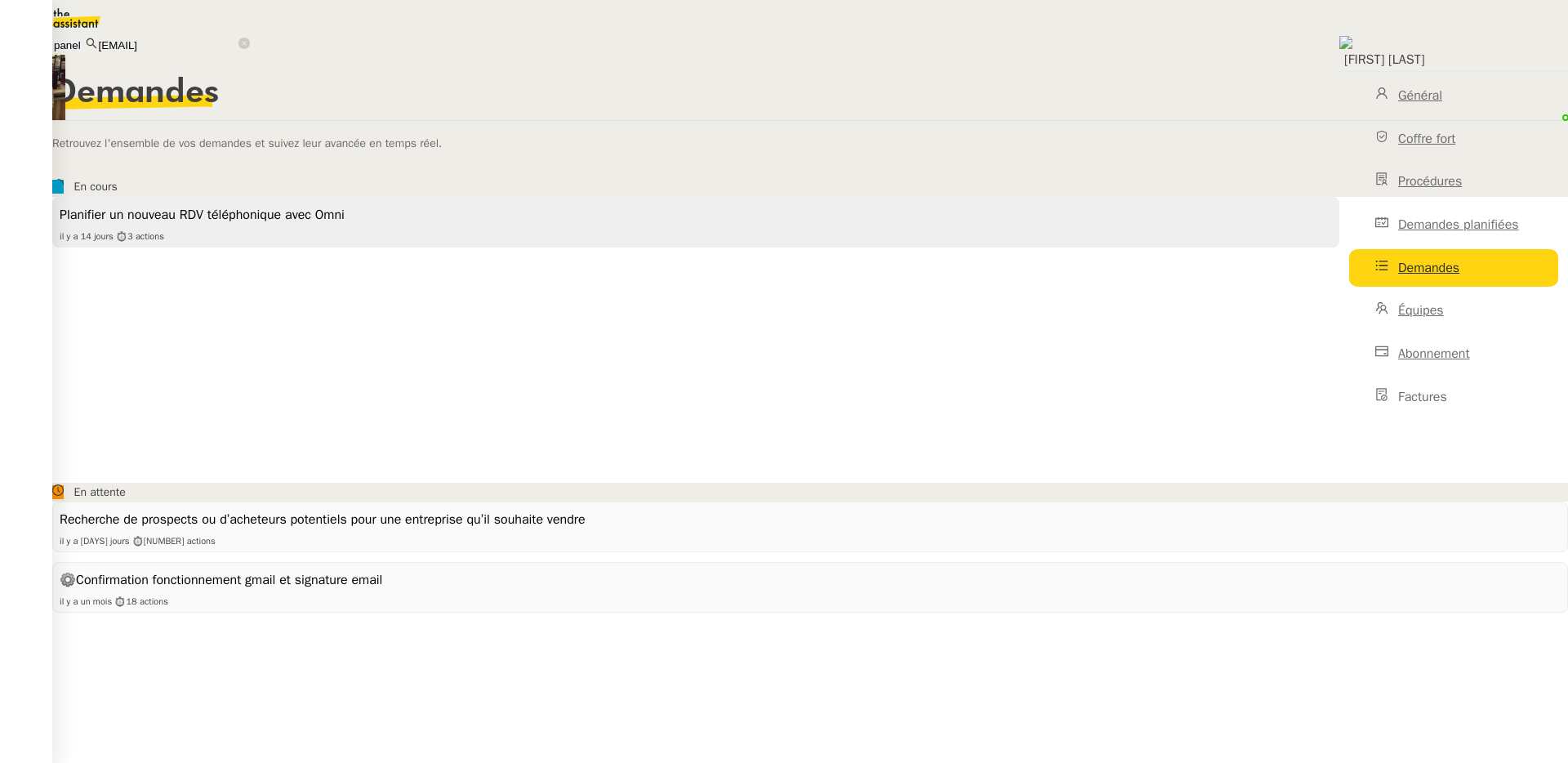 click on "Planifier un nouveau RDV téléphonique avec Omni" at bounding box center (696, 215) 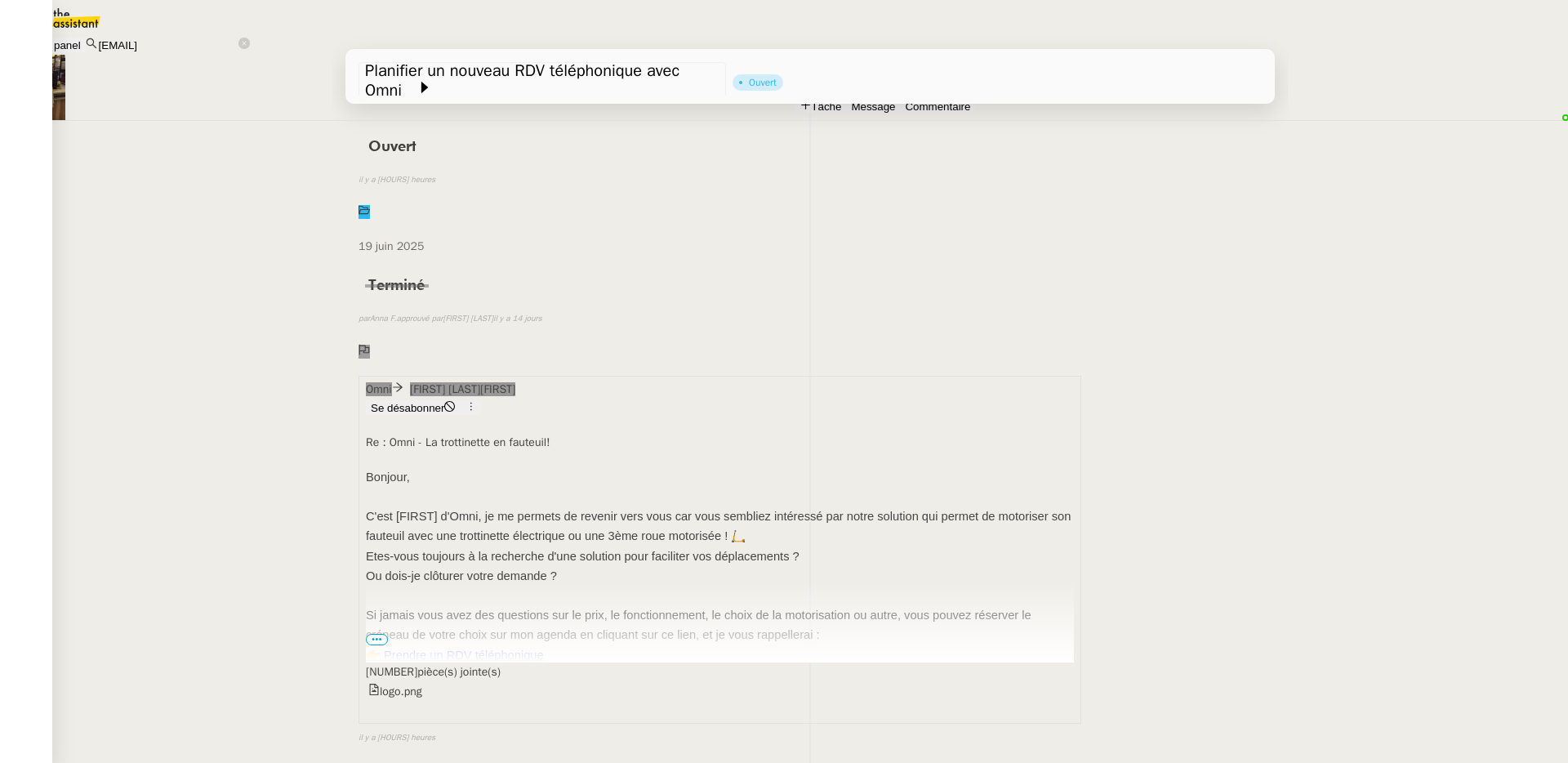 scroll, scrollTop: 0, scrollLeft: 0, axis: both 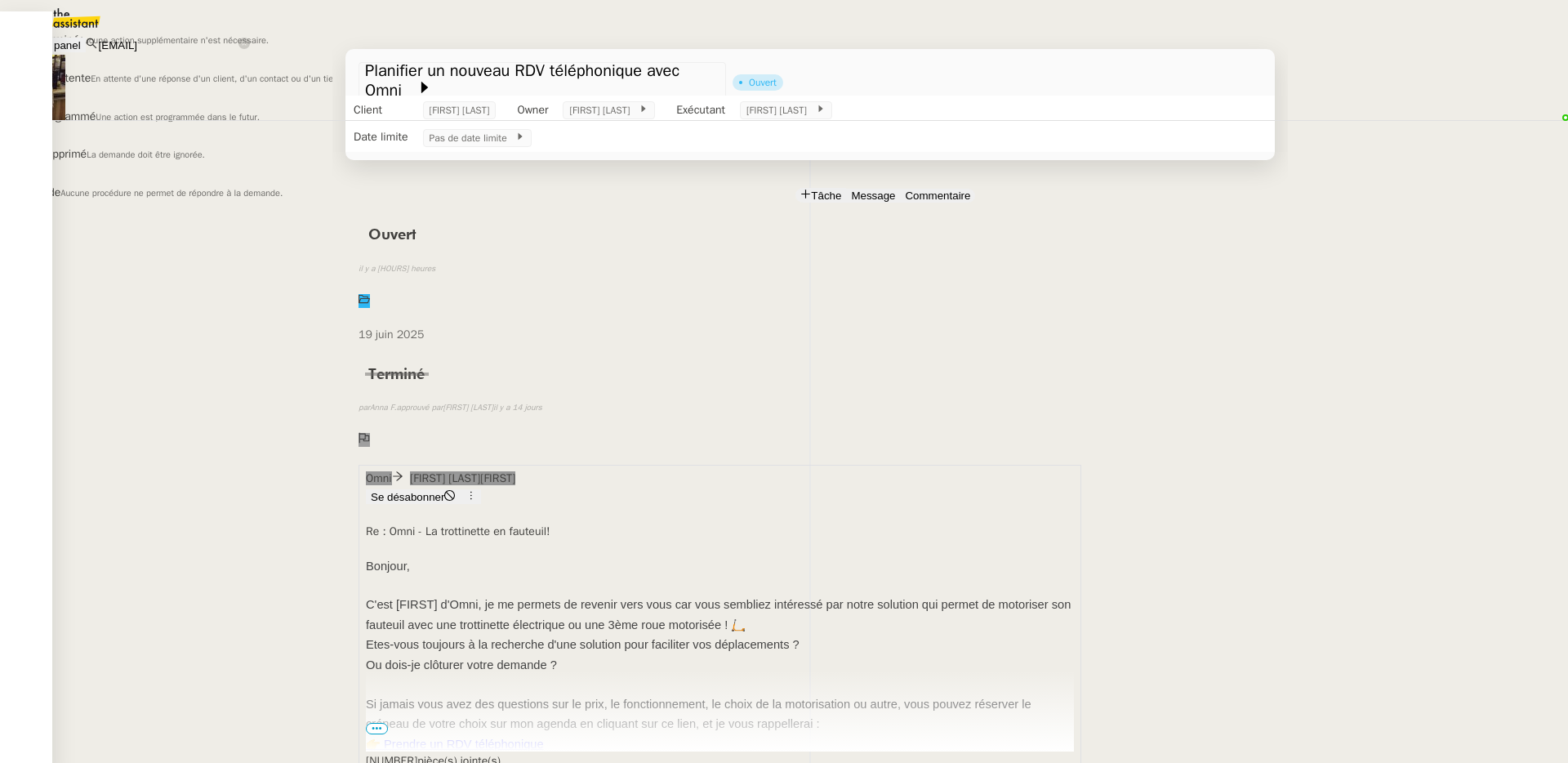 click on "Terminé Aucune action supplémentaire n'est nécessaire." at bounding box center (329, 30) 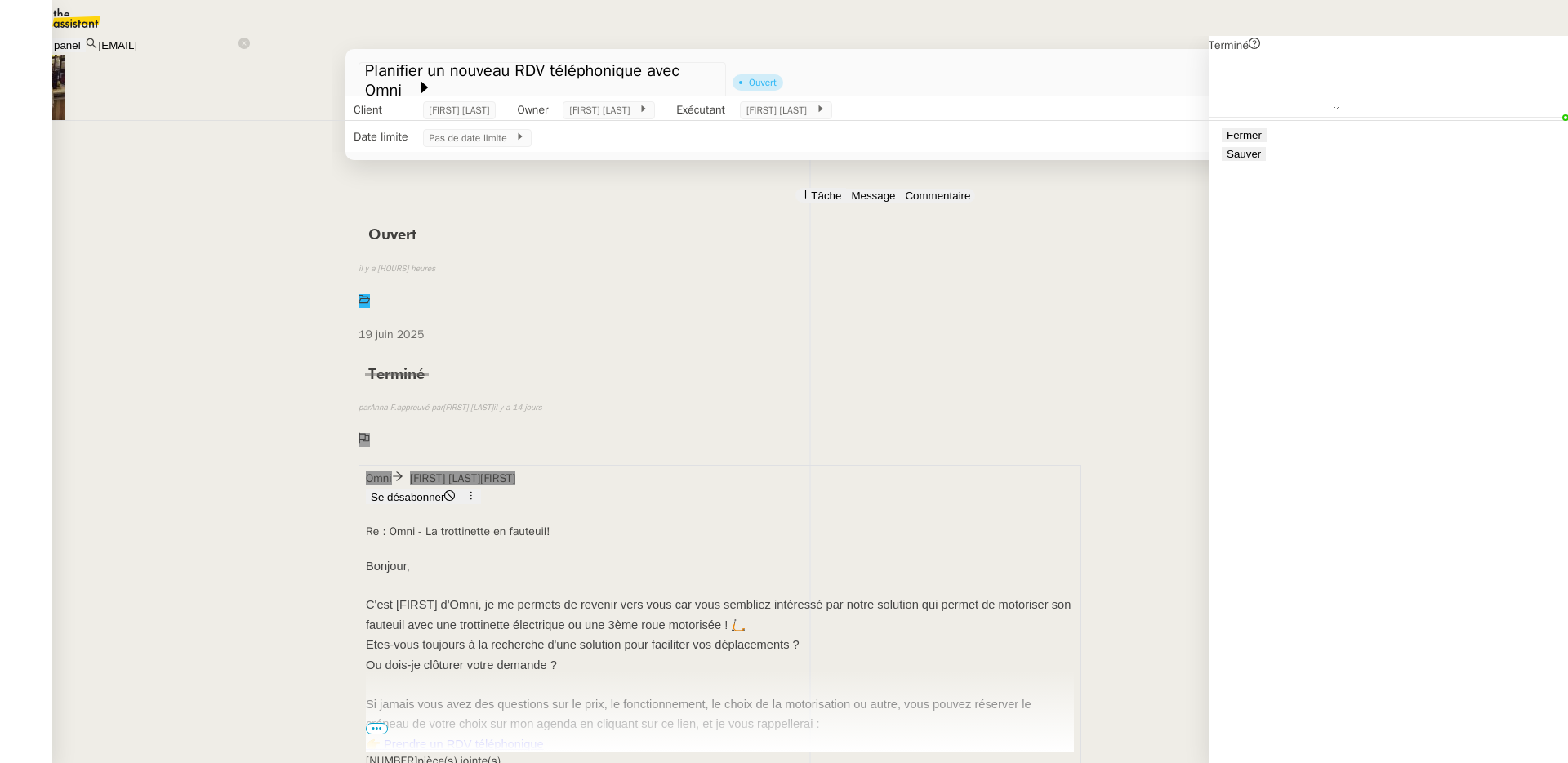 drag, startPoint x: 1503, startPoint y: 741, endPoint x: 1485, endPoint y: 727, distance: 22.803509 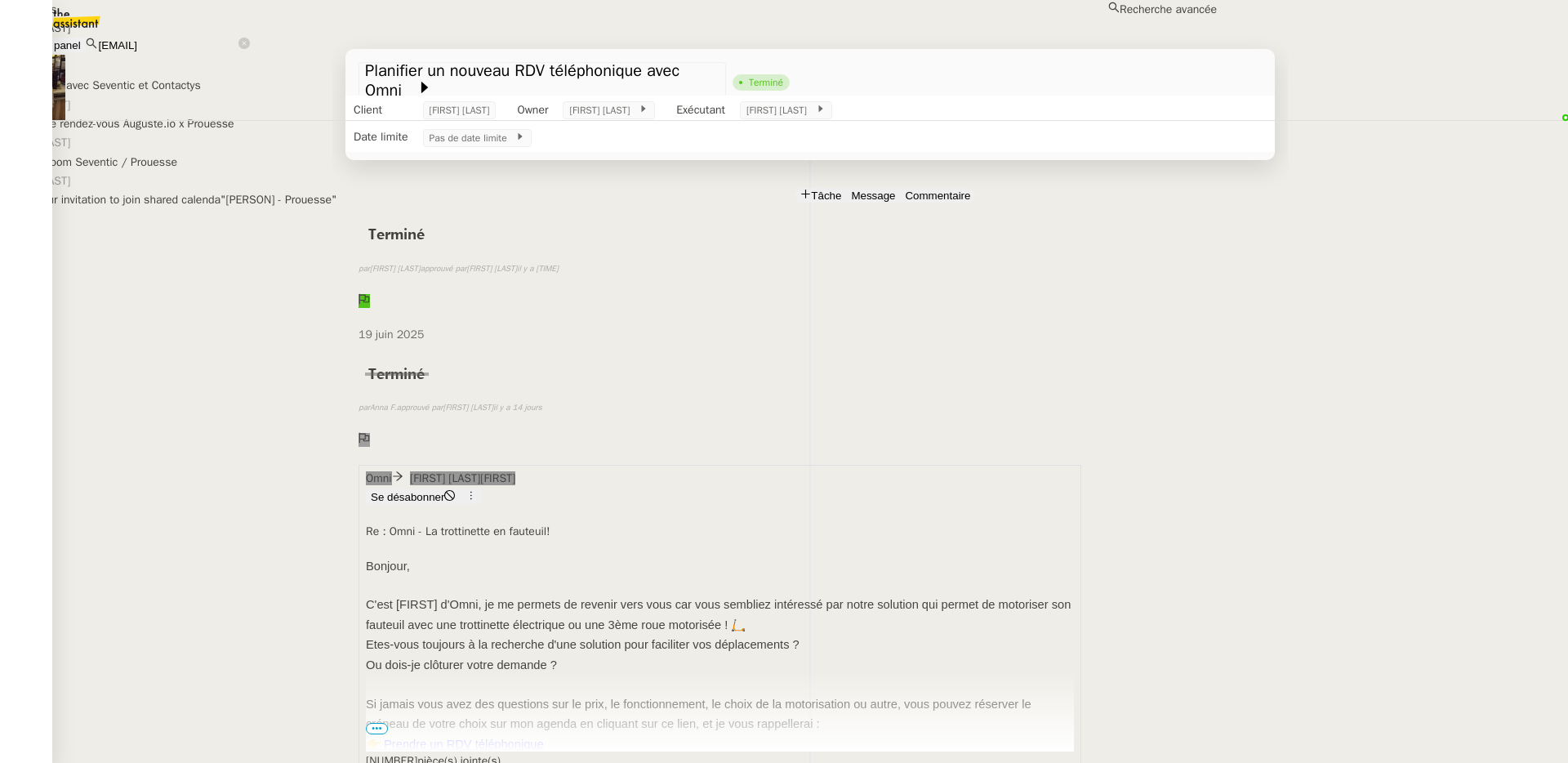 click on "adrien@prouesse.vc" at bounding box center (167, 45) 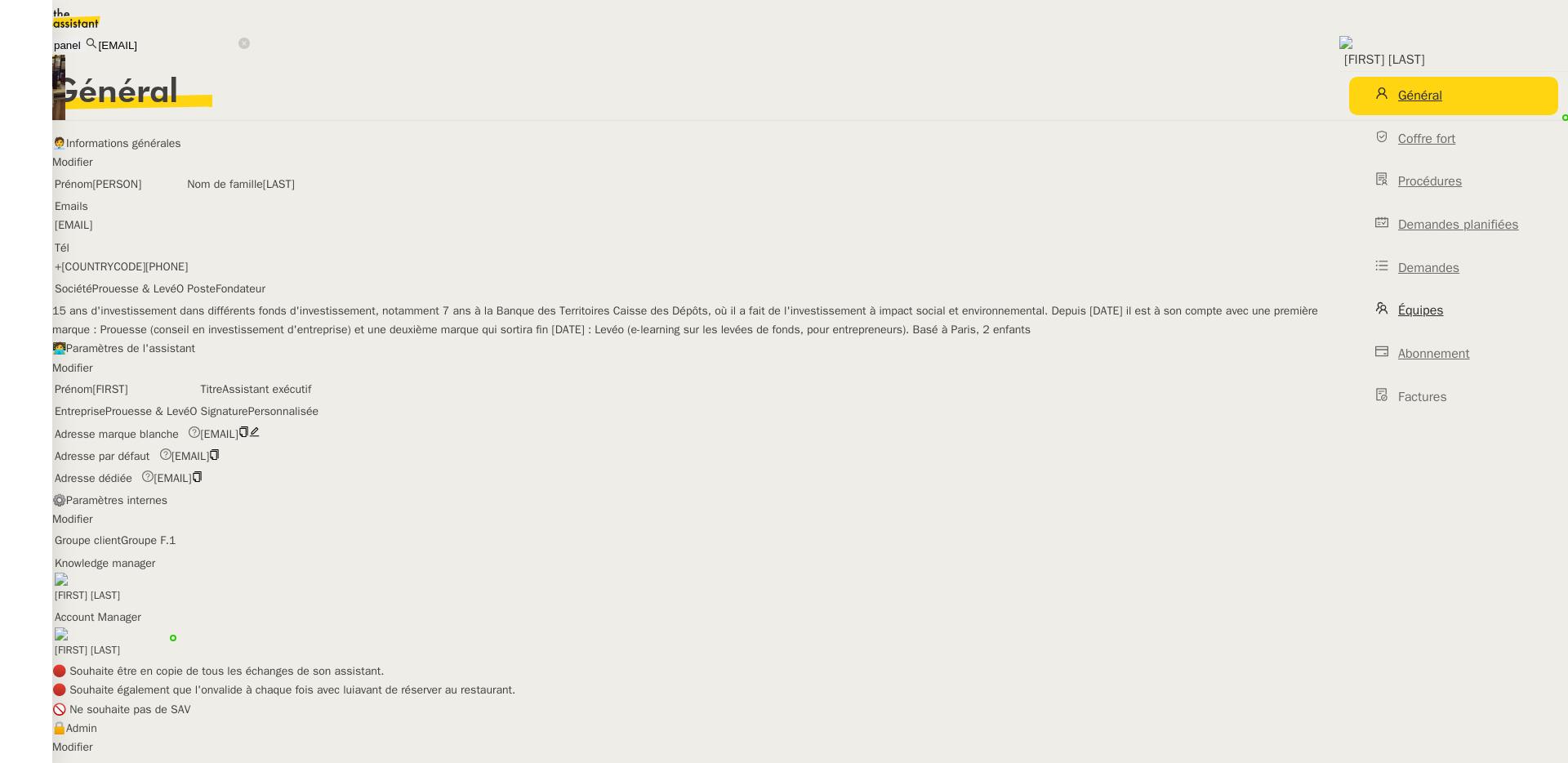 click on "Équipes" at bounding box center [1454, 310] 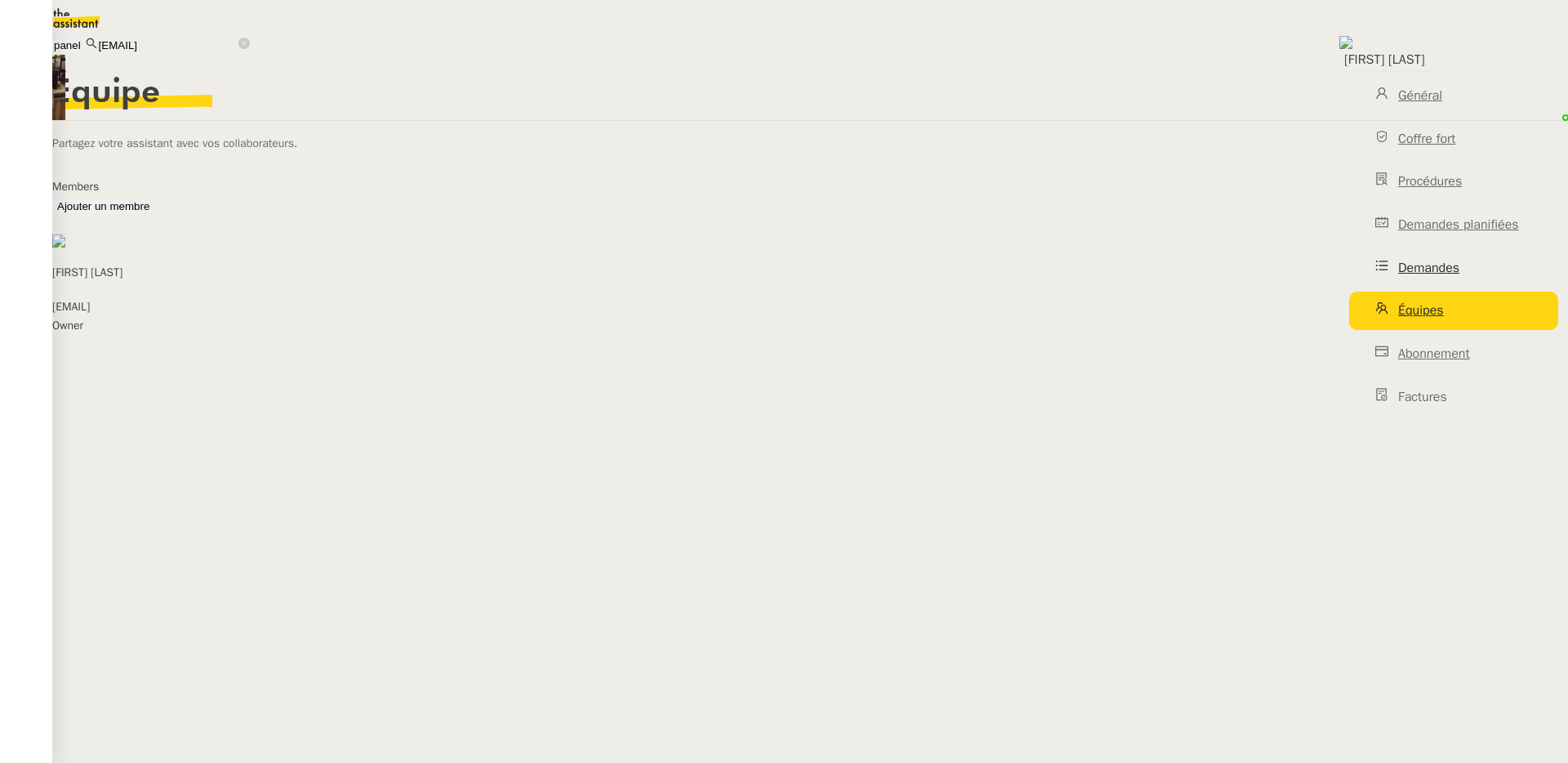 click on "Demandes" at bounding box center (1428, 268) 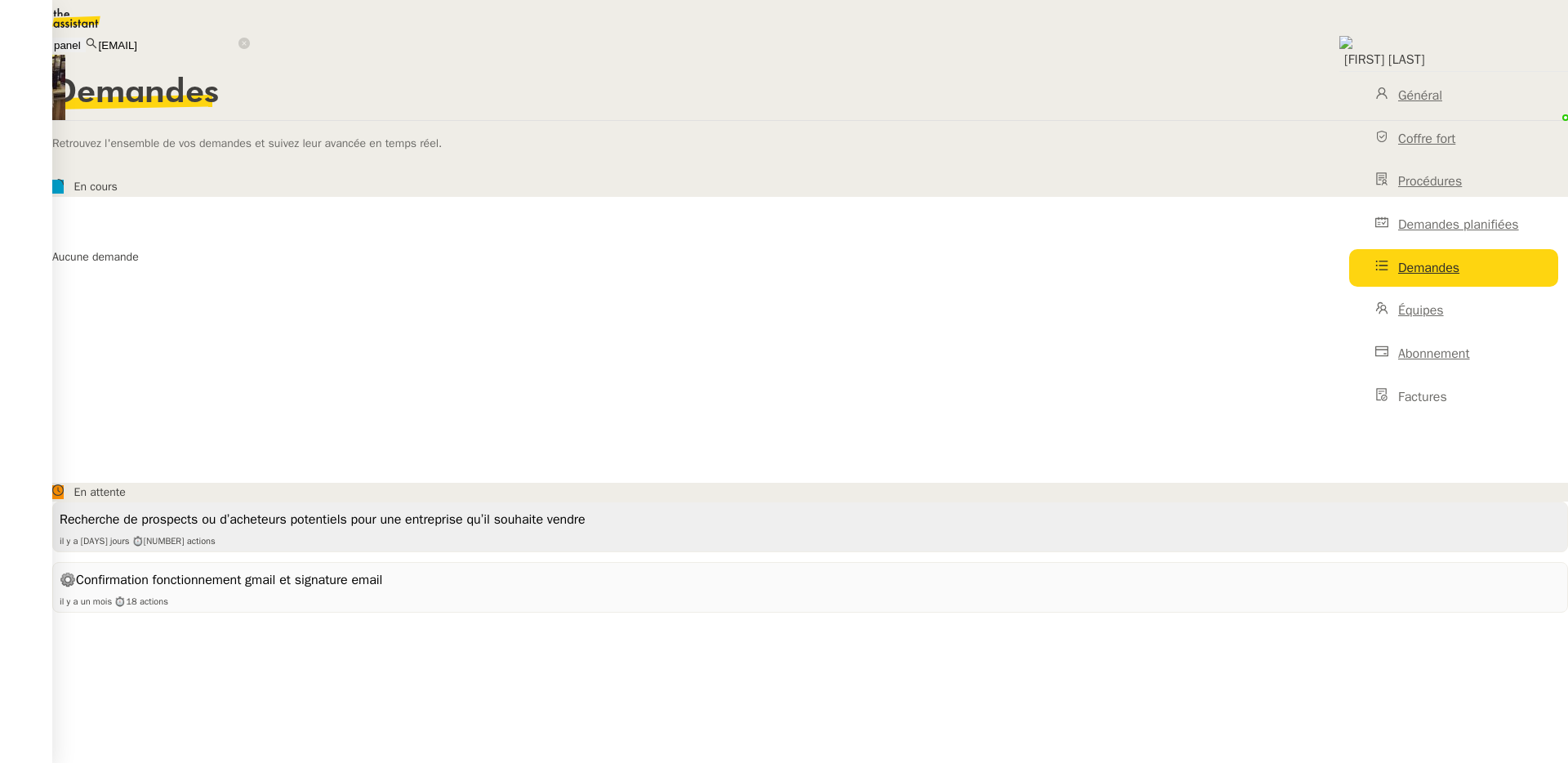 click on "Recherche de prospects ou d’acheteurs potentiels pour une entreprise qu’il souhaite vendre   il y a 9 jours     ⏱  98   actions" at bounding box center (810, 527) 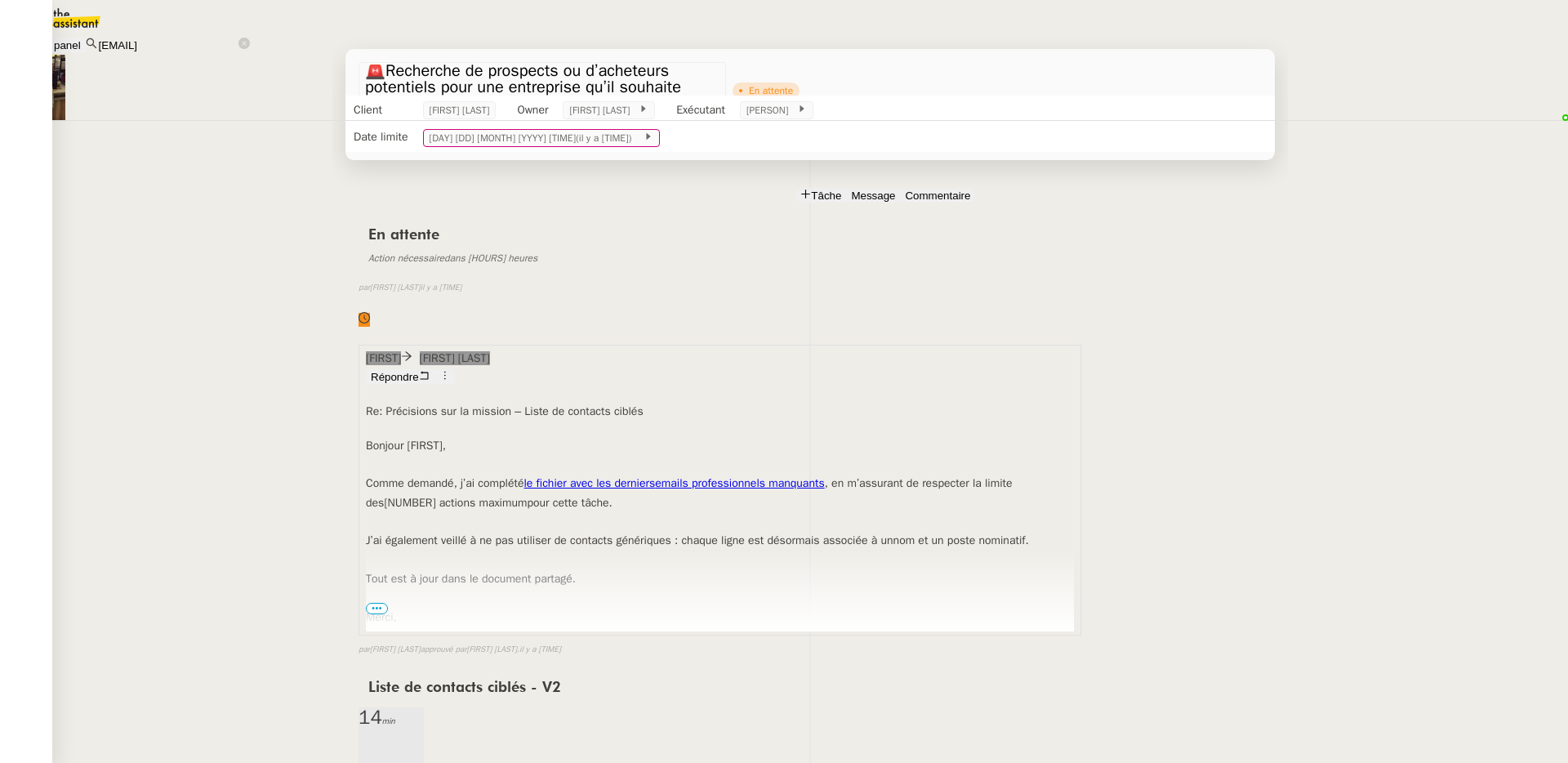 click on "Adrien Pannetier" at bounding box center [87, 785] 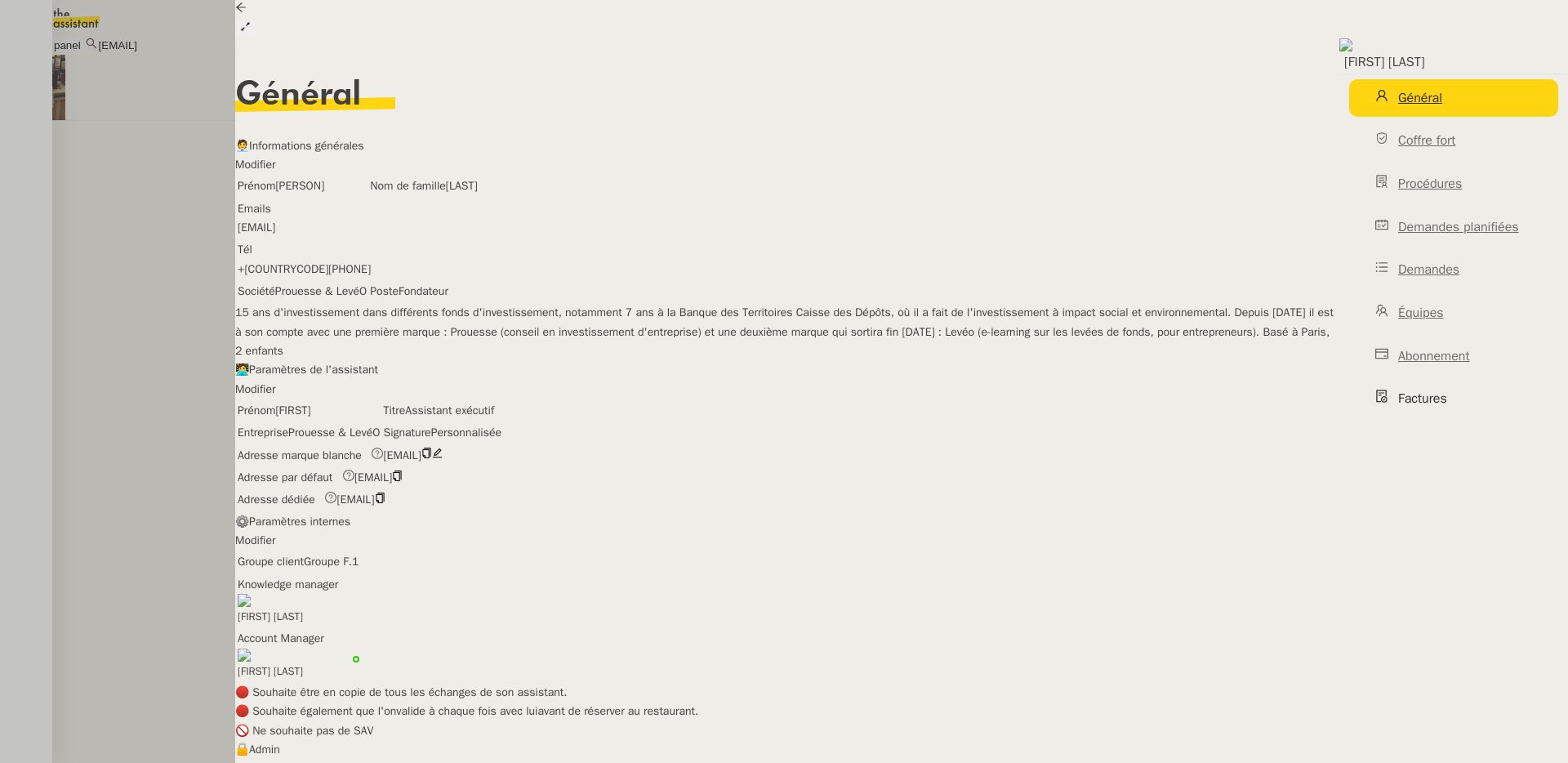 click on "Factures" at bounding box center (1454, 98) 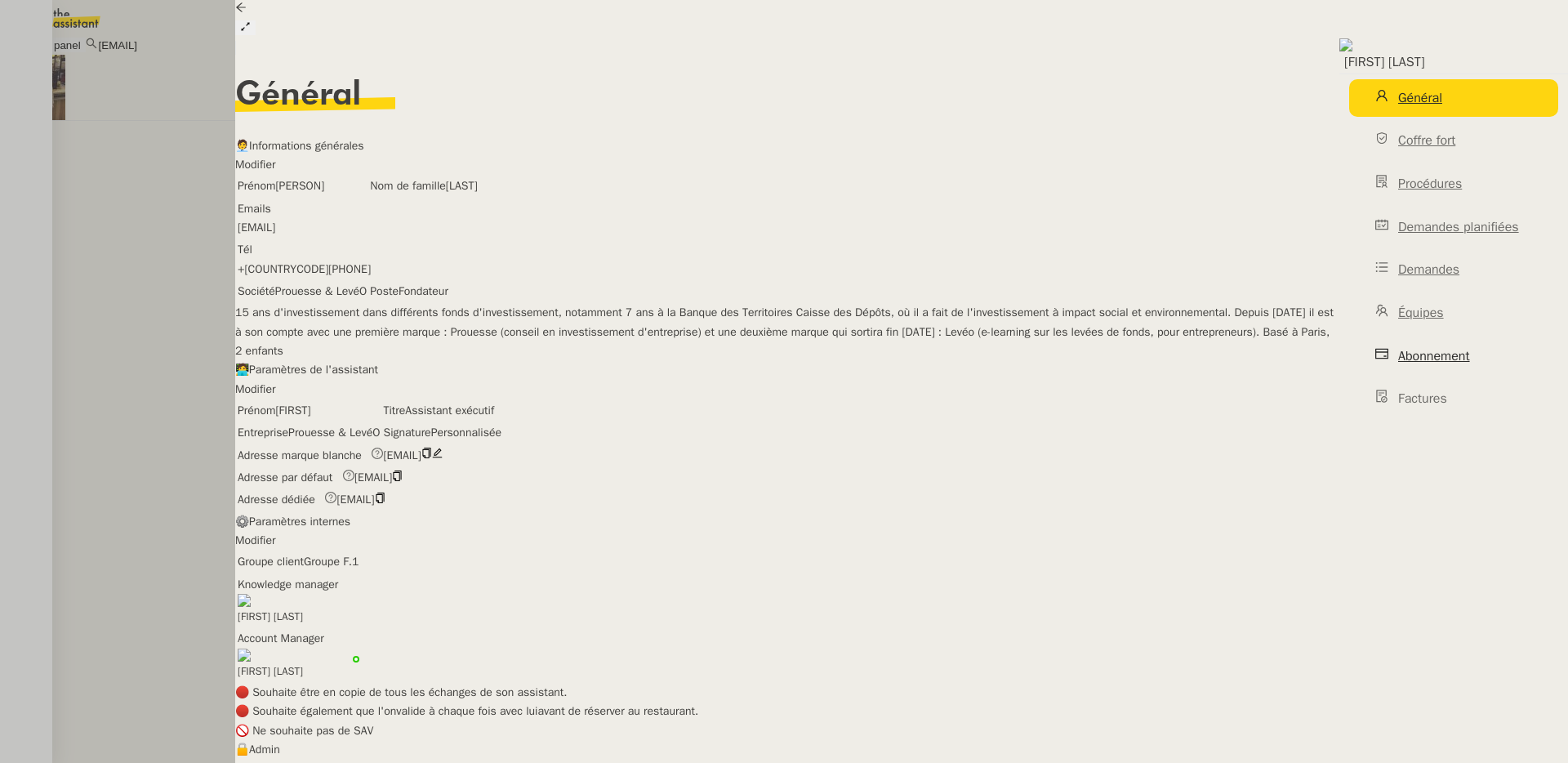 click on "Abonnement" at bounding box center [1454, 356] 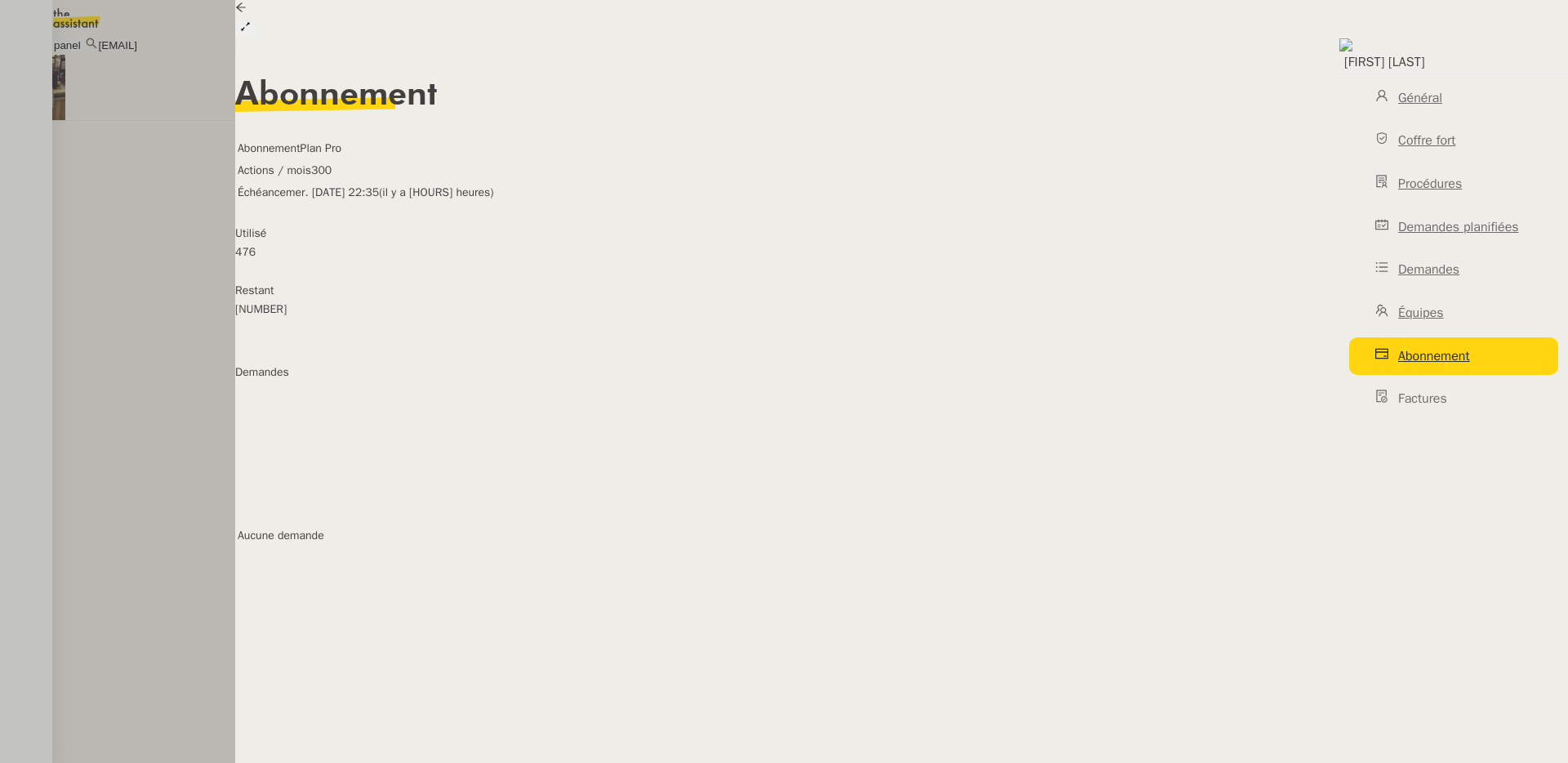 click at bounding box center (784, 382) 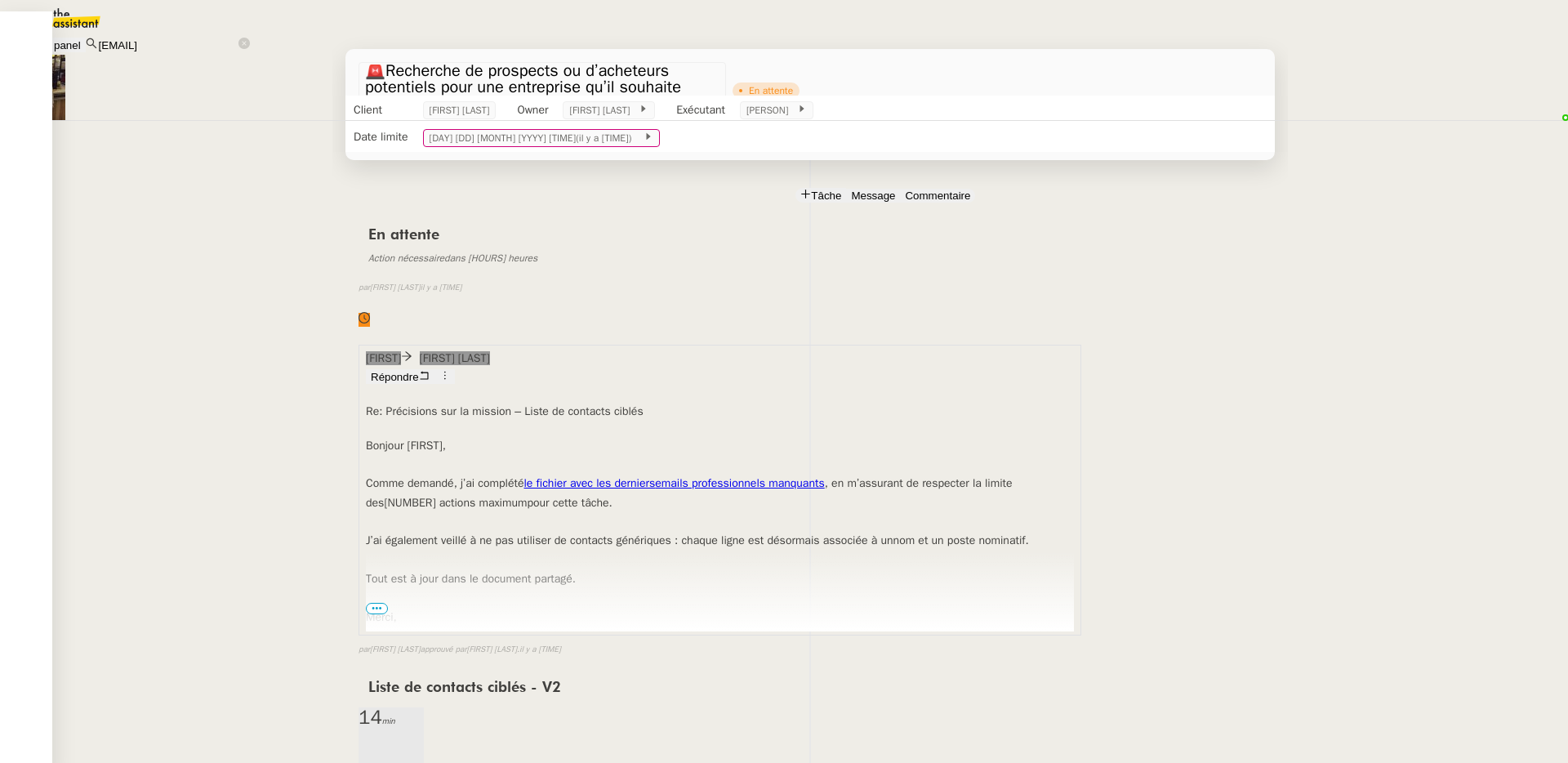 click on "En attente Action nécessaire  dans 21 heures  false par   Esther H.   il y a 17 heures" at bounding box center (810, 270) 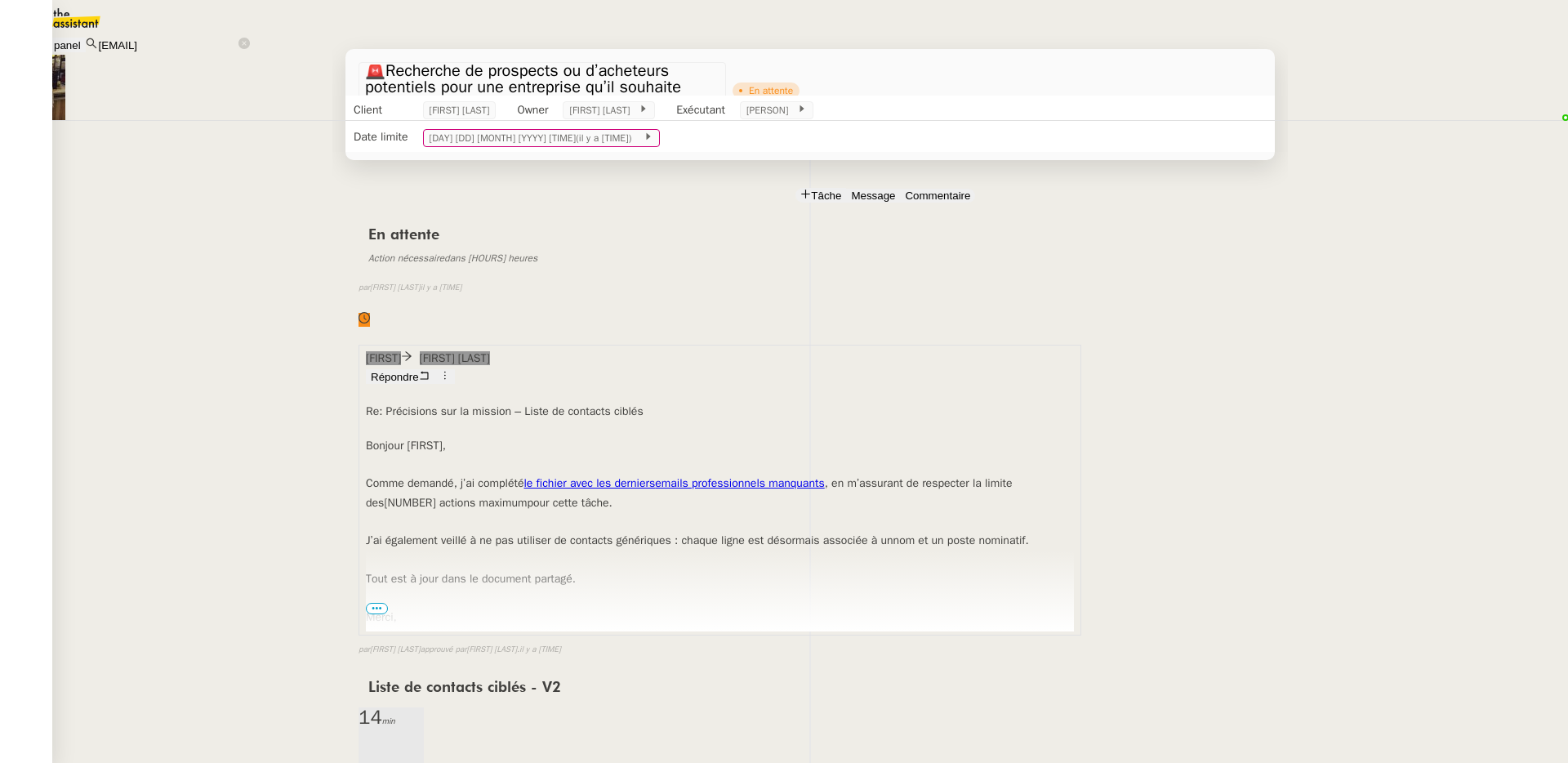 click on "Adrien Pannetier" at bounding box center (87, 785) 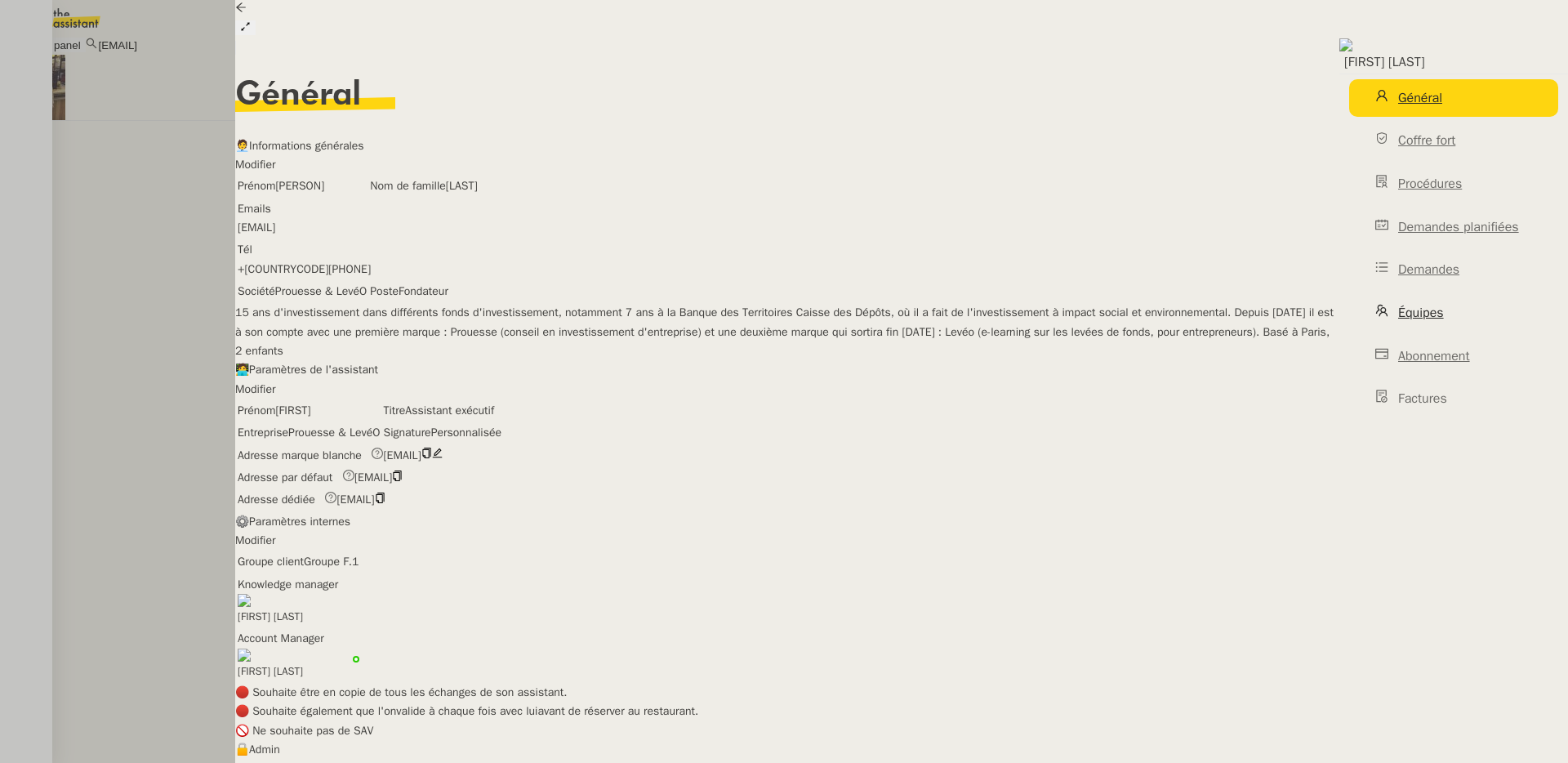 click on "Équipes" at bounding box center [1454, 313] 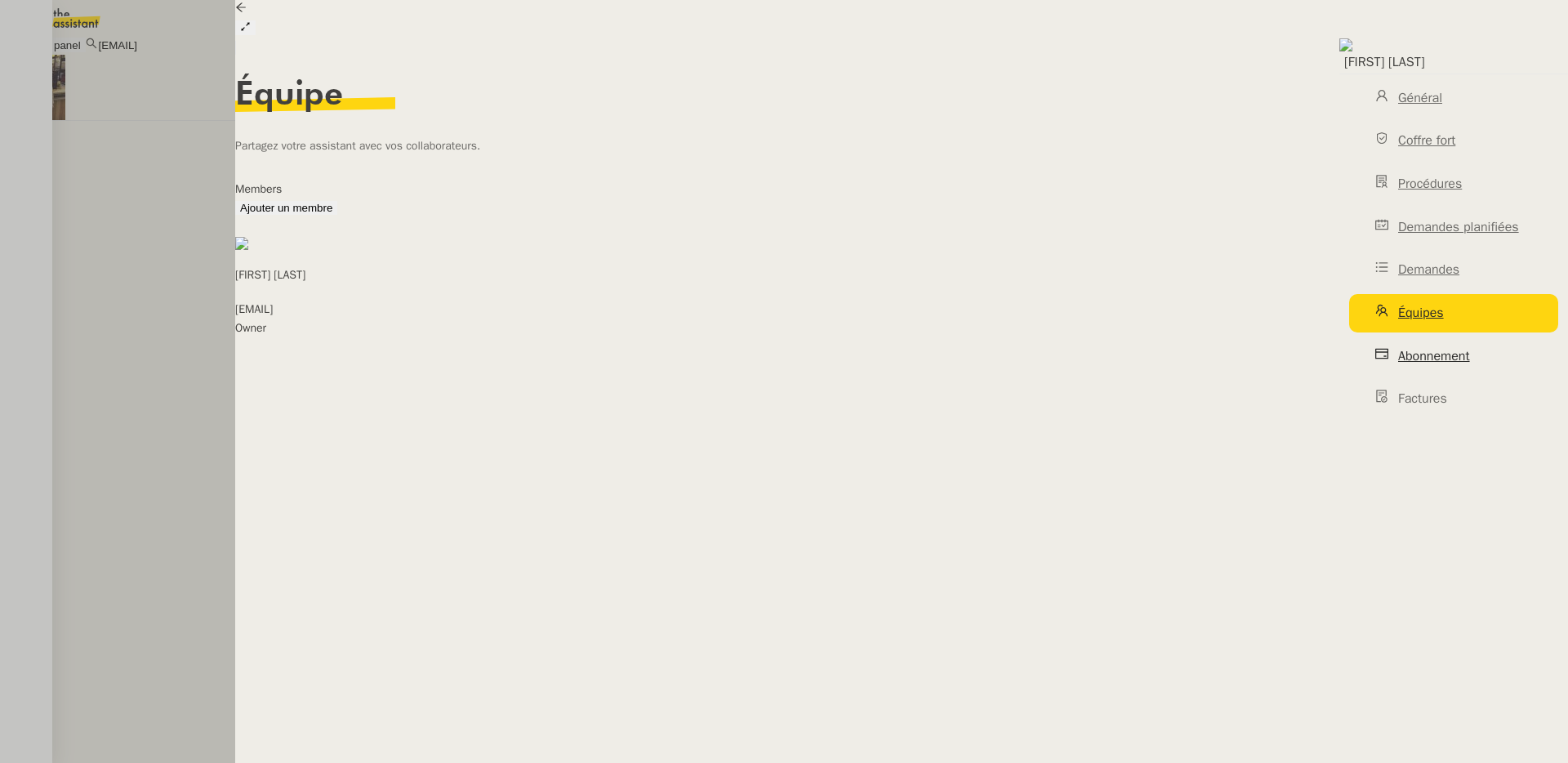 click on "Abonnement" at bounding box center (1454, 356) 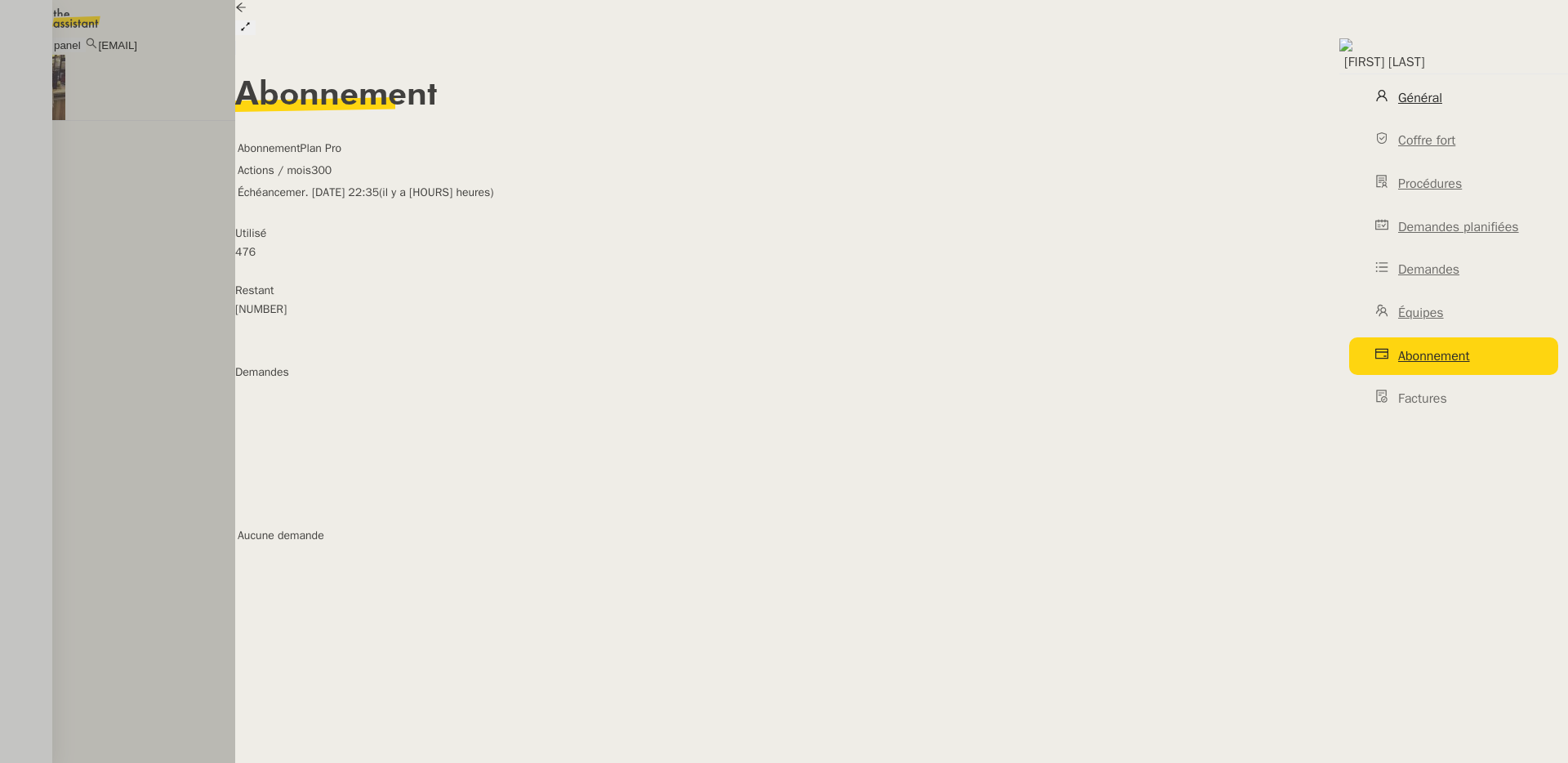 click on "Général" at bounding box center (1454, 98) 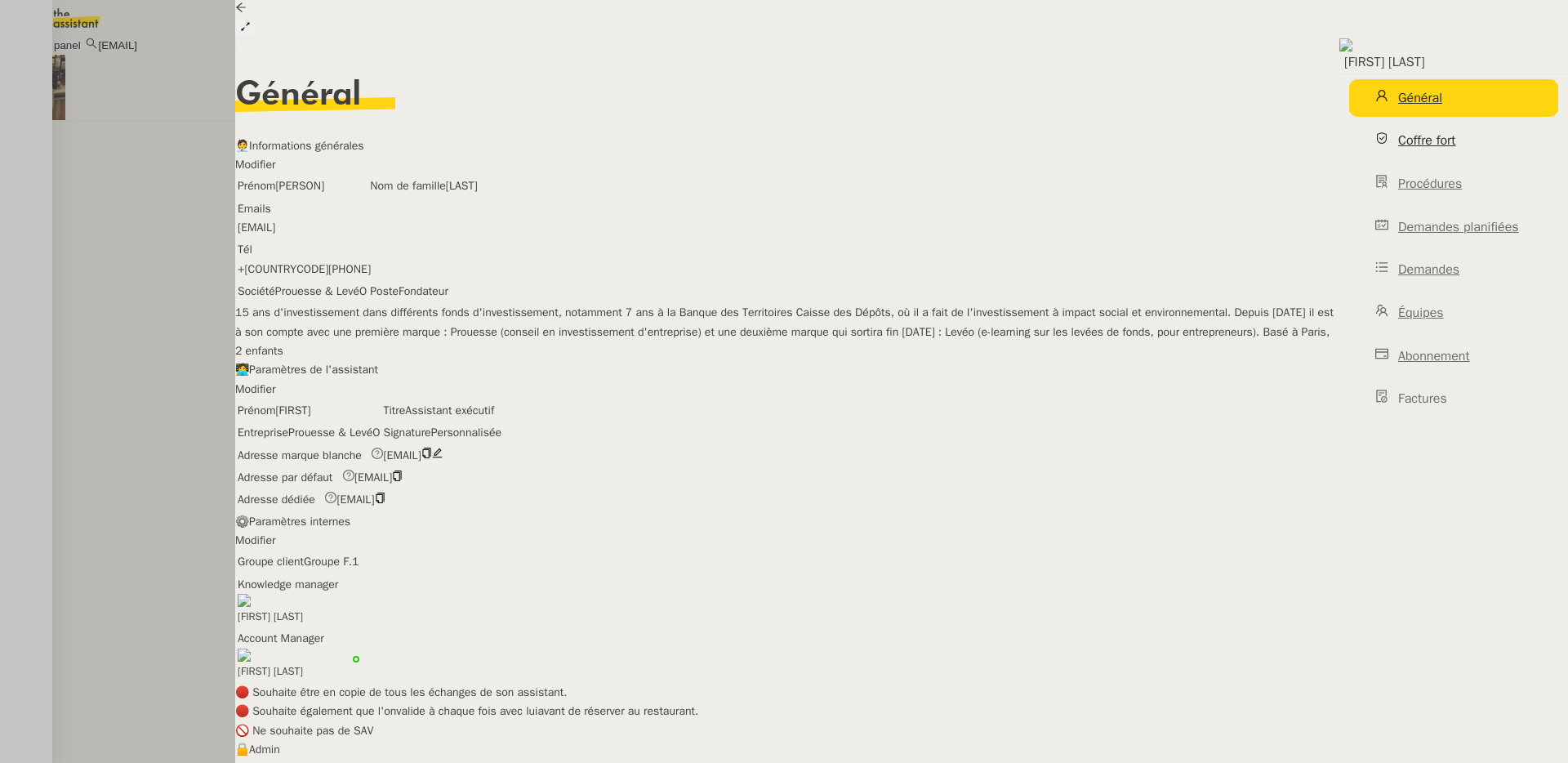 click on "Coffre fort" at bounding box center (1454, 141) 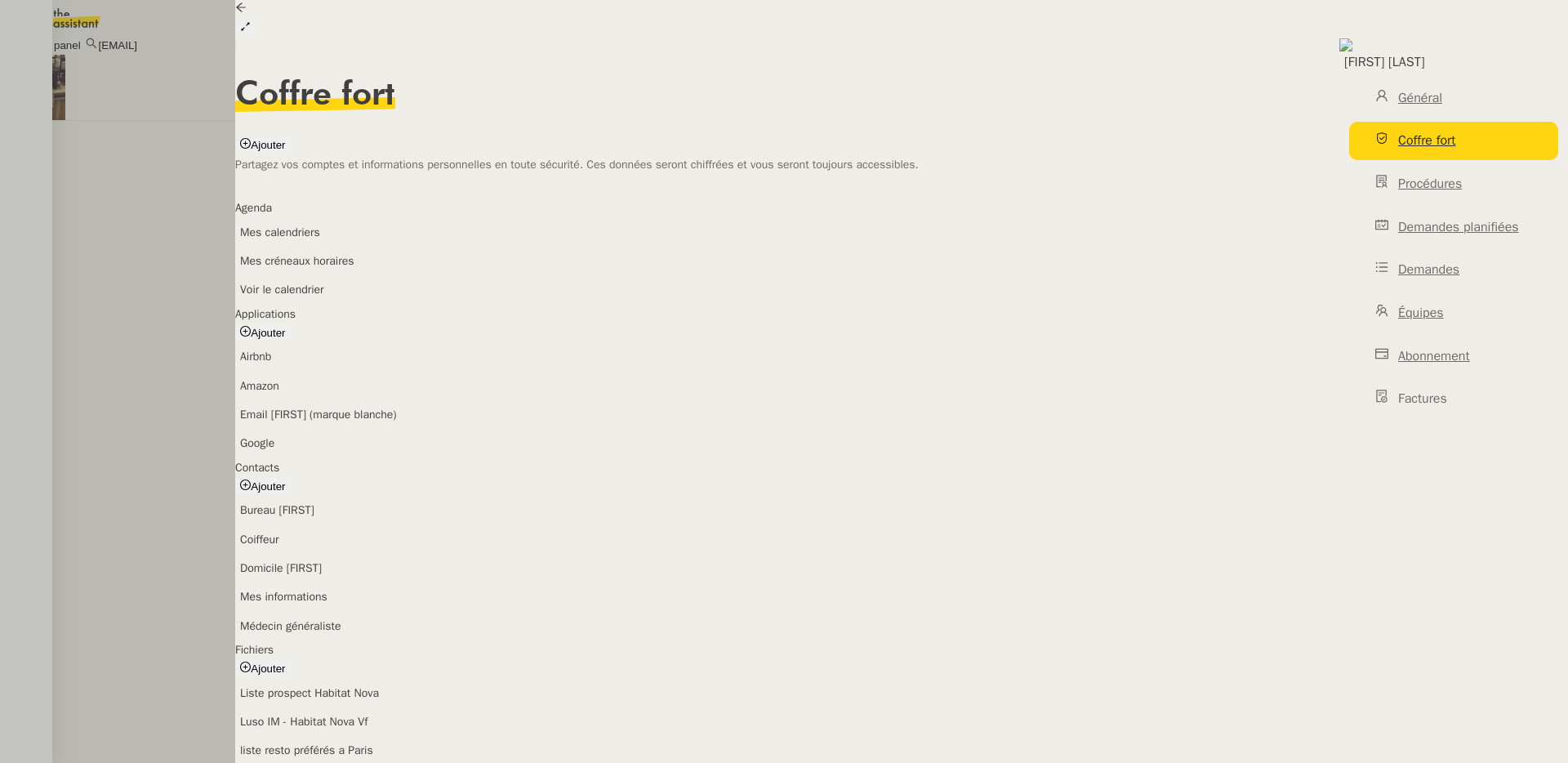 click on "Général Coffre fort Procédures Demandes planifiées Demandes Équipes Abonnement Factures" at bounding box center (1454, 248) 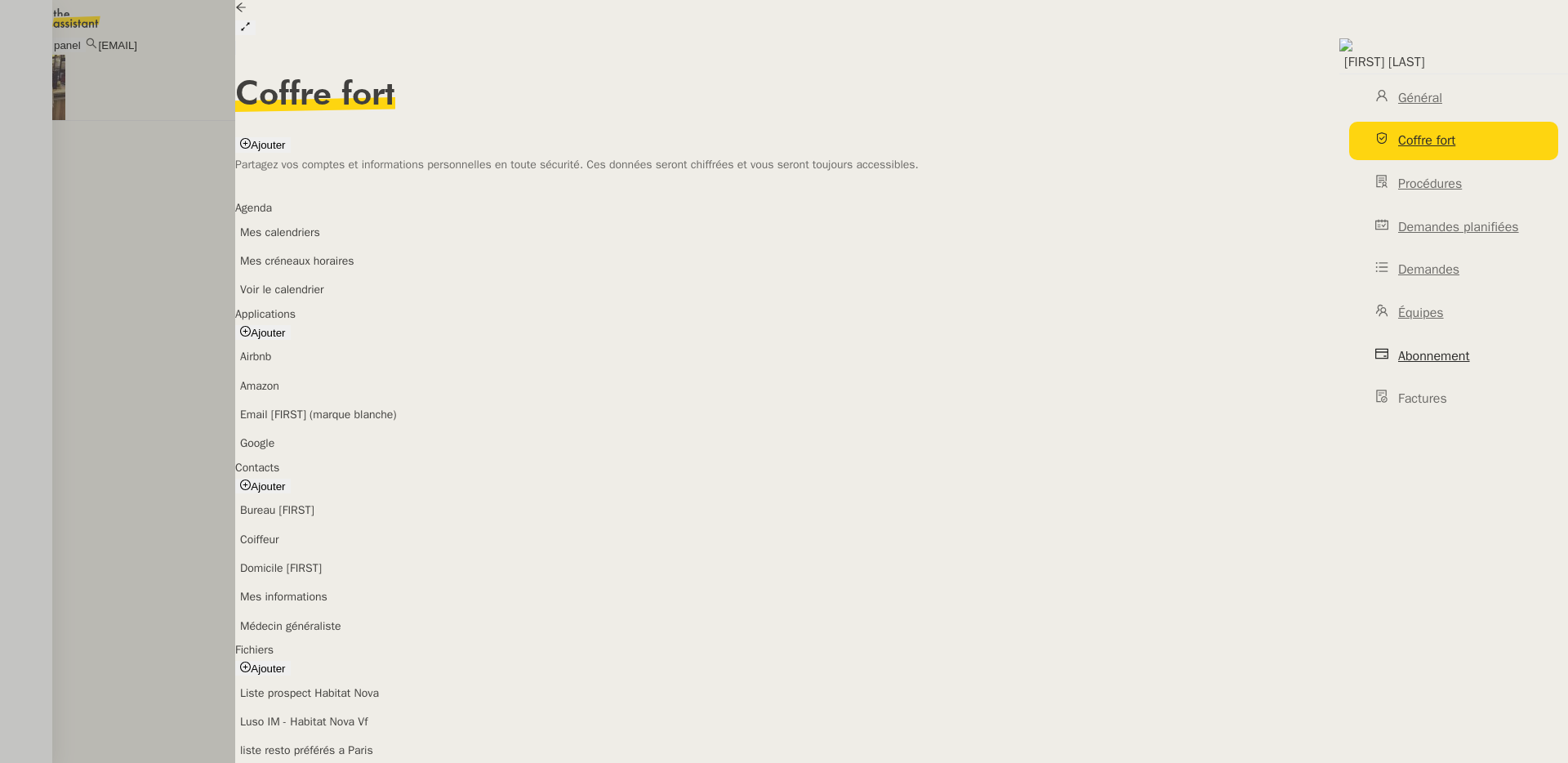 click on "Abonnement" at bounding box center [1434, 356] 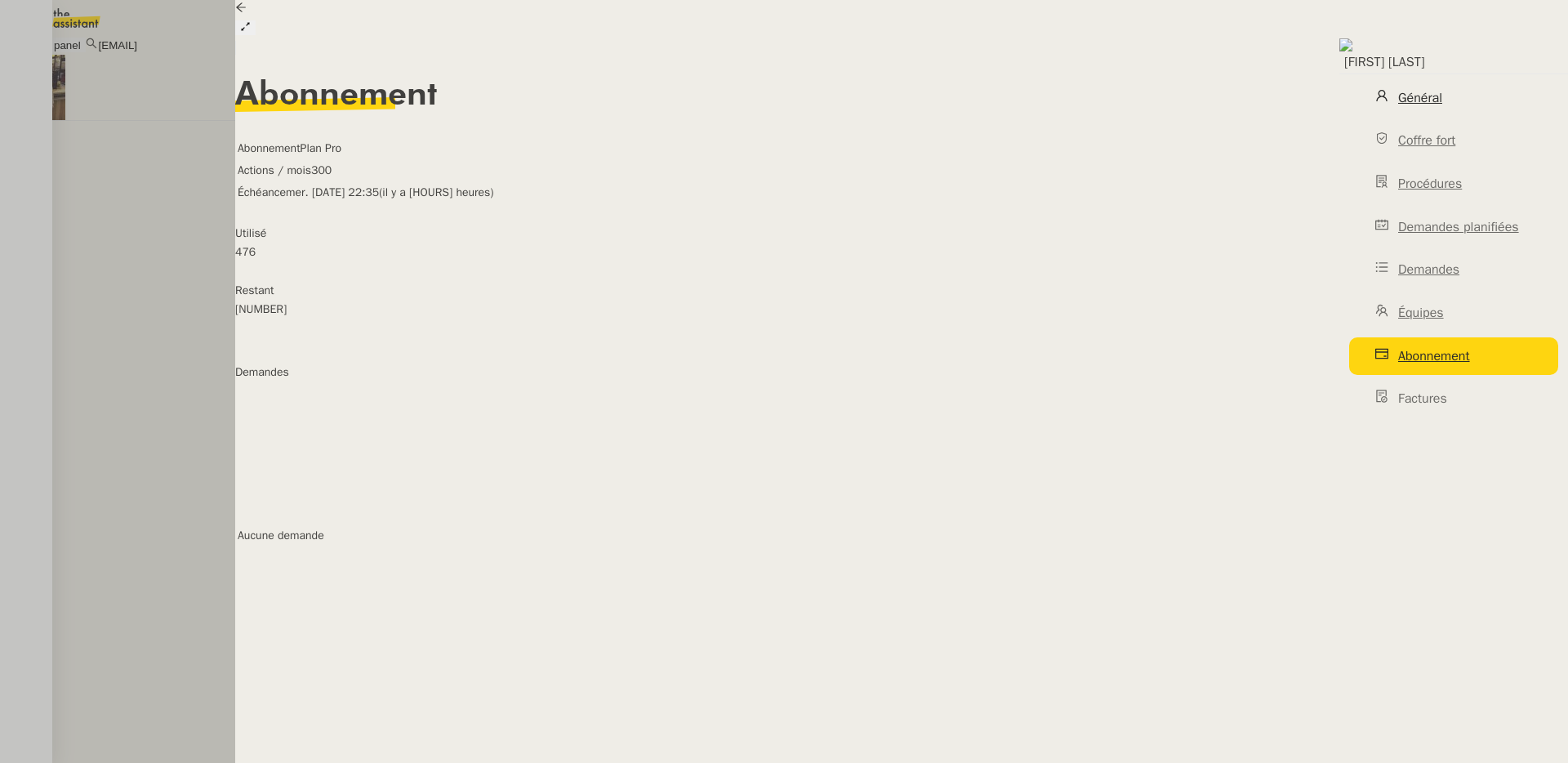 click on "Général" at bounding box center [1420, 98] 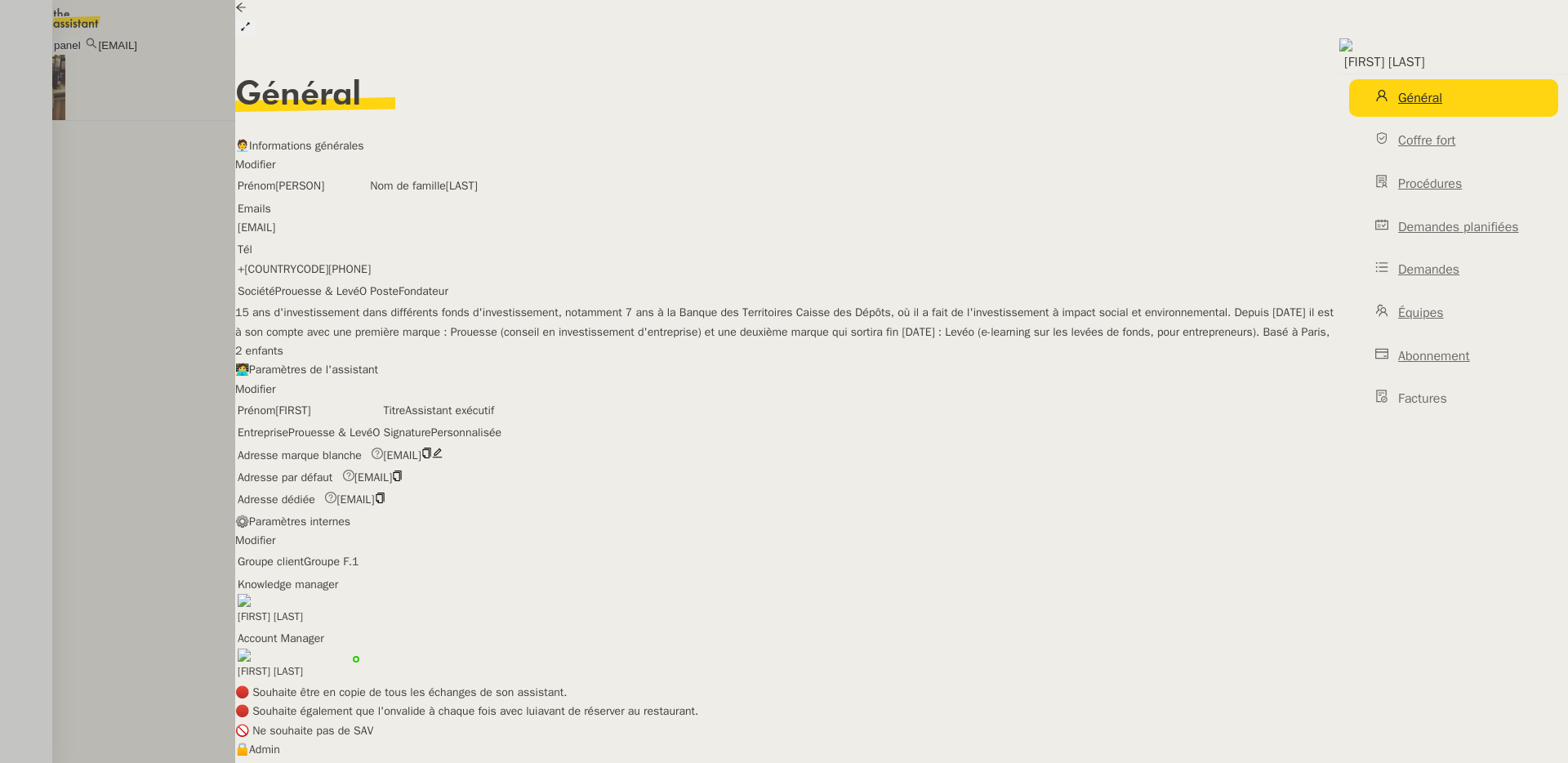 click on "Général" at bounding box center [1454, 98] 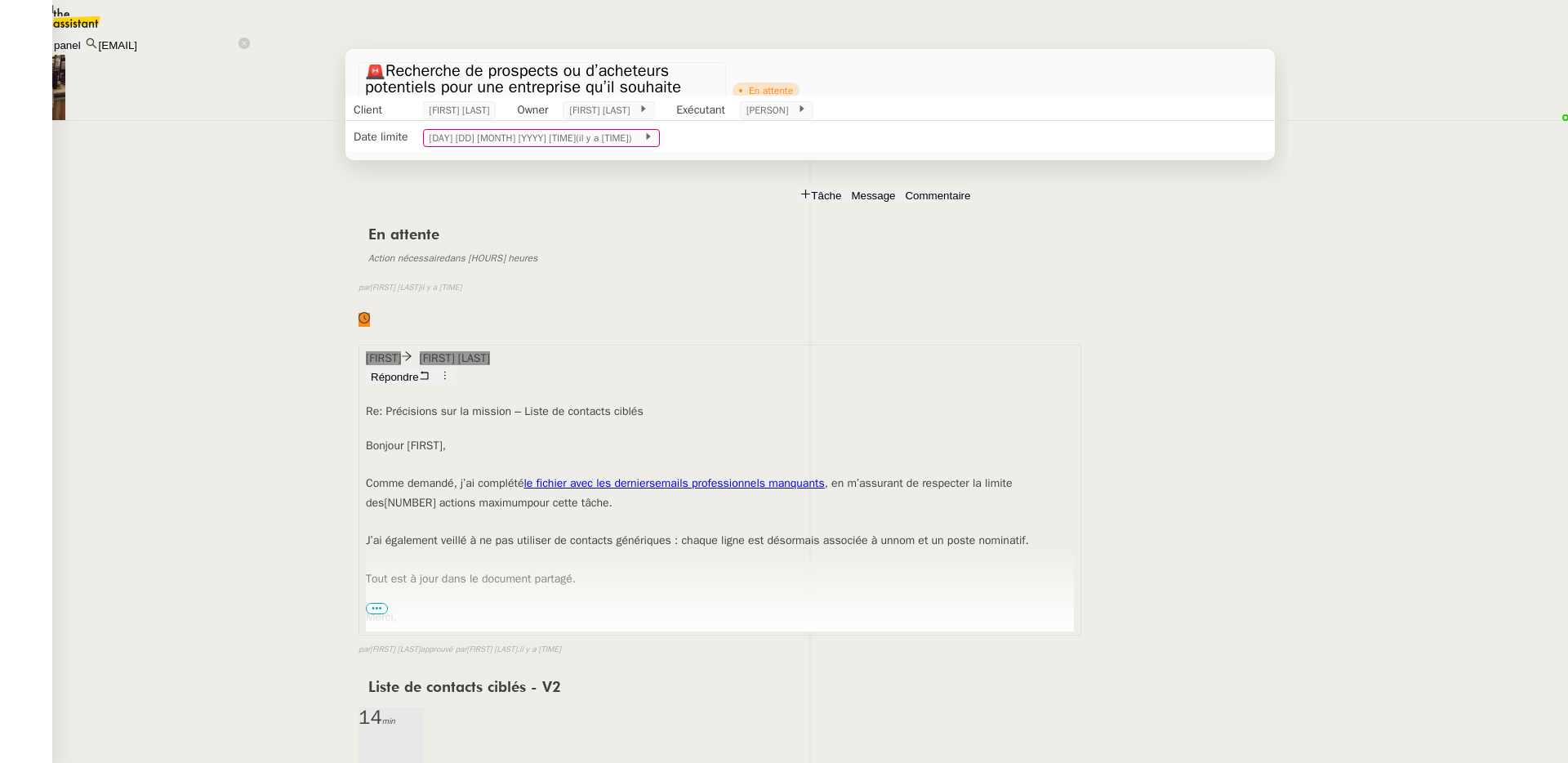 click at bounding box center (368, 162) 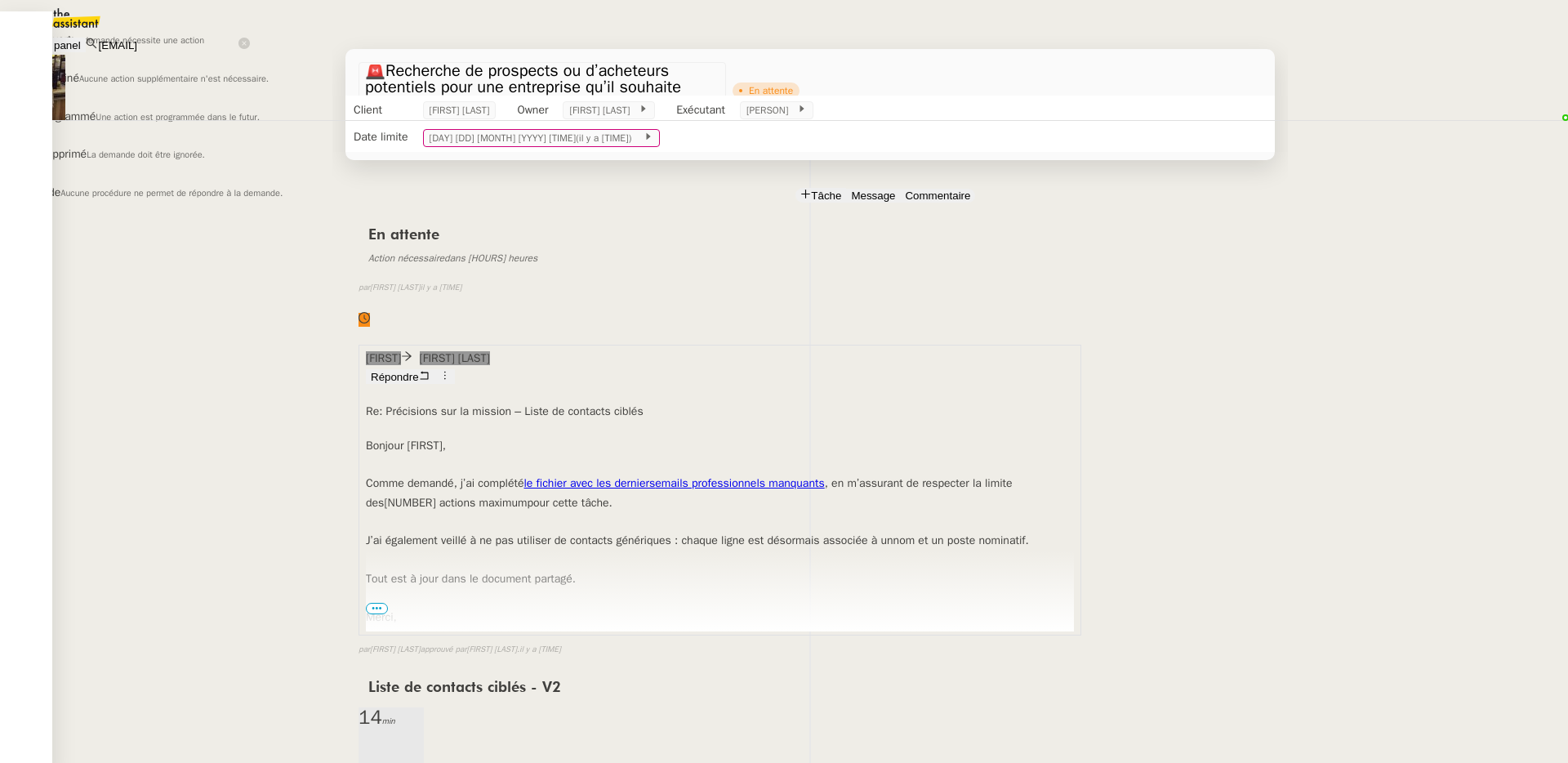 click on "Terminé" at bounding box center (55, 39) 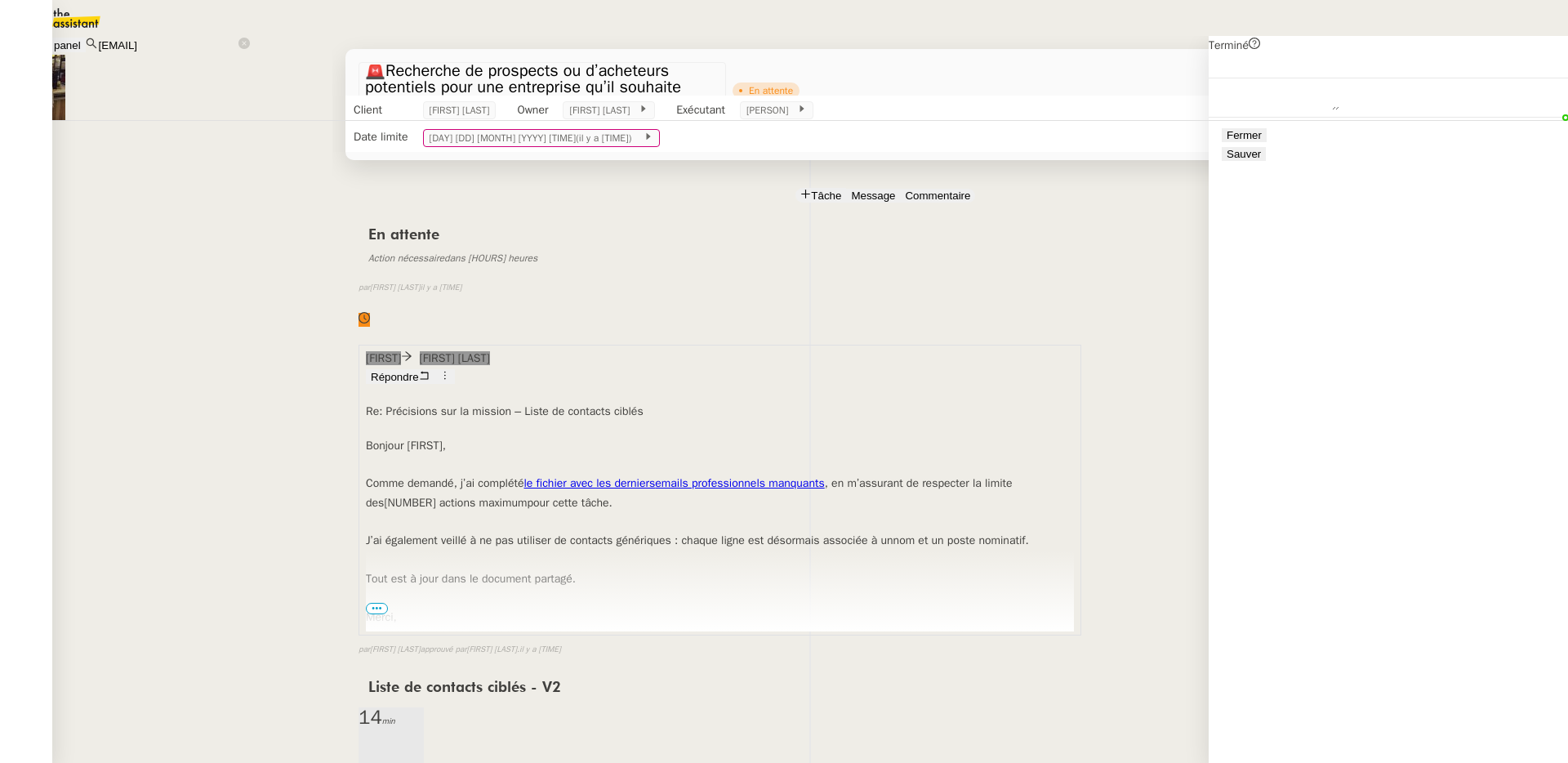 click on "Sauver" at bounding box center (1244, 154) 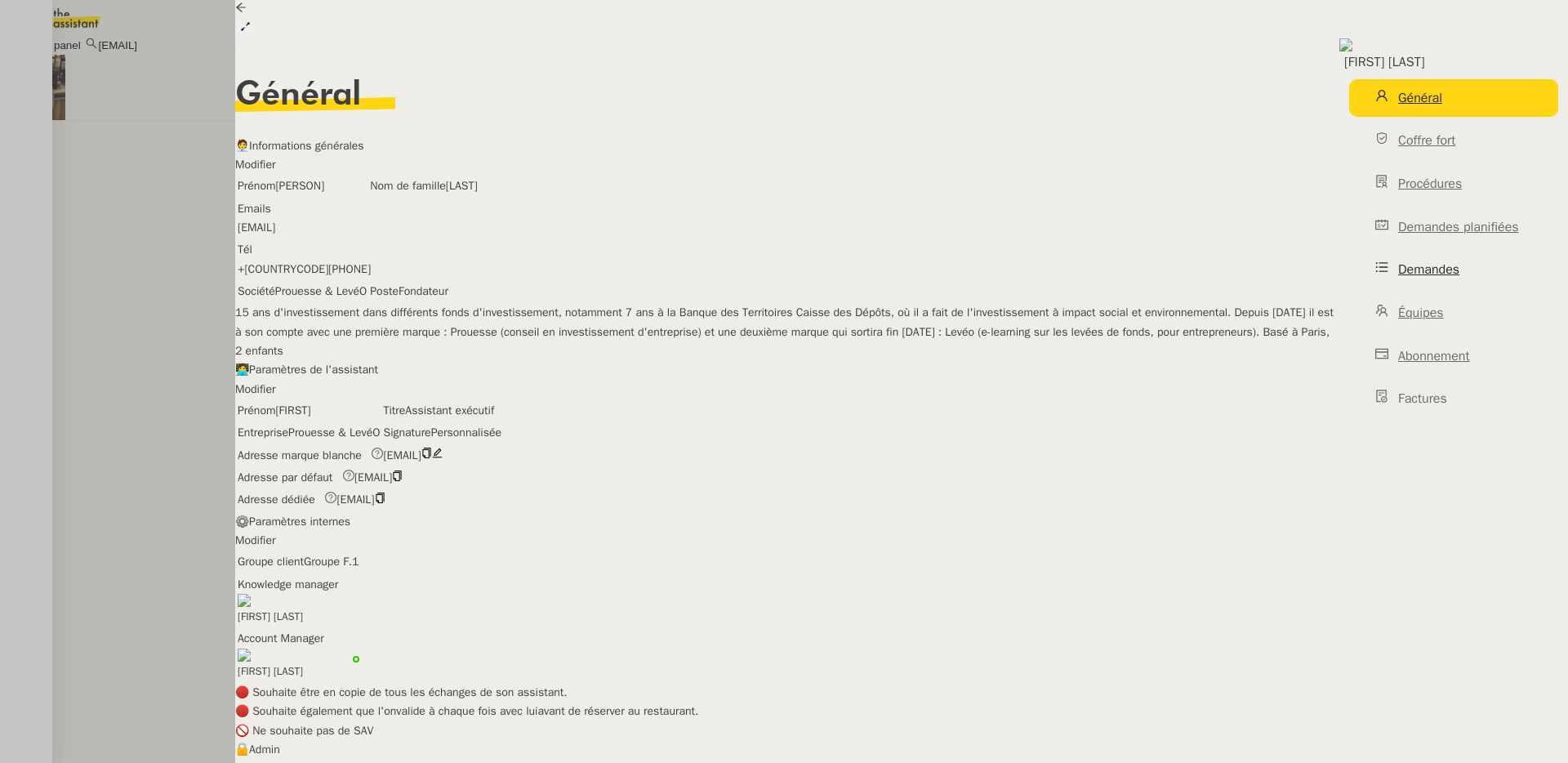 click on "Demandes" at bounding box center (1454, 270) 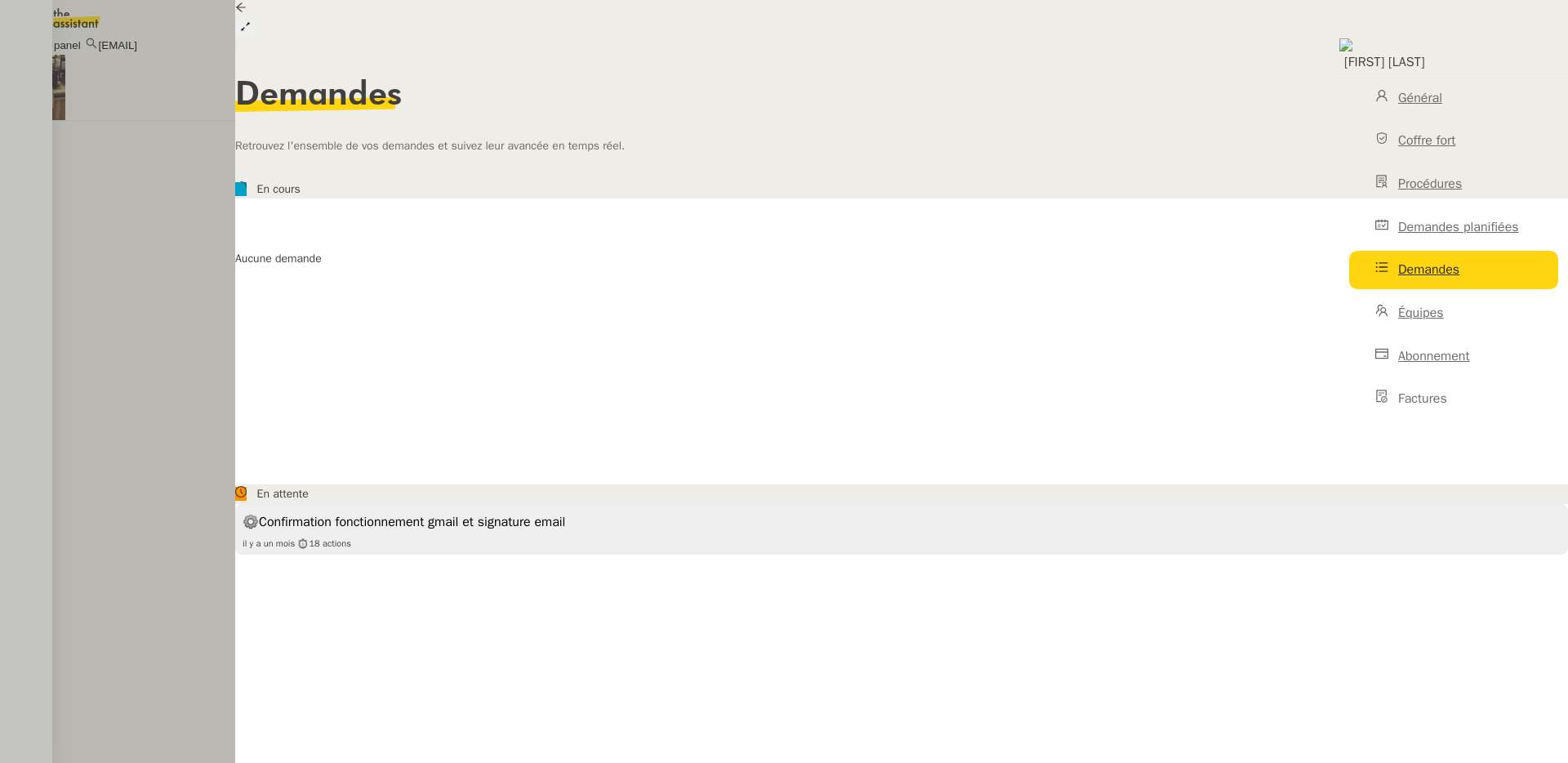 click on "⚙️Confirmation fonctionnement gmail et signature email" at bounding box center (902, 522) 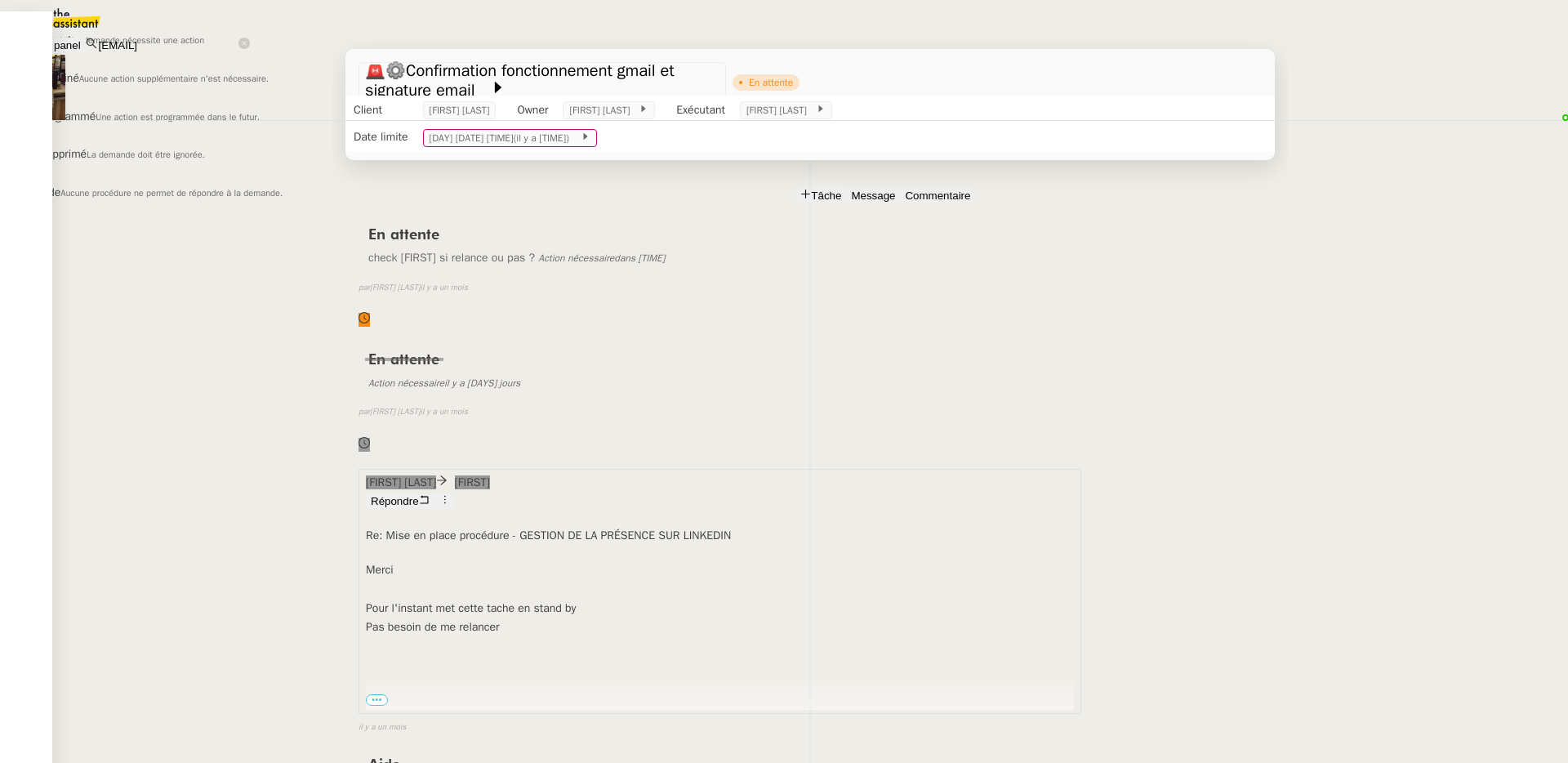 click on "Terminé" at bounding box center [55, 39] 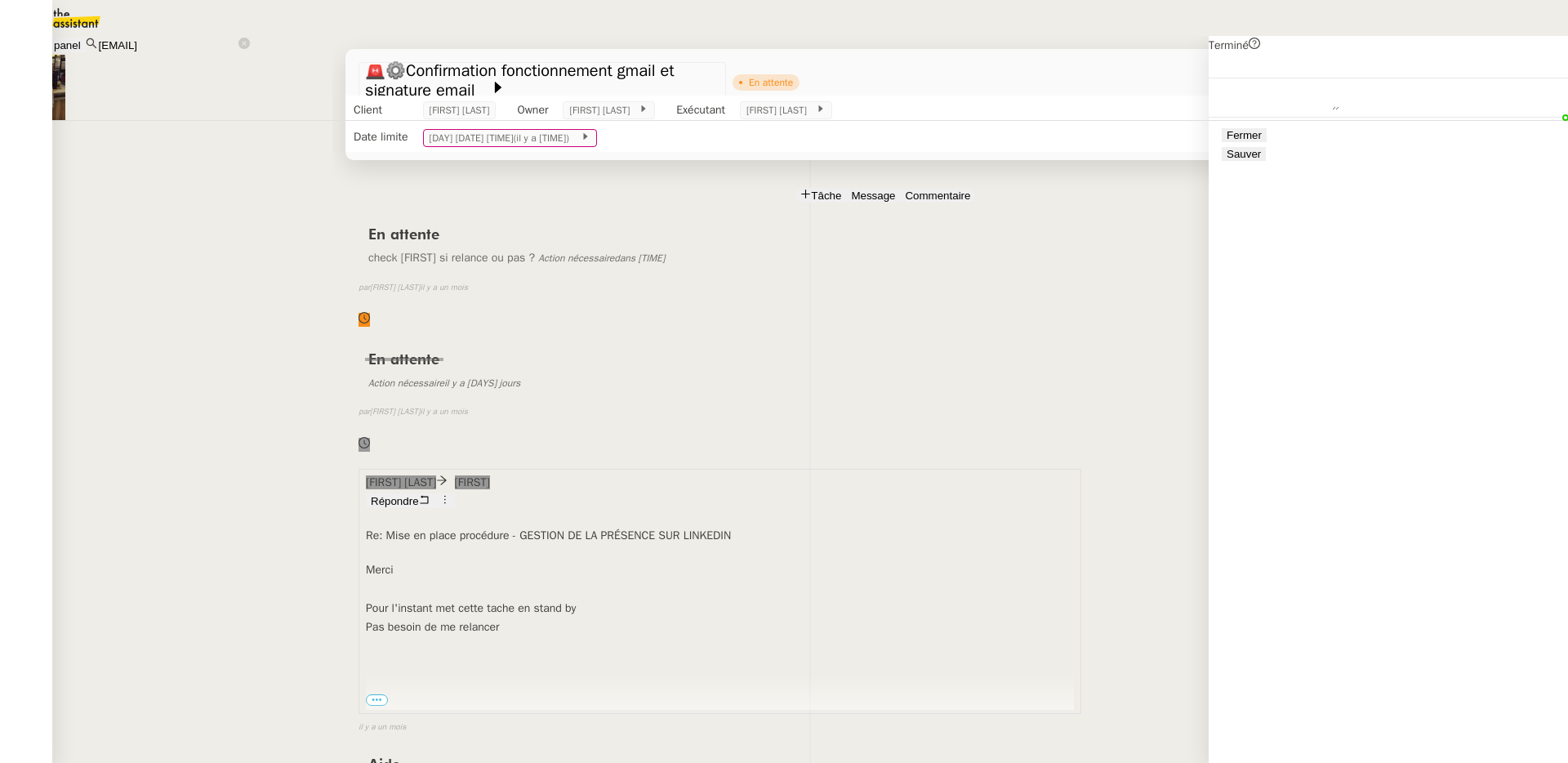 click on "Sauver" at bounding box center (1244, 154) 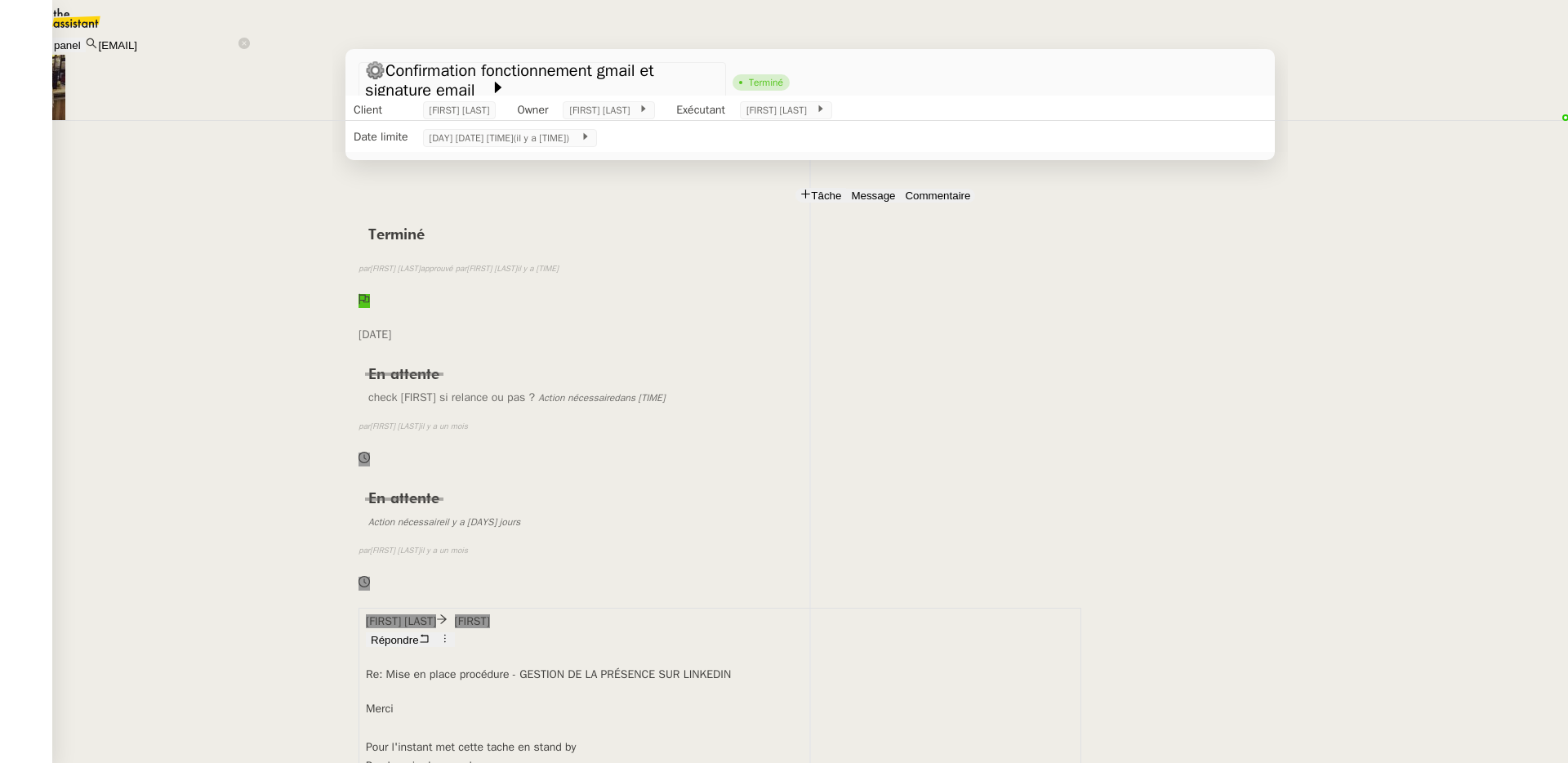 click on "Adrien Pannetier" at bounding box center [87, 785] 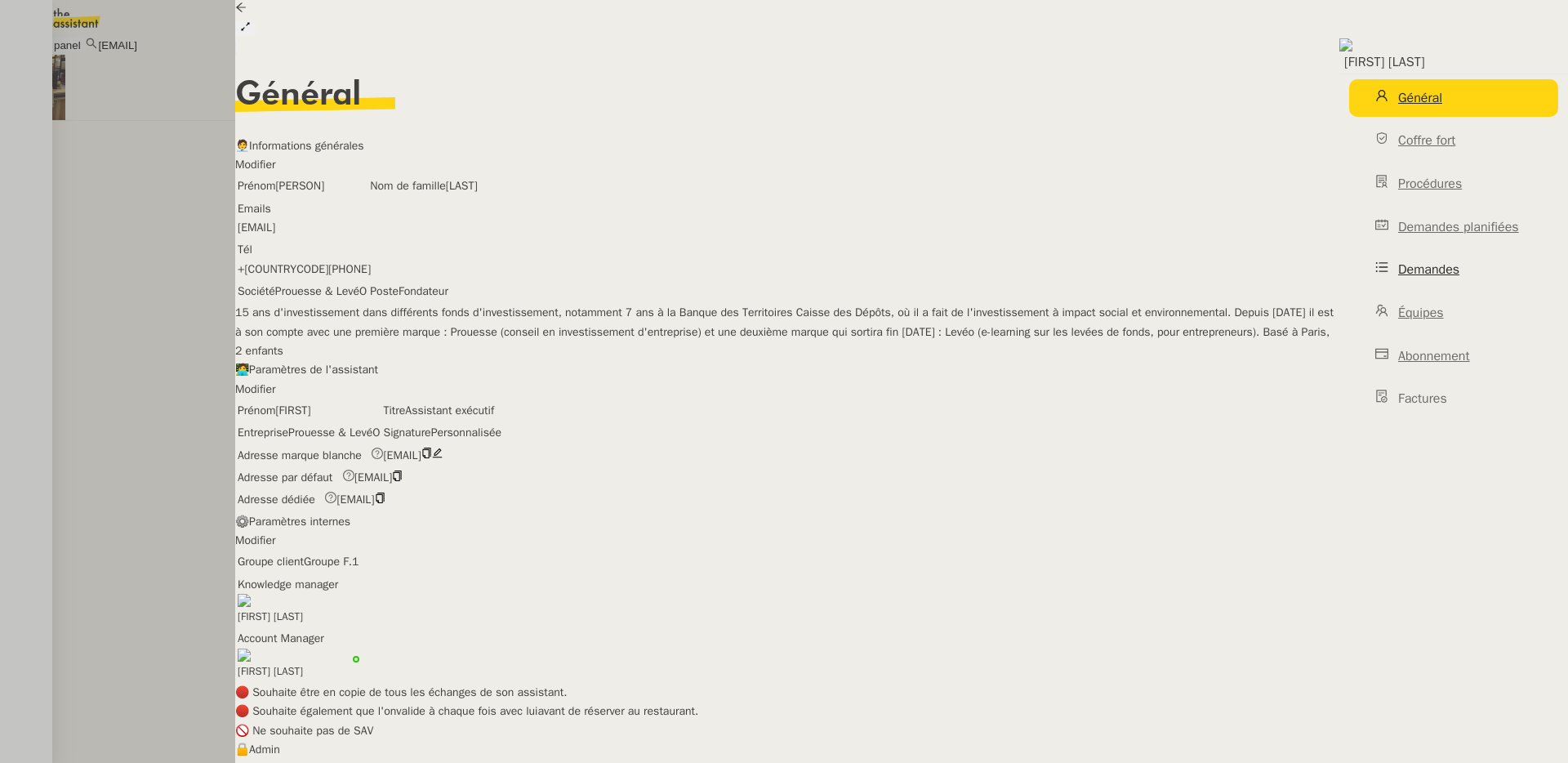 click on "Demandes" at bounding box center [1428, 270] 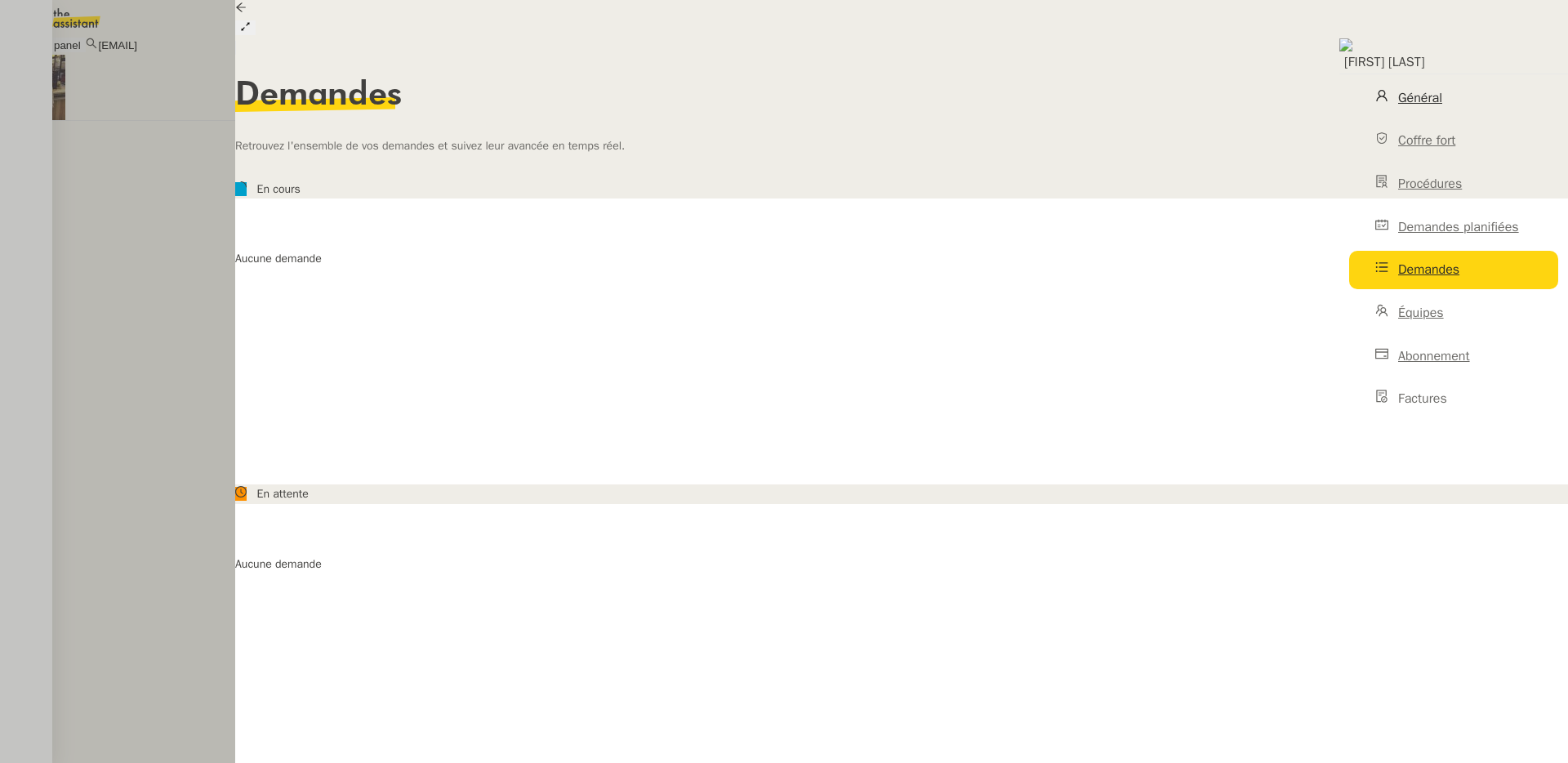 click on "Général" at bounding box center [1454, 98] 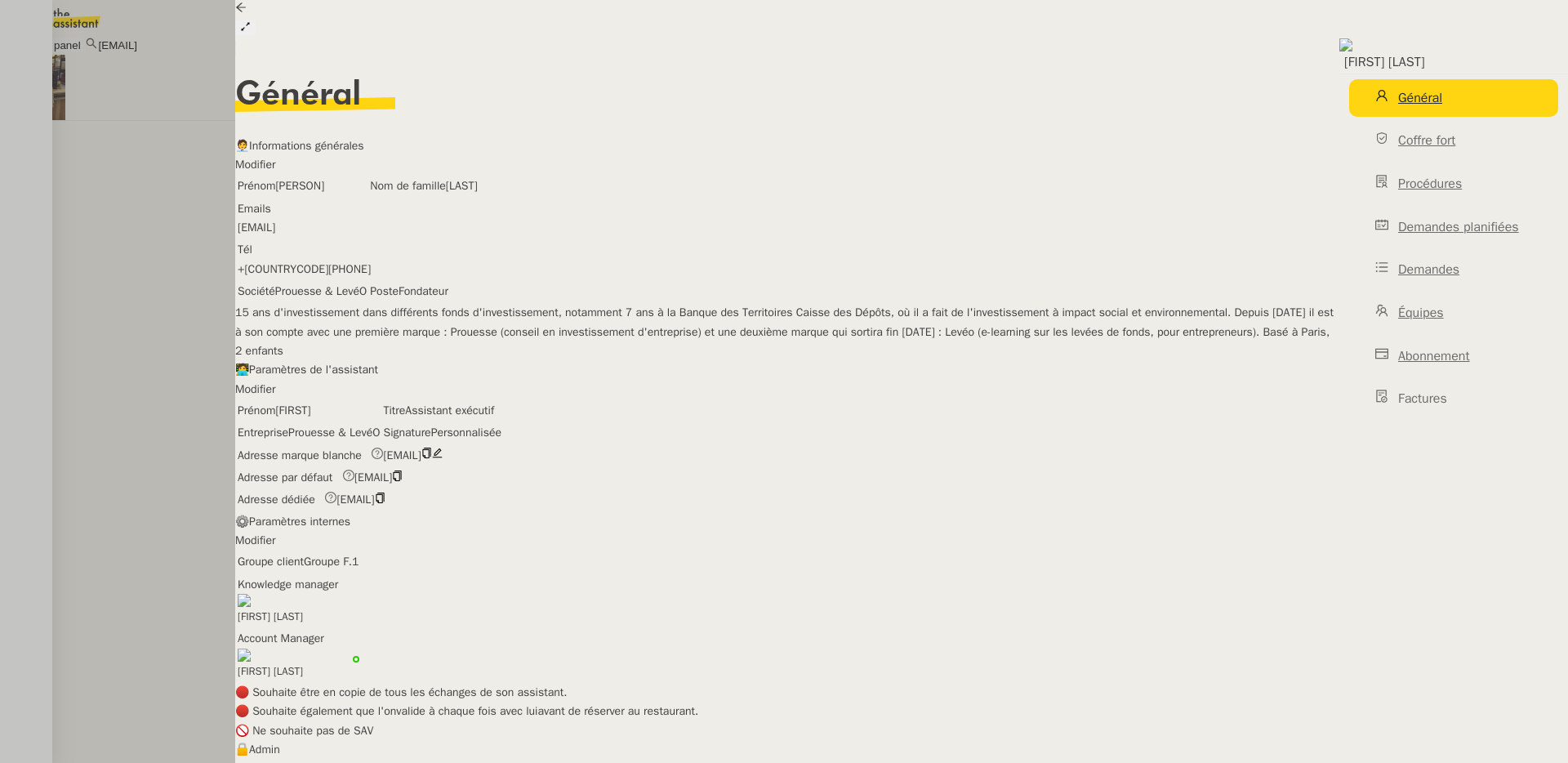 drag, startPoint x: 1498, startPoint y: 604, endPoint x: 1507, endPoint y: 611, distance: 11.40175 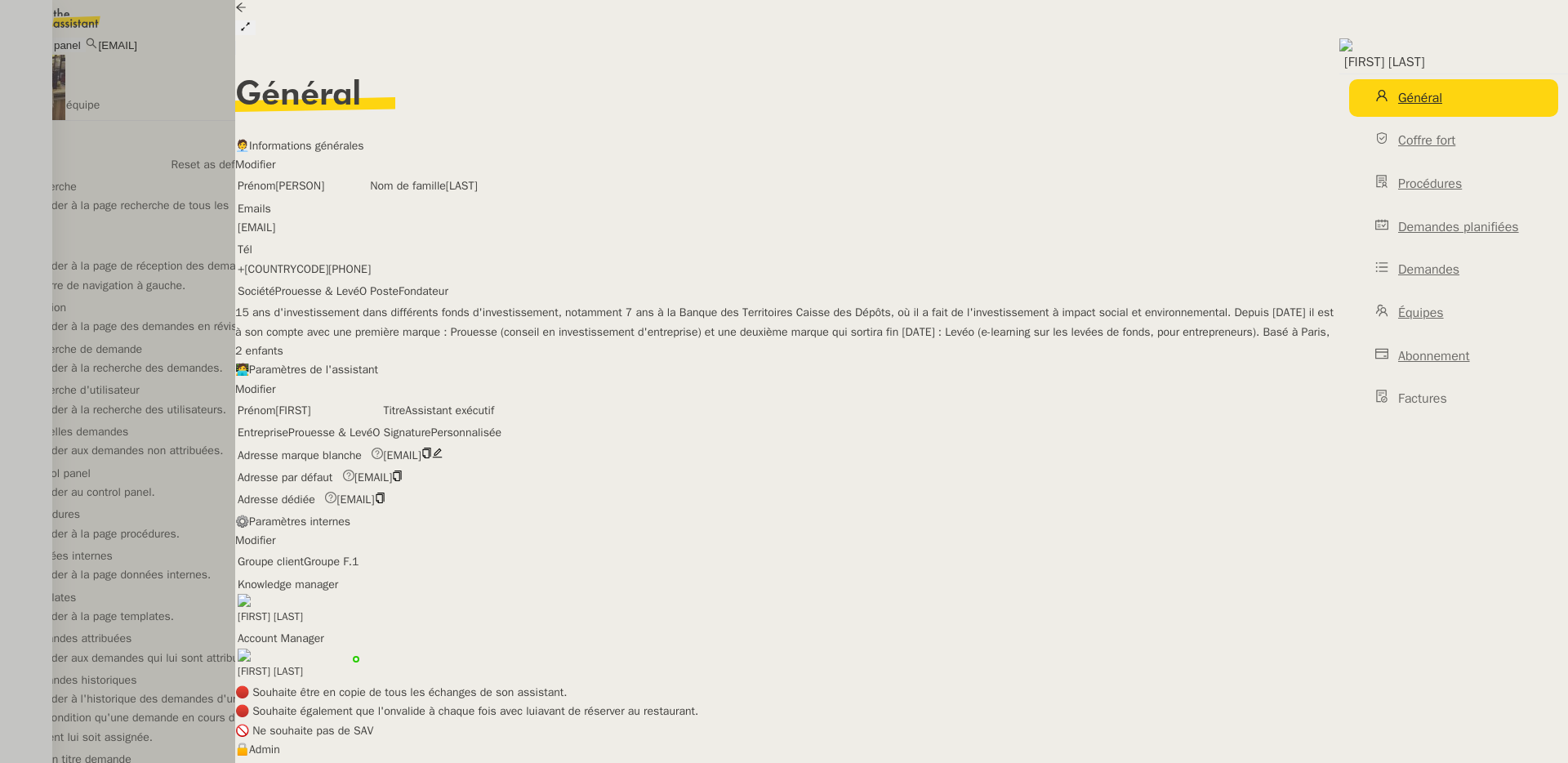 click at bounding box center (0, 85) 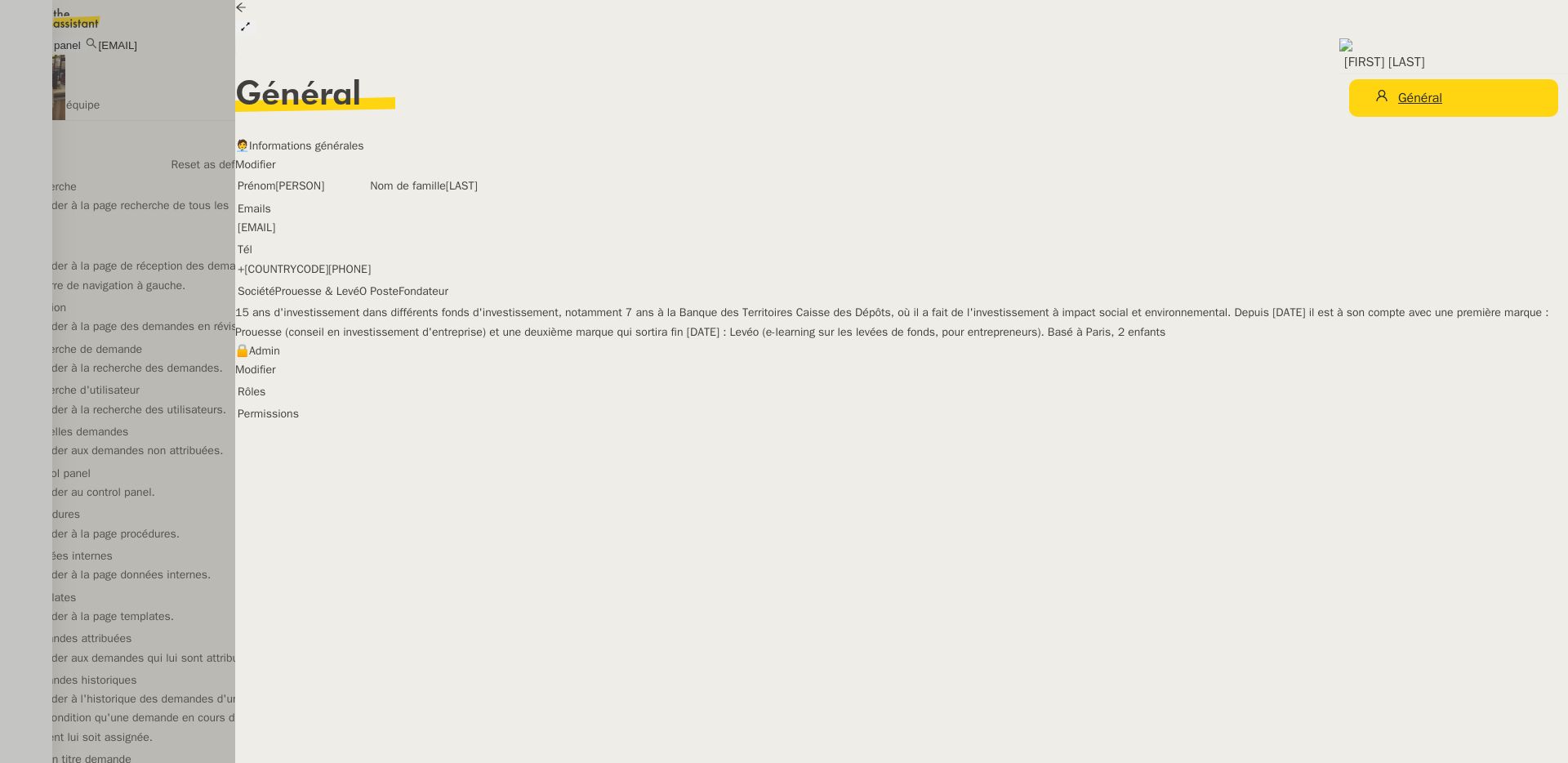scroll, scrollTop: 3299, scrollLeft: 0, axis: vertical 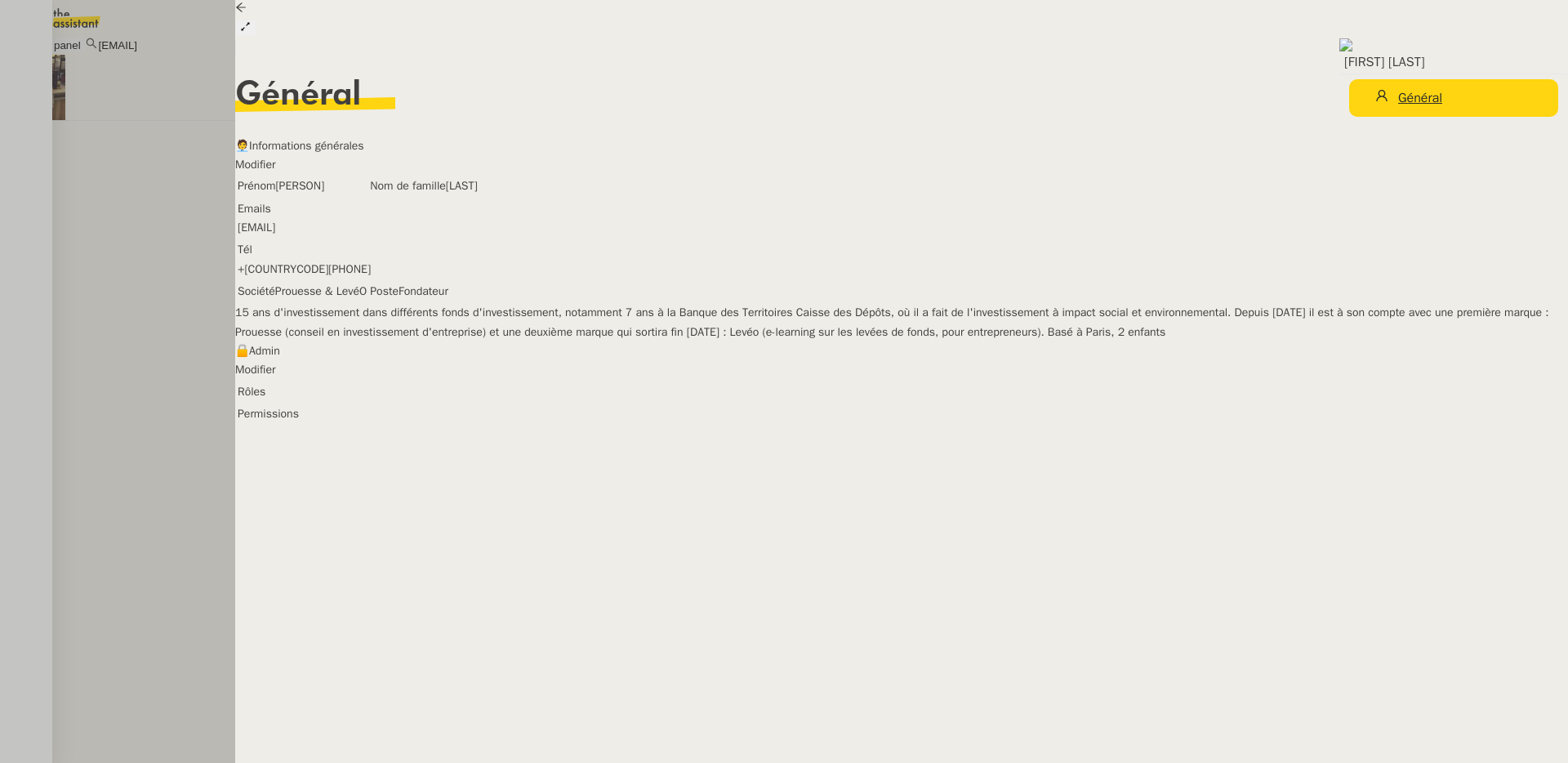click at bounding box center (784, 382) 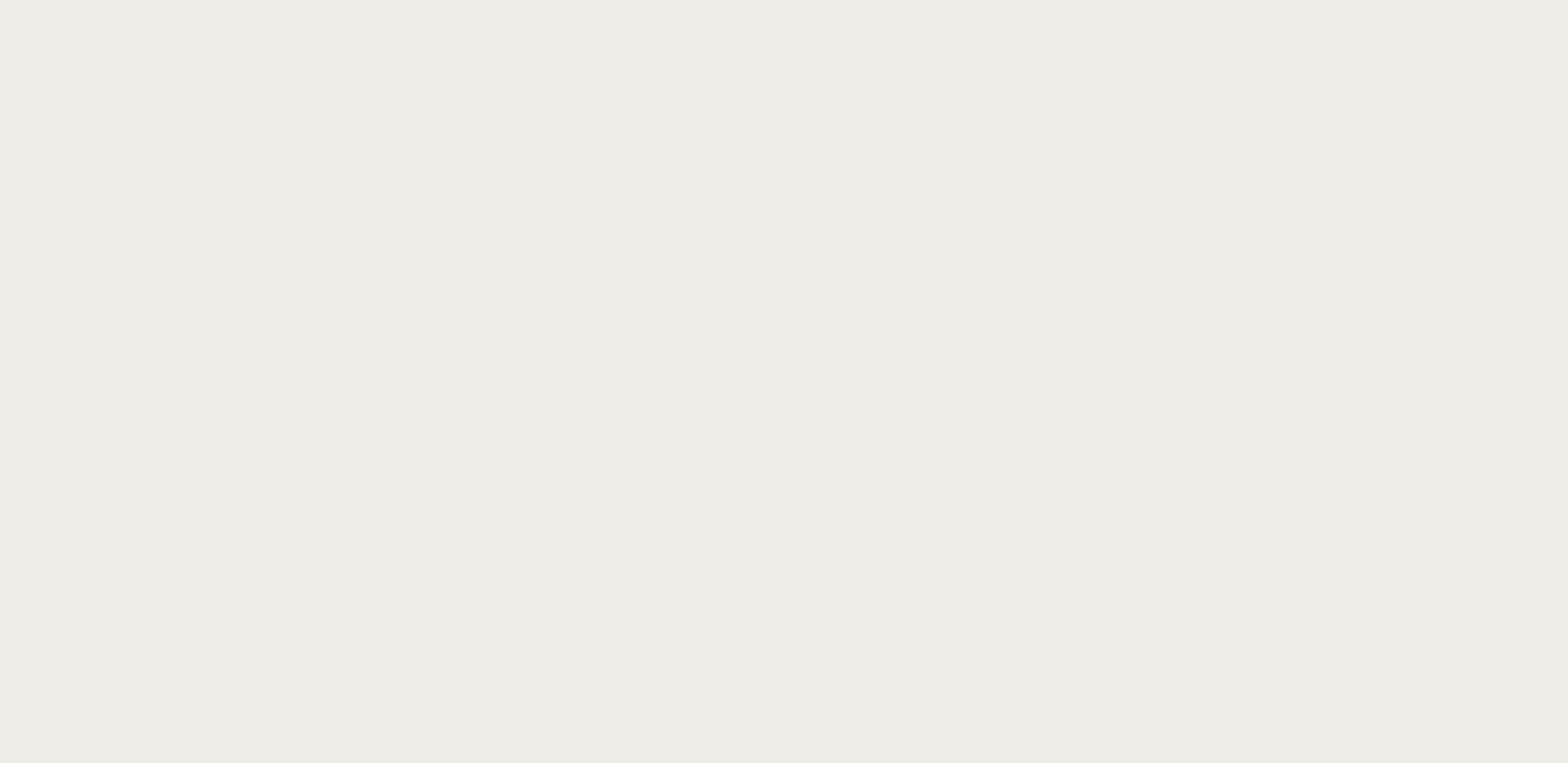 scroll, scrollTop: 0, scrollLeft: 0, axis: both 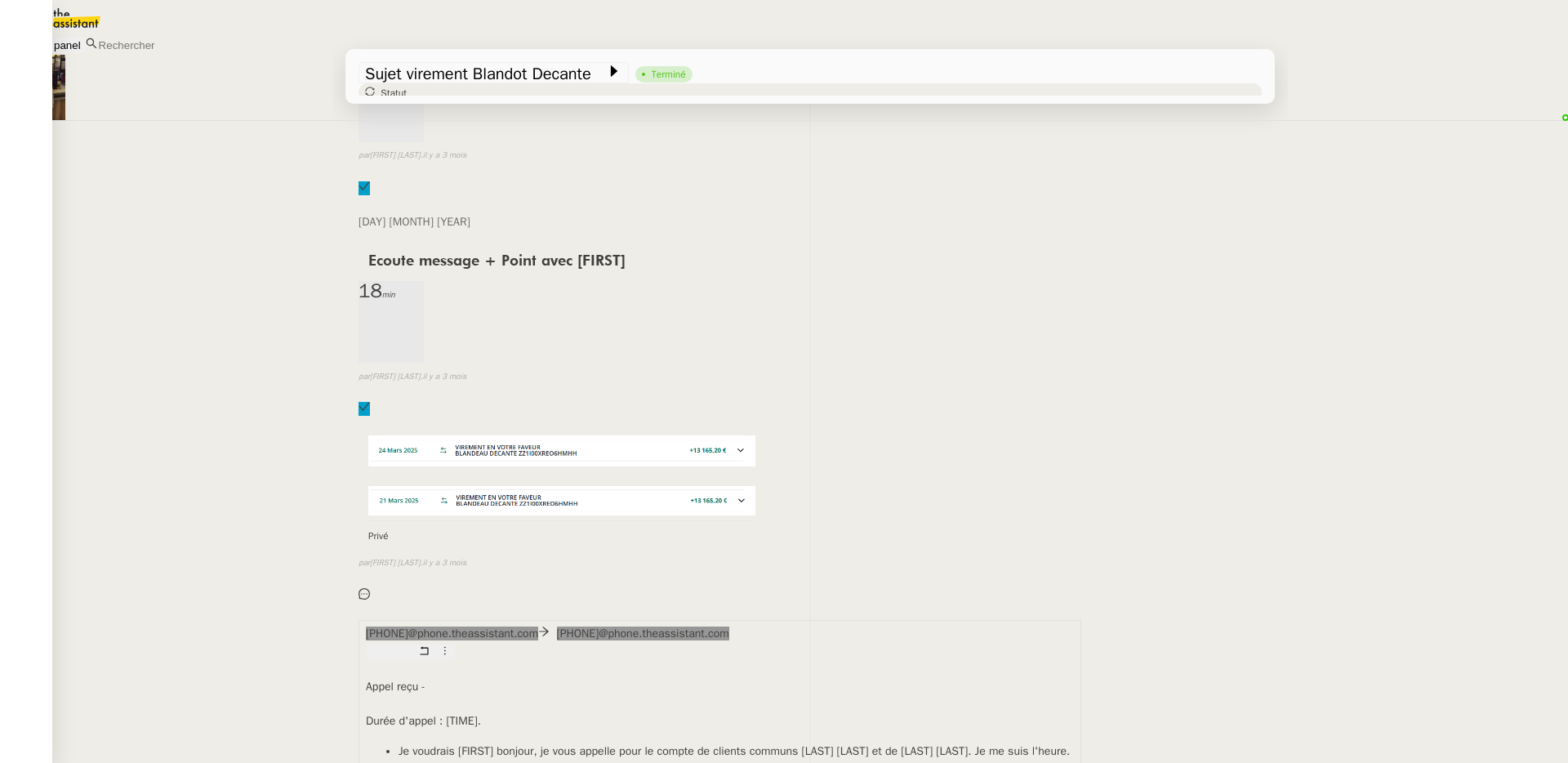 click at bounding box center [167, 45] 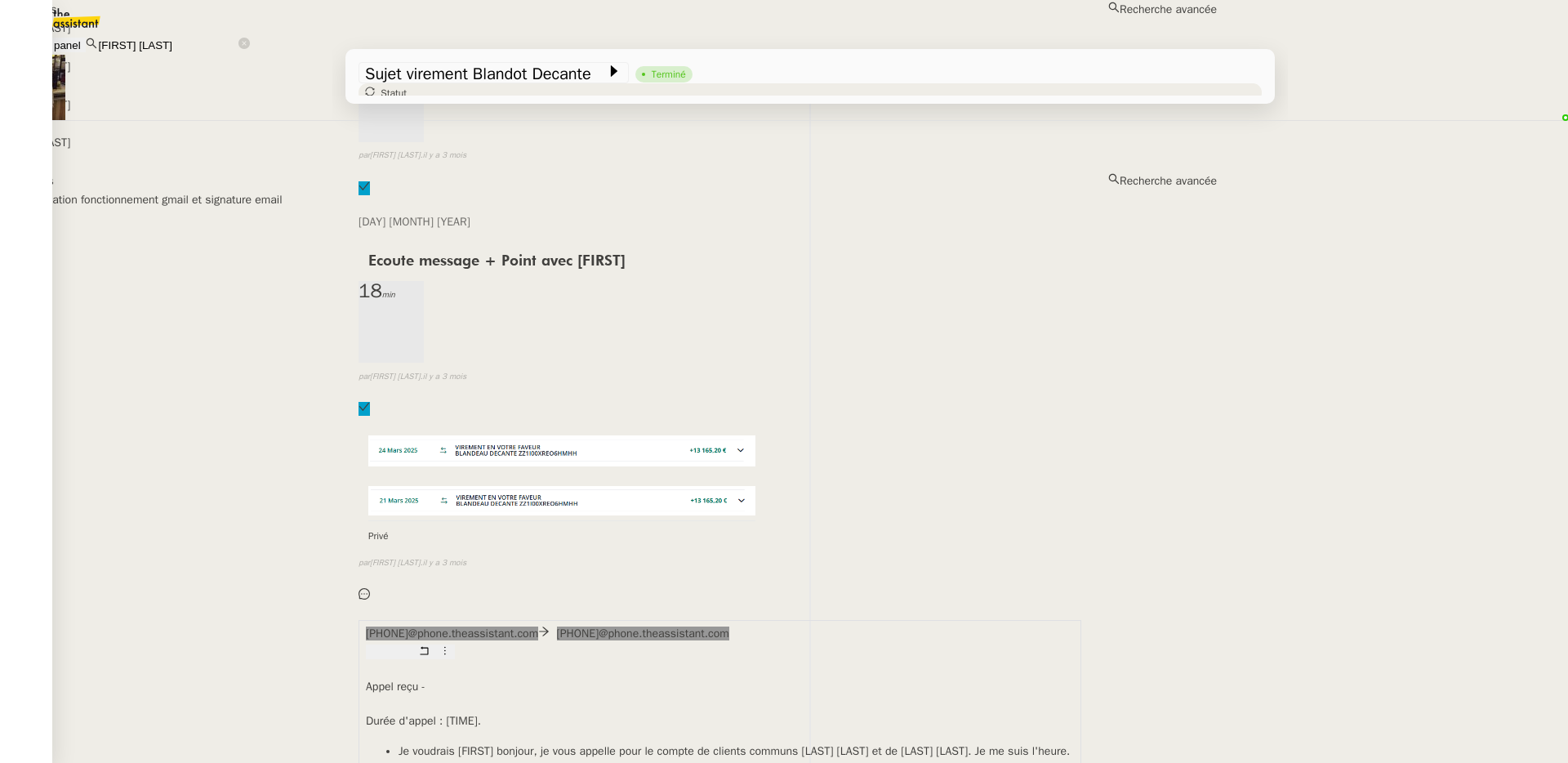 click on "Adrien Pannetier  adrien@prouesse.vc" at bounding box center (608, 38) 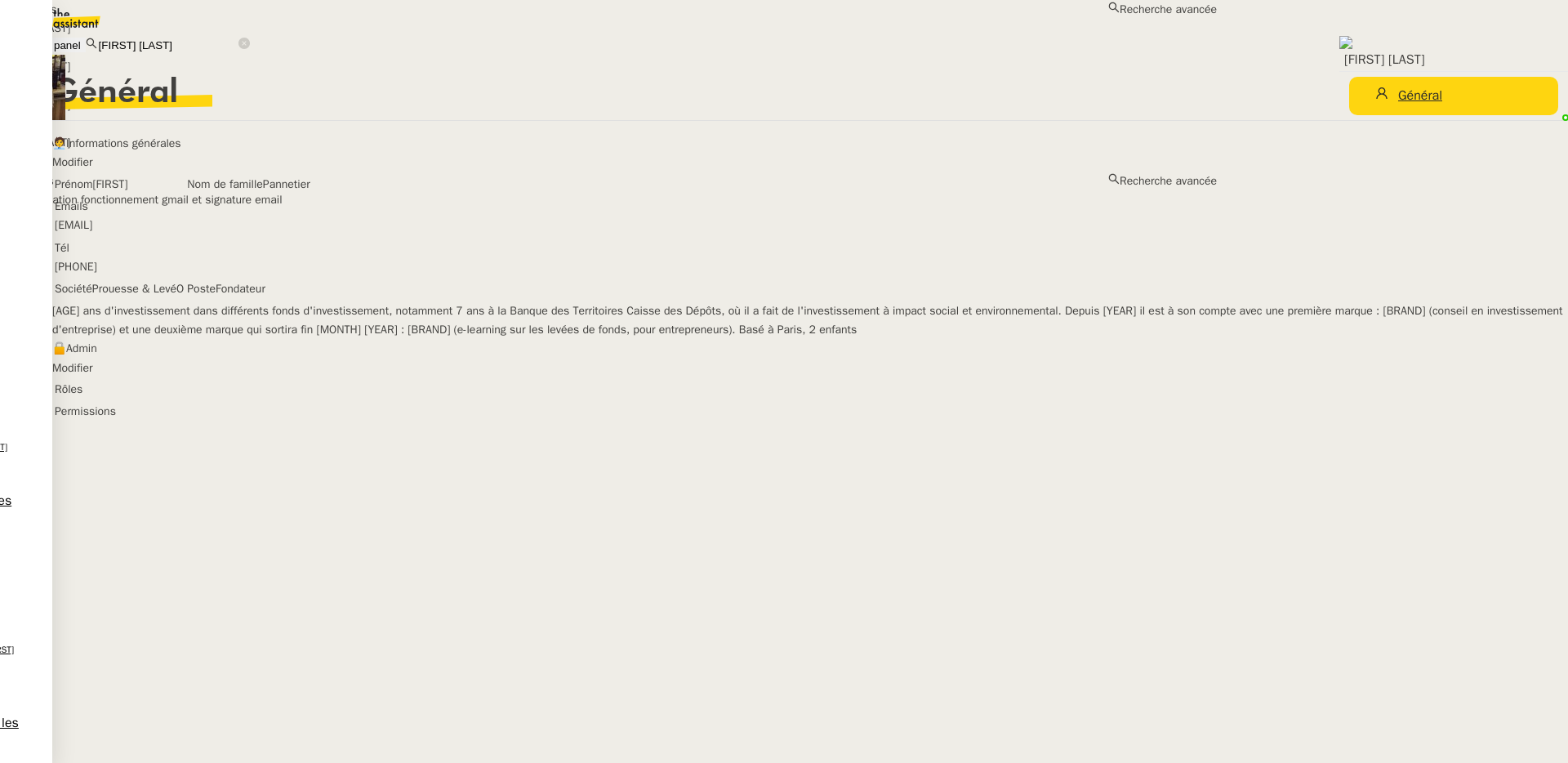 click on "adrien pann" at bounding box center [167, 45] 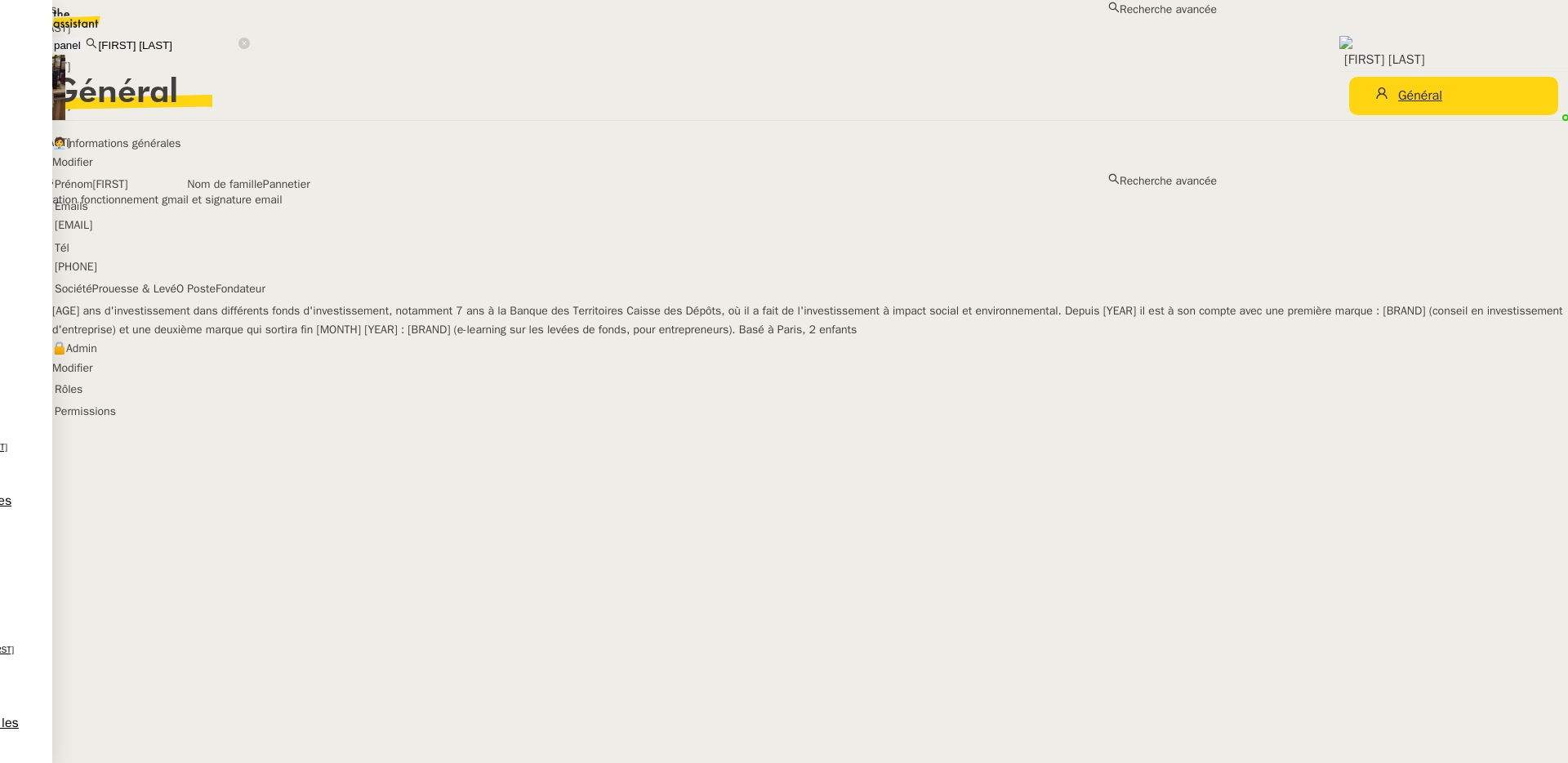 click on "adrien pann" at bounding box center (167, 45) 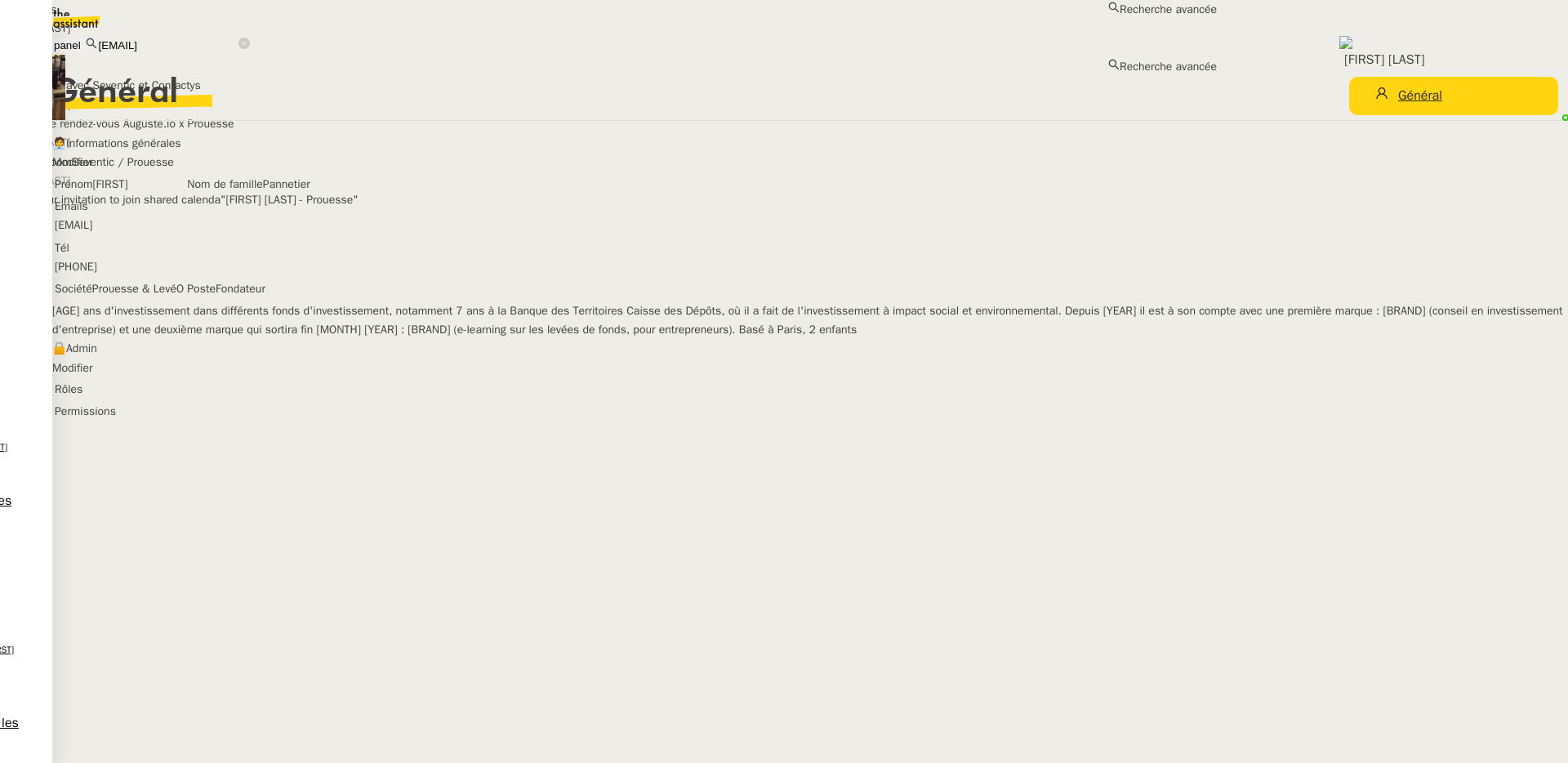 click on "Adrien Pannetier" at bounding box center [608, 28] 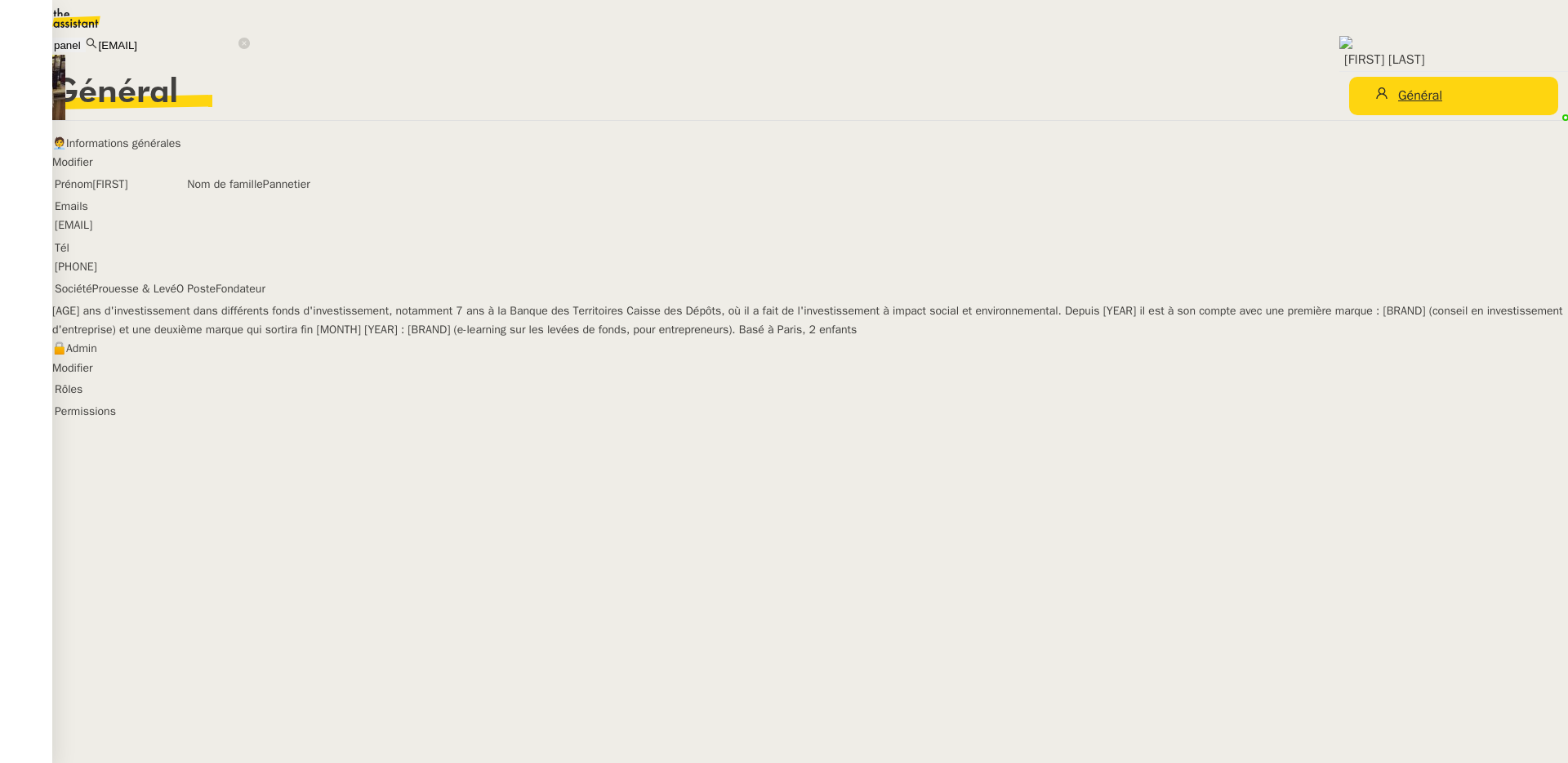 click on "adrien@prouesse.vc" at bounding box center (167, 45) 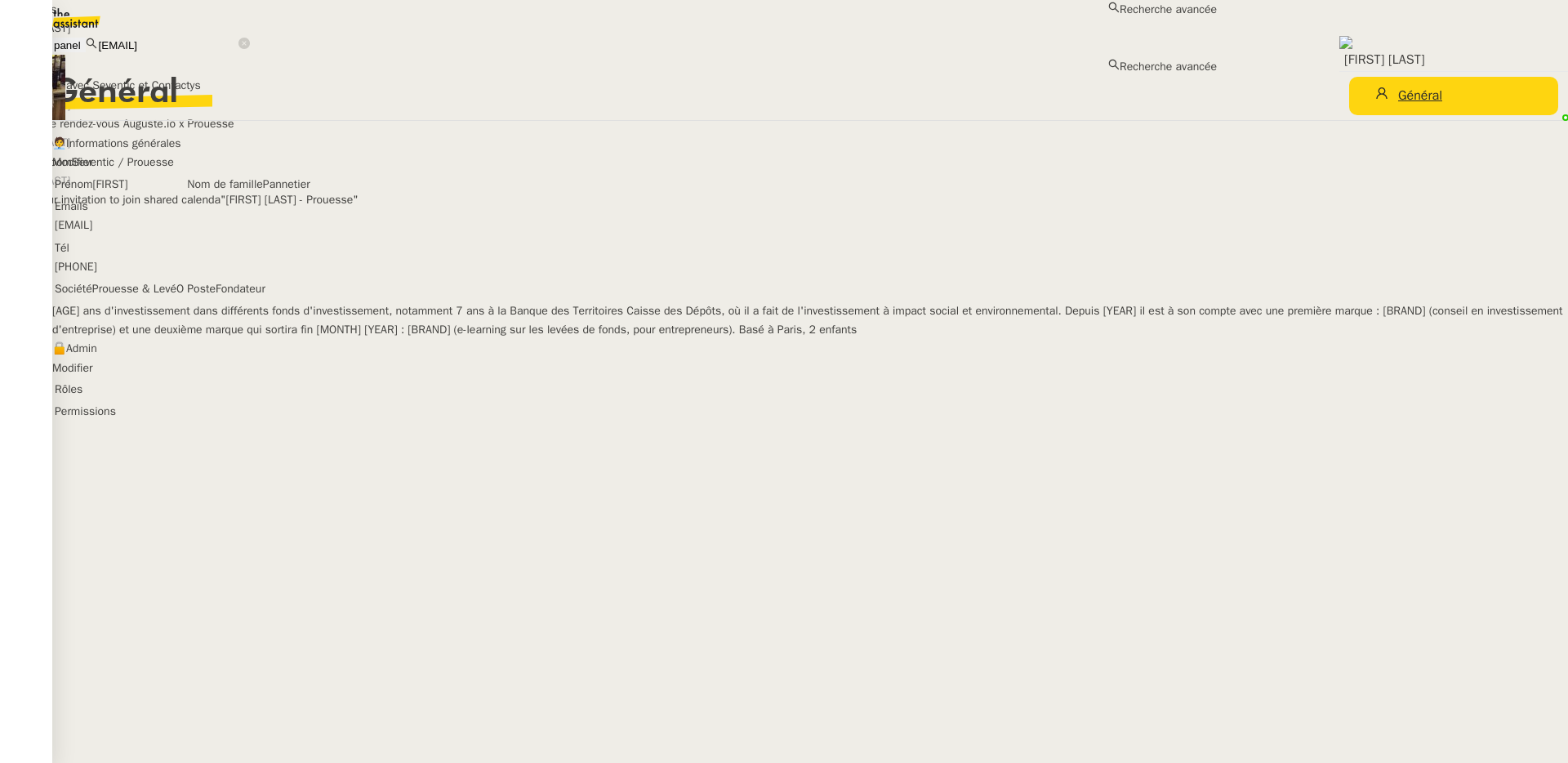 click on "adrien@prouesse.vc" at bounding box center (167, 45) 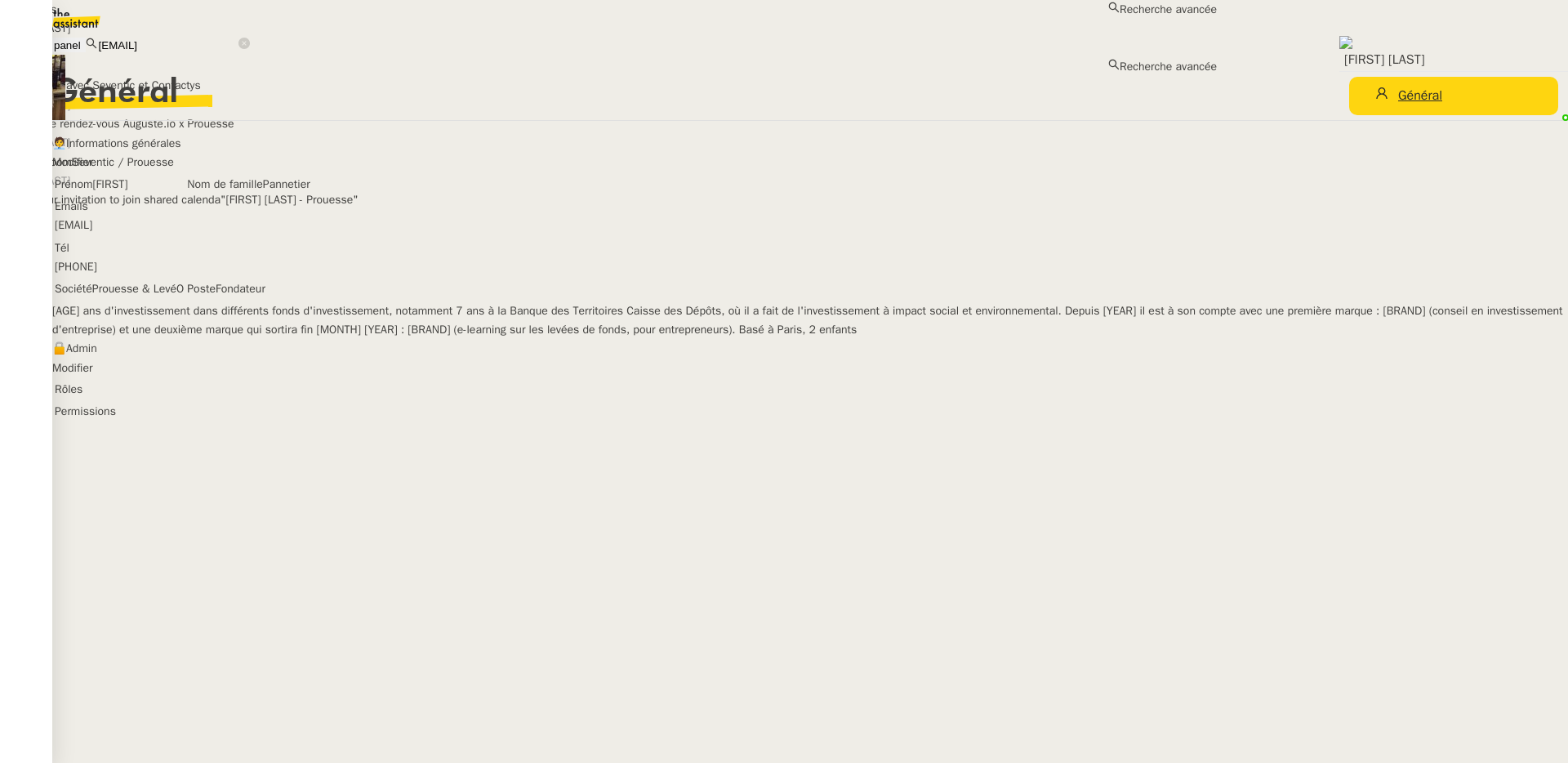 paste on "virginievpleau@gmail.com" 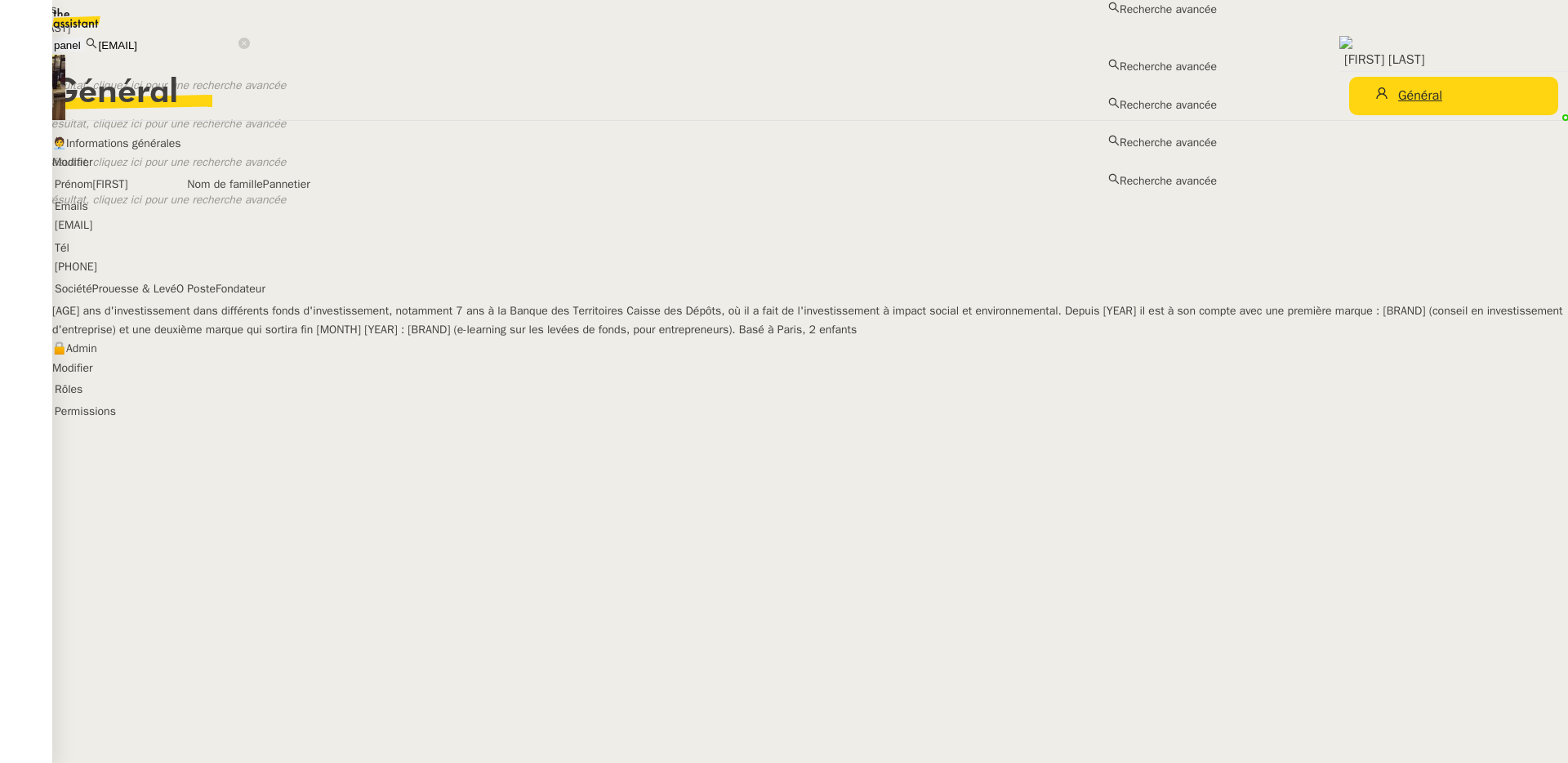 click on "Virginie Pléau" at bounding box center [608, 28] 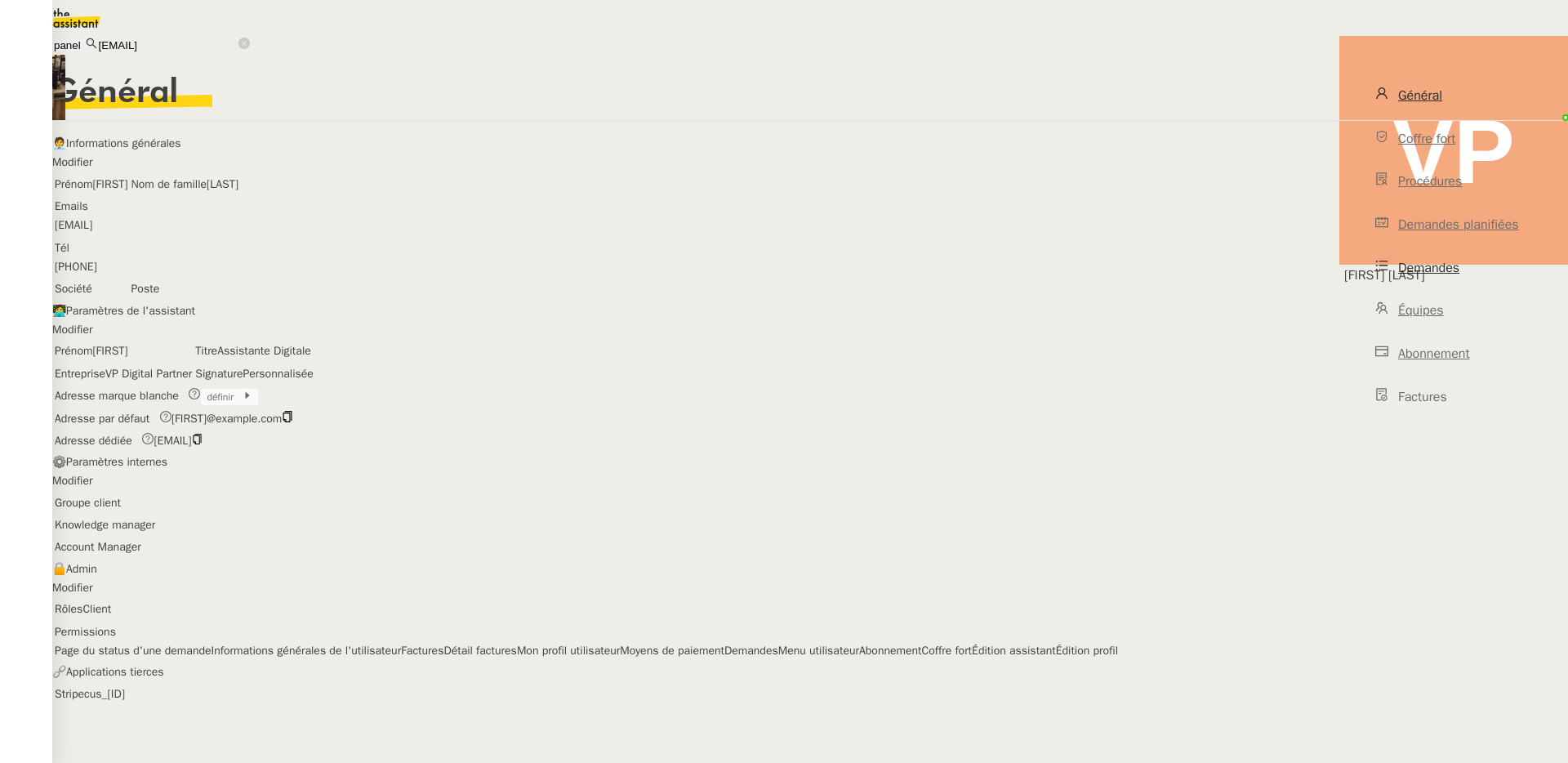 click on "Demandes" at bounding box center [1428, 268] 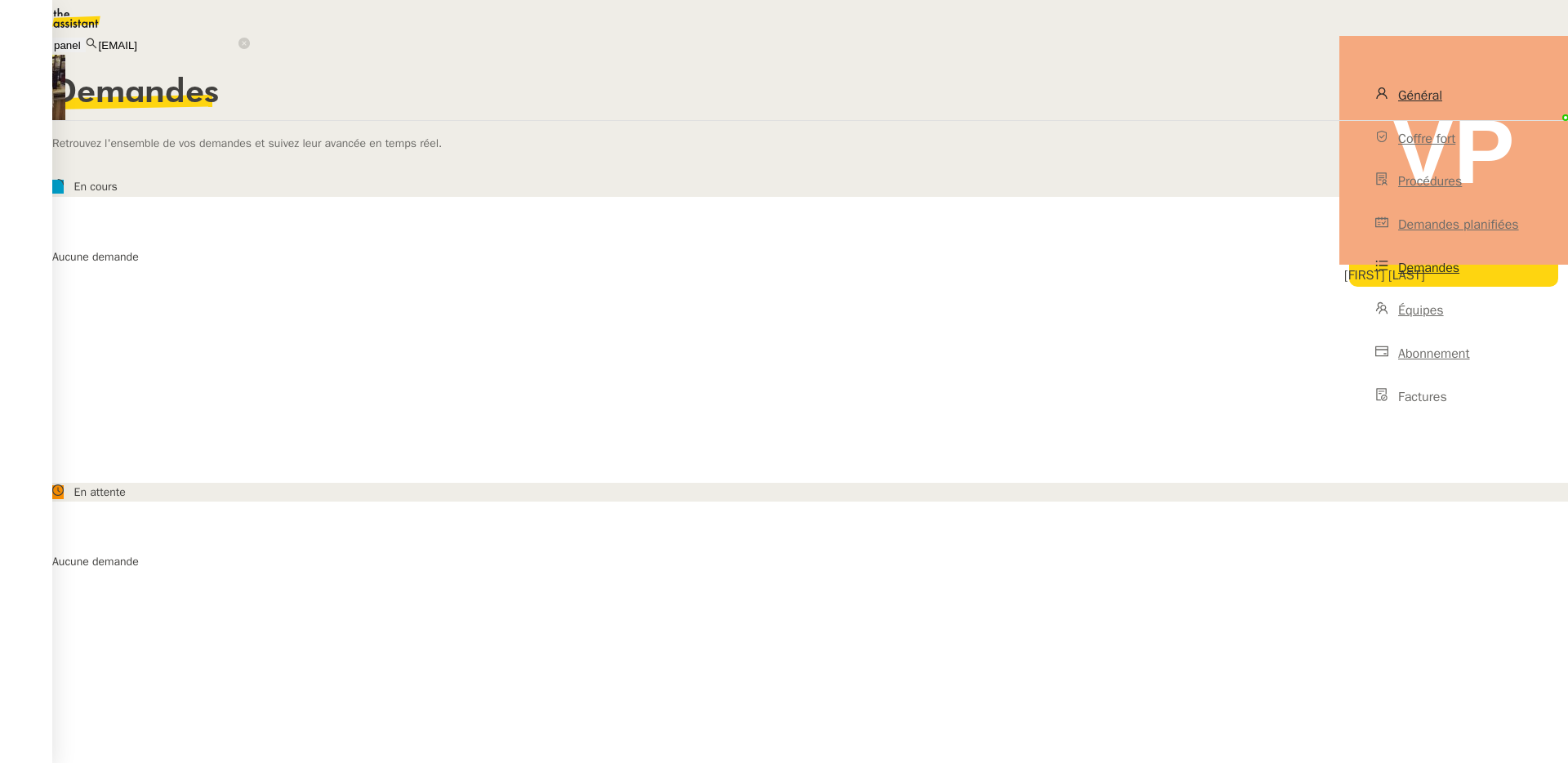 click on "Général" at bounding box center [1454, 96] 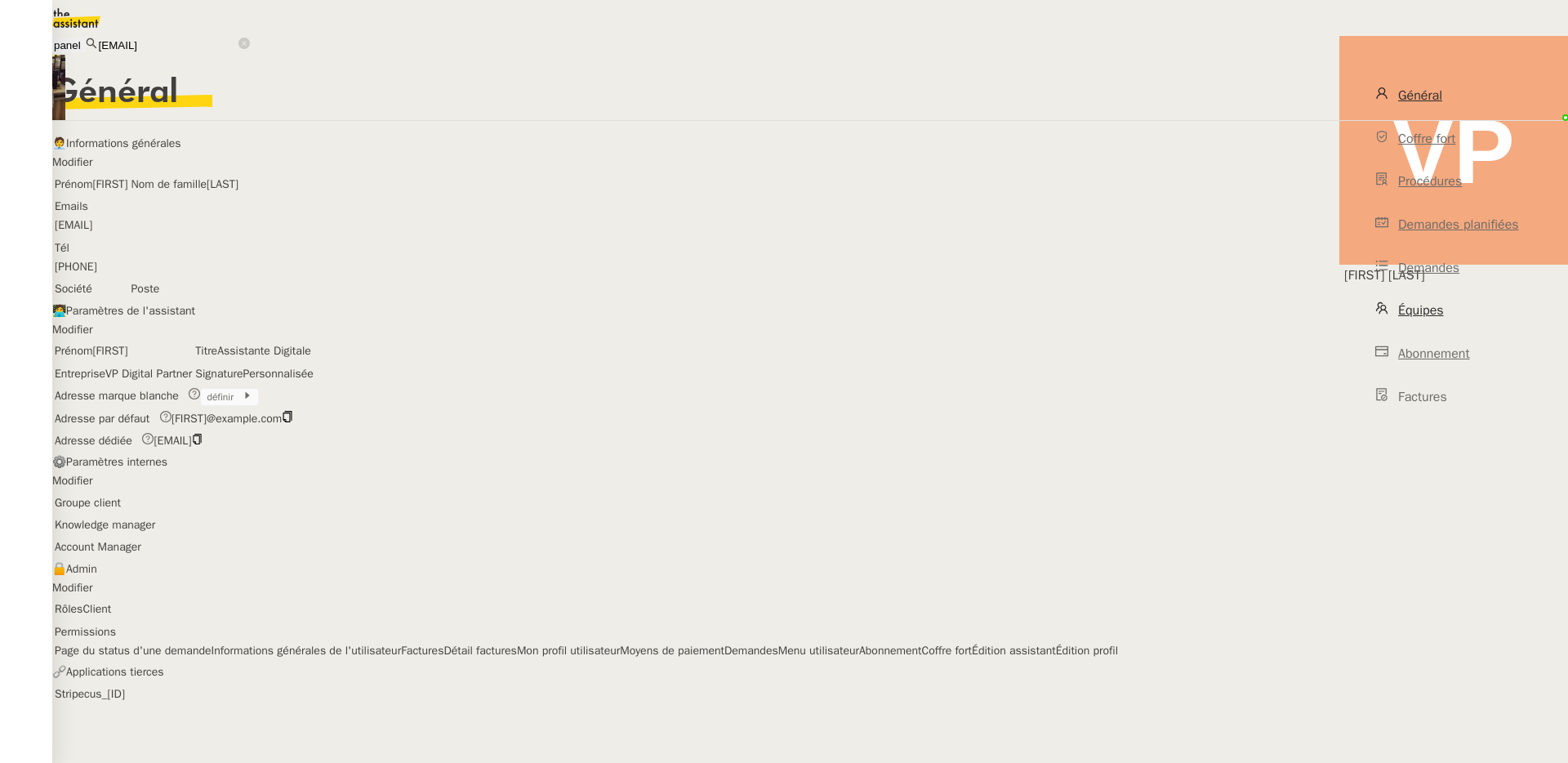 scroll, scrollTop: 51, scrollLeft: 0, axis: vertical 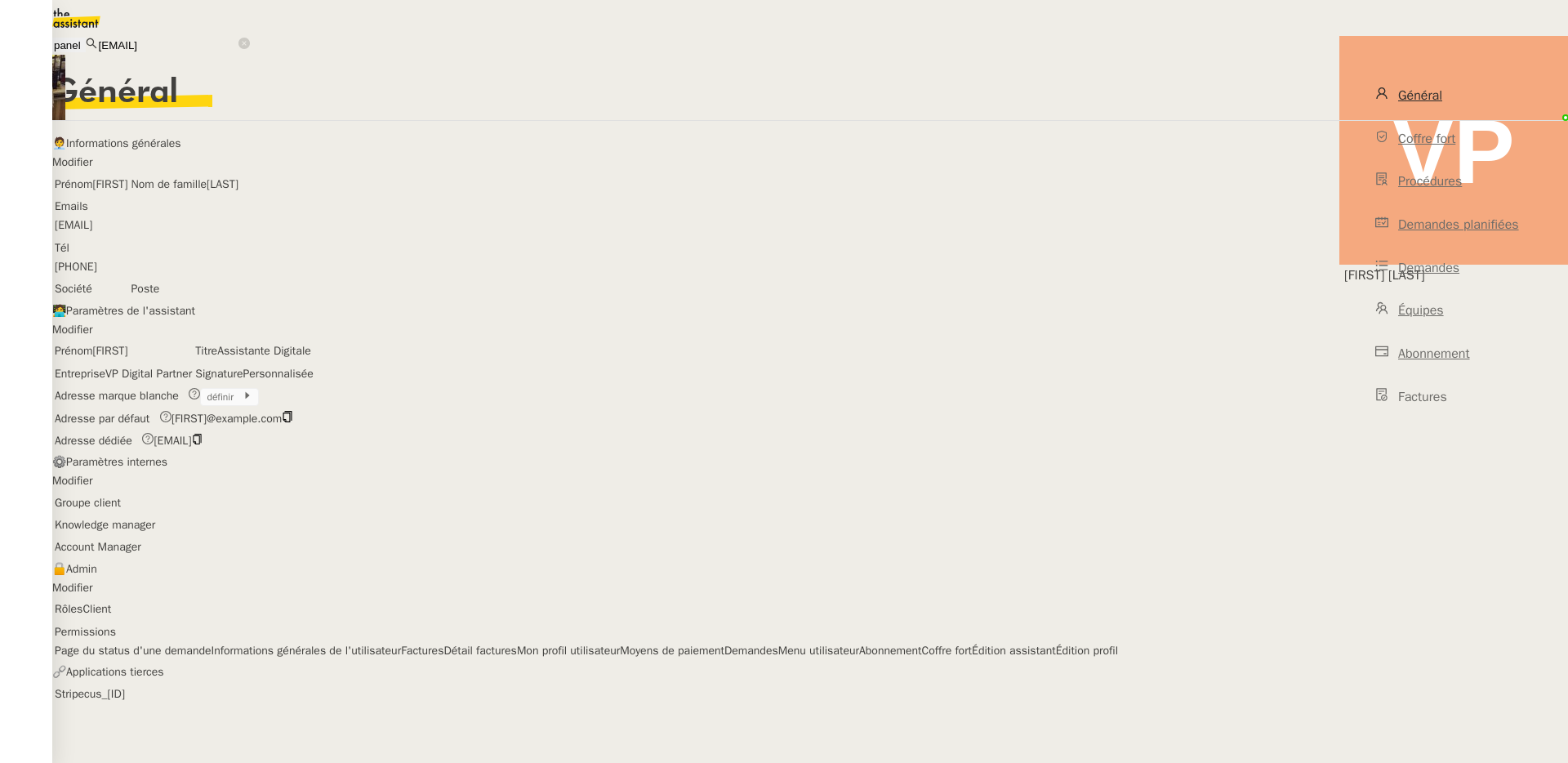 click on "Général Coffre fort Procédures Demandes planifiées Demandes Équipes Abonnement Factures" at bounding box center (1454, 246) 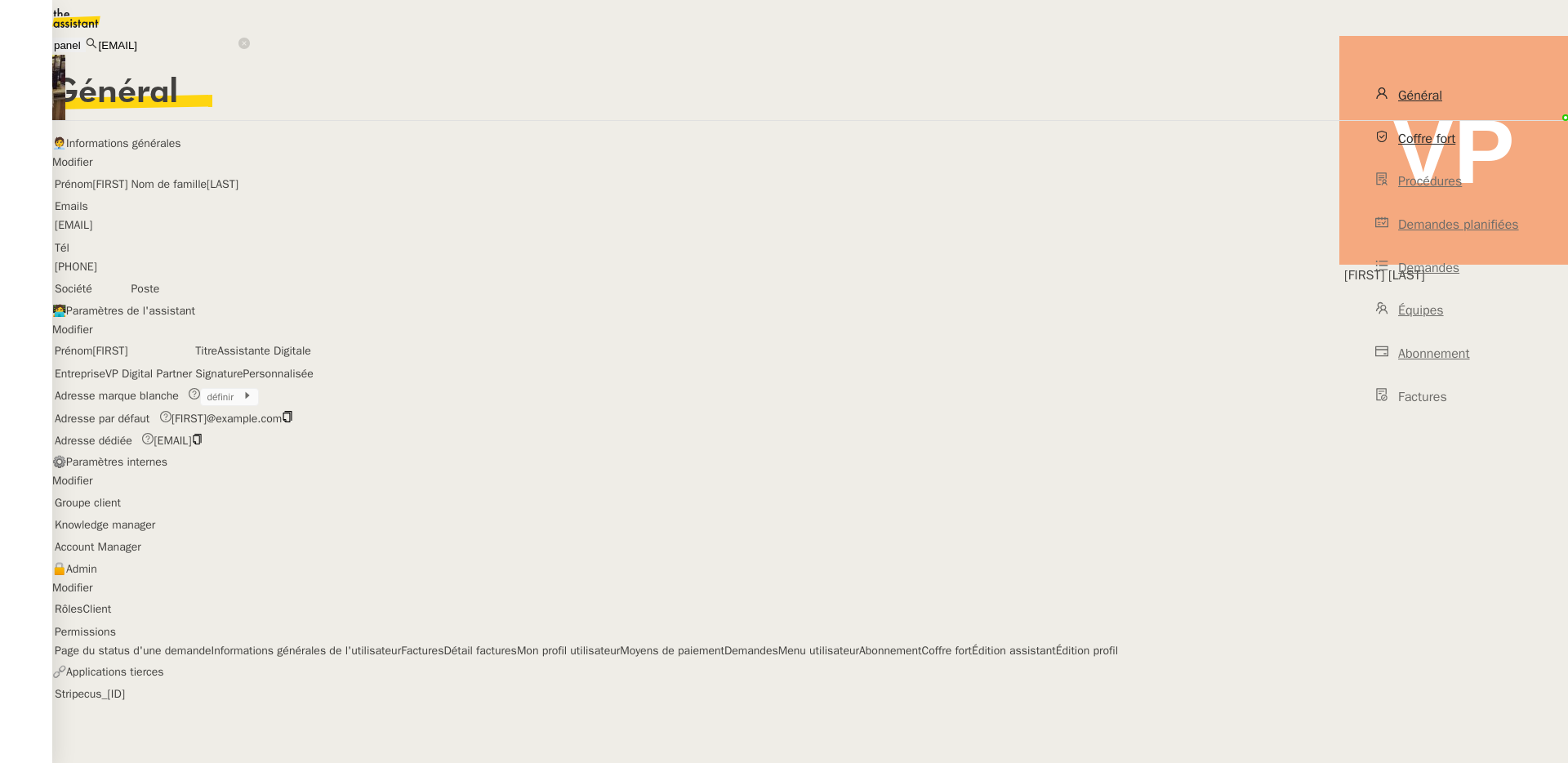 click on "Coffre fort" at bounding box center [1454, 139] 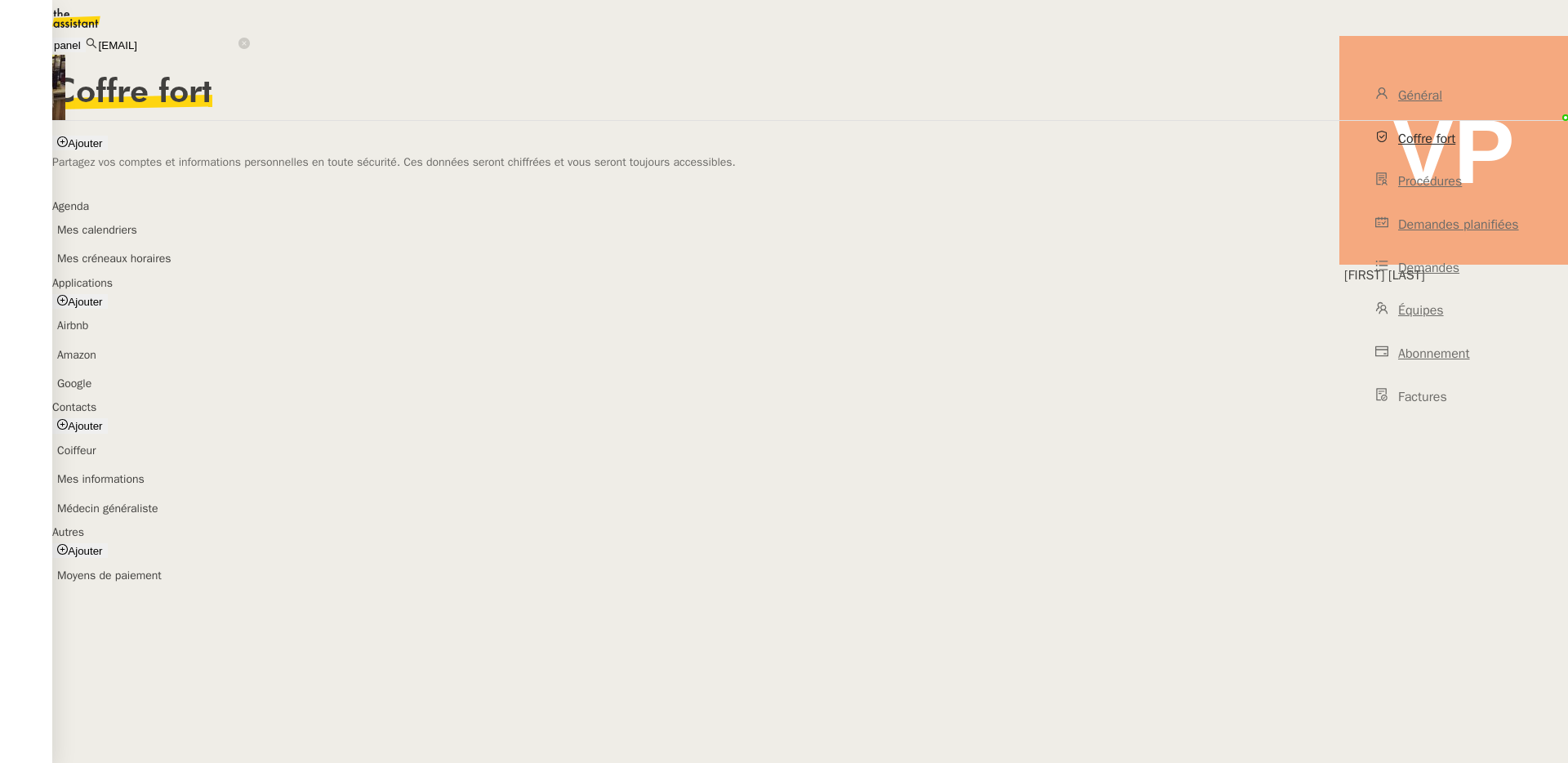 click on "Virginie Pléau" at bounding box center [1384, 275] 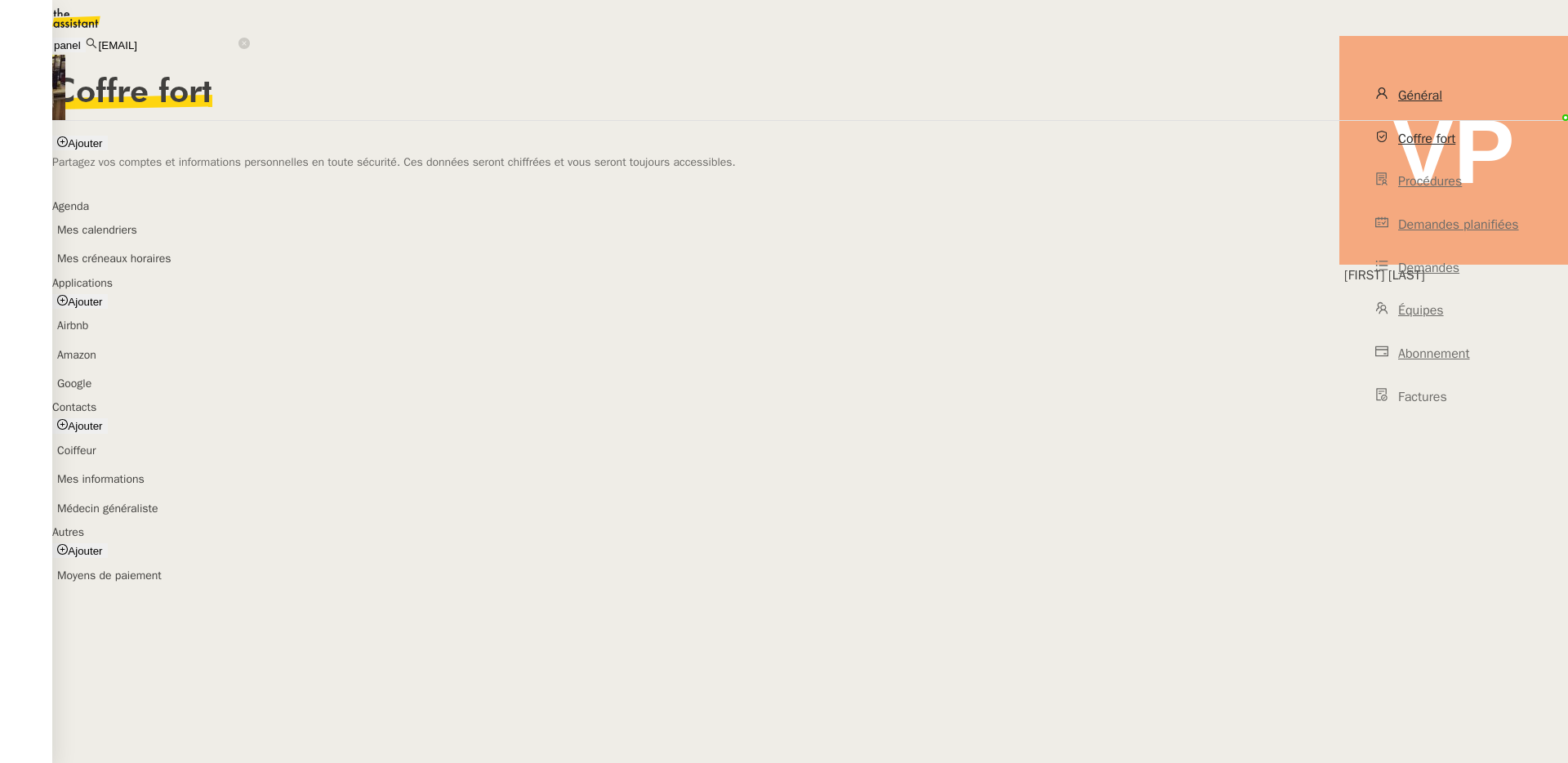 click on "Général" at bounding box center (1454, 96) 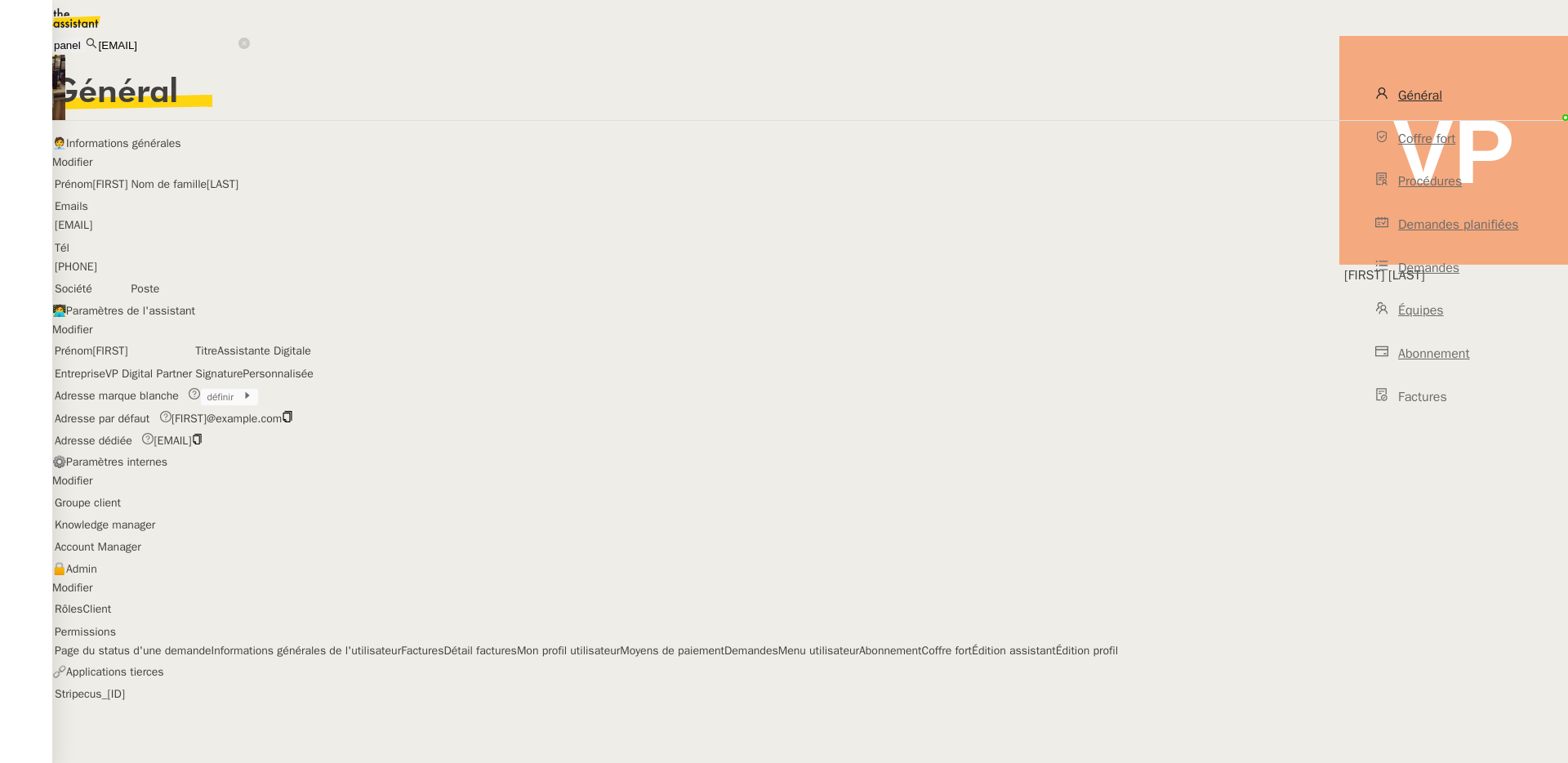 click on "virginie@theassistant.com" at bounding box center (232, 418) 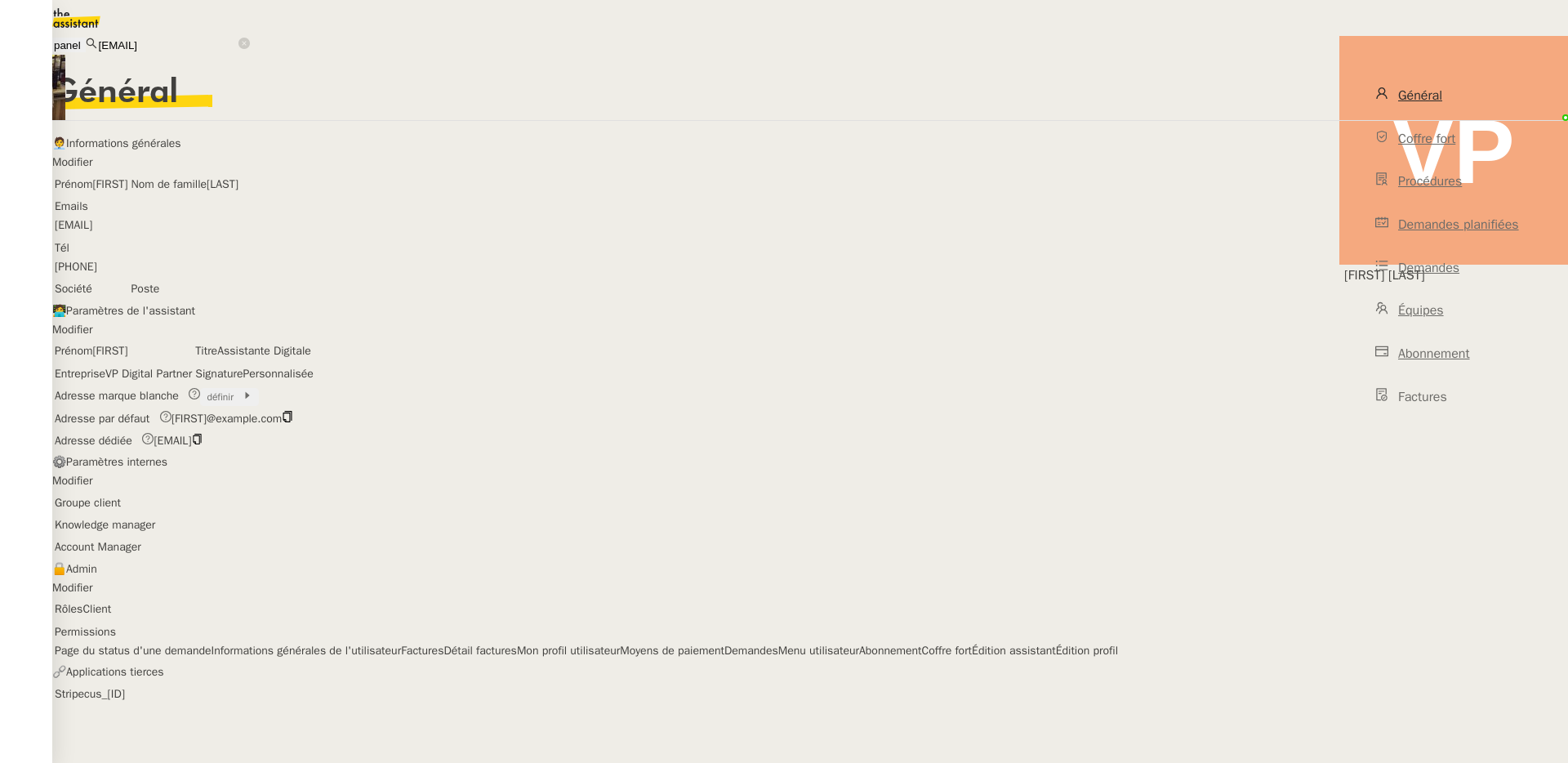 click on "définir" at bounding box center (224, 397) 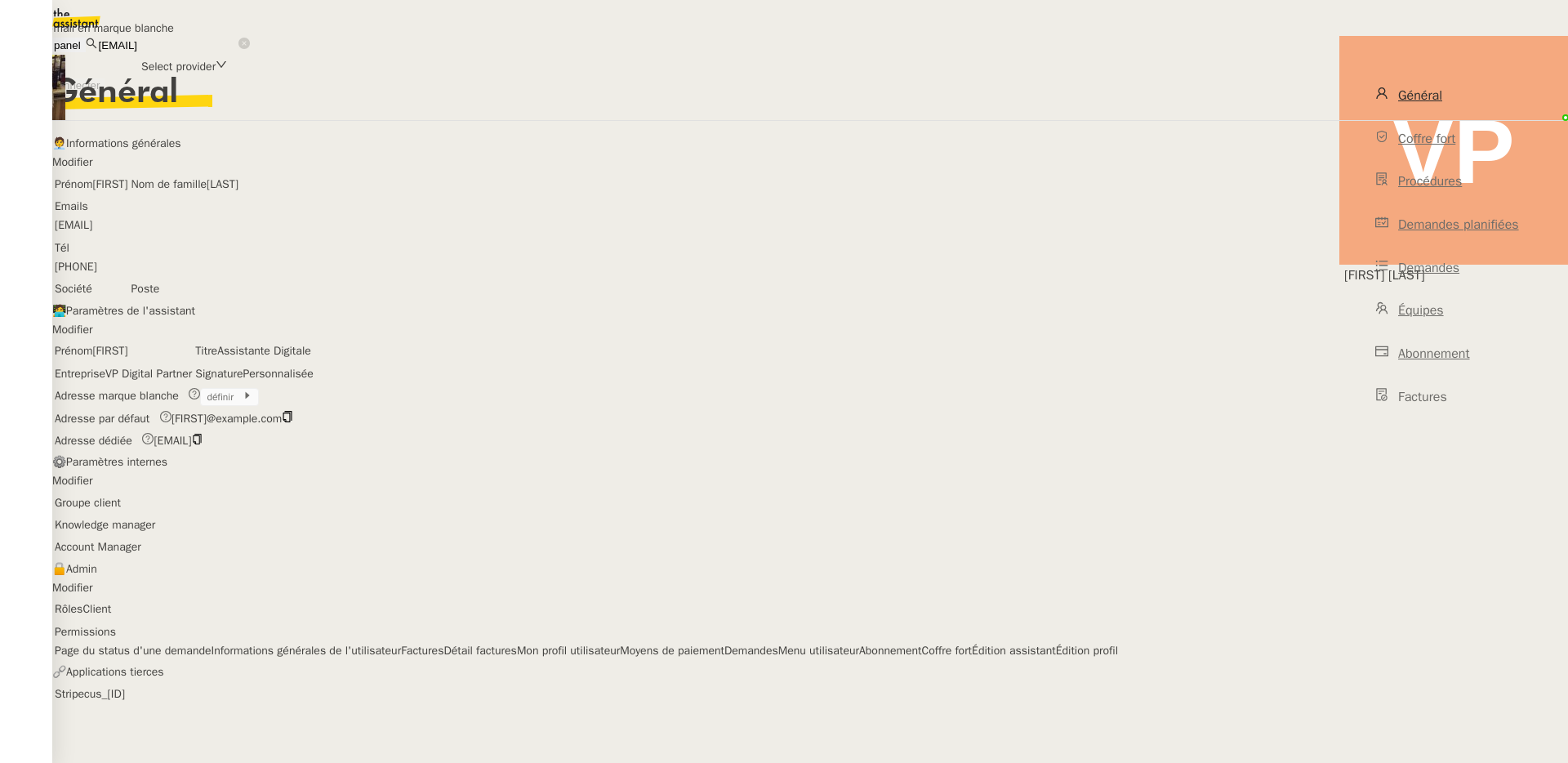 click on "Adresse e-mail en marque blanche Email provider  Select provider  Fermer Connecter" at bounding box center (784, 47) 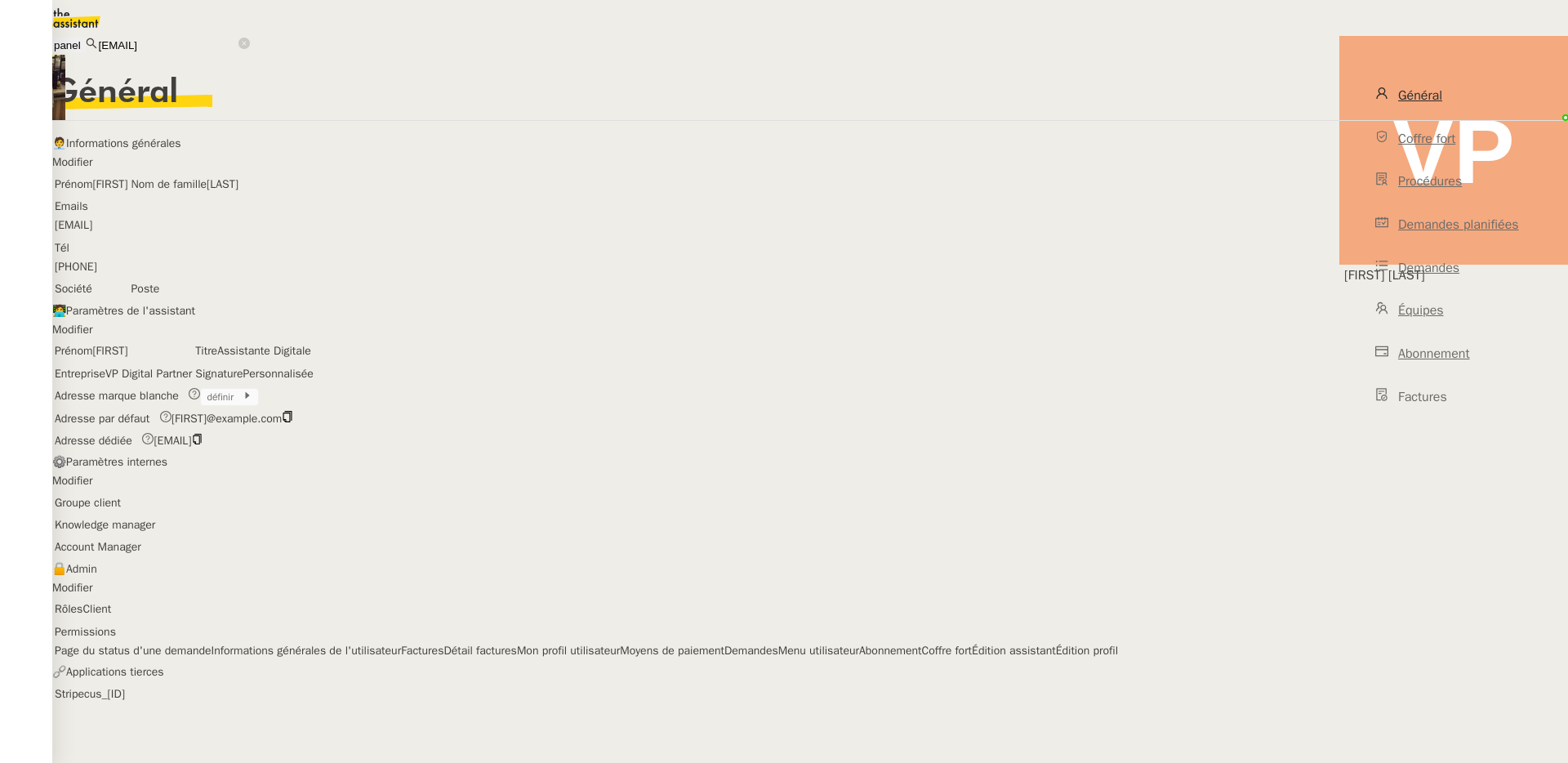 click on "Modifier" at bounding box center (72, 162) 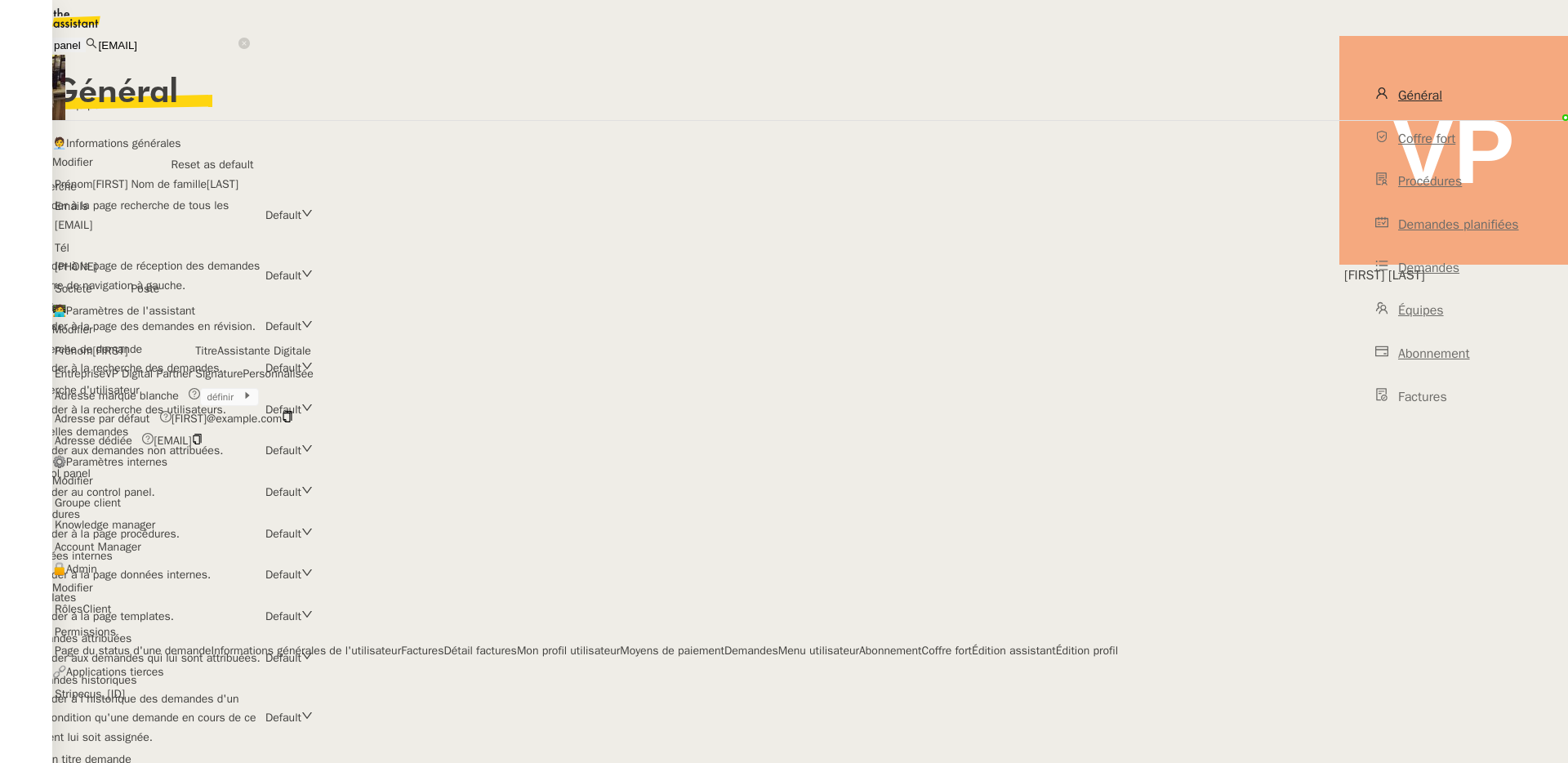 click at bounding box center (0, 85) 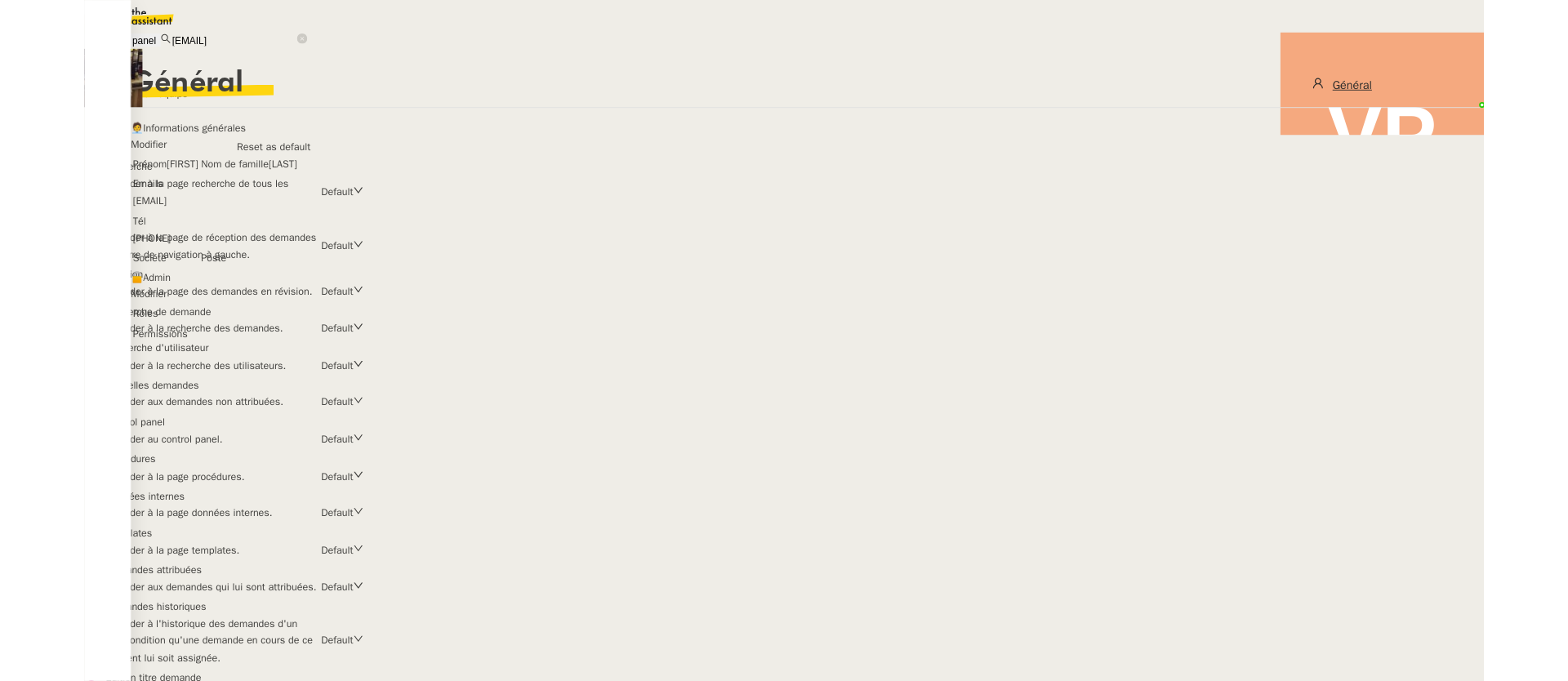 scroll, scrollTop: 3297, scrollLeft: 0, axis: vertical 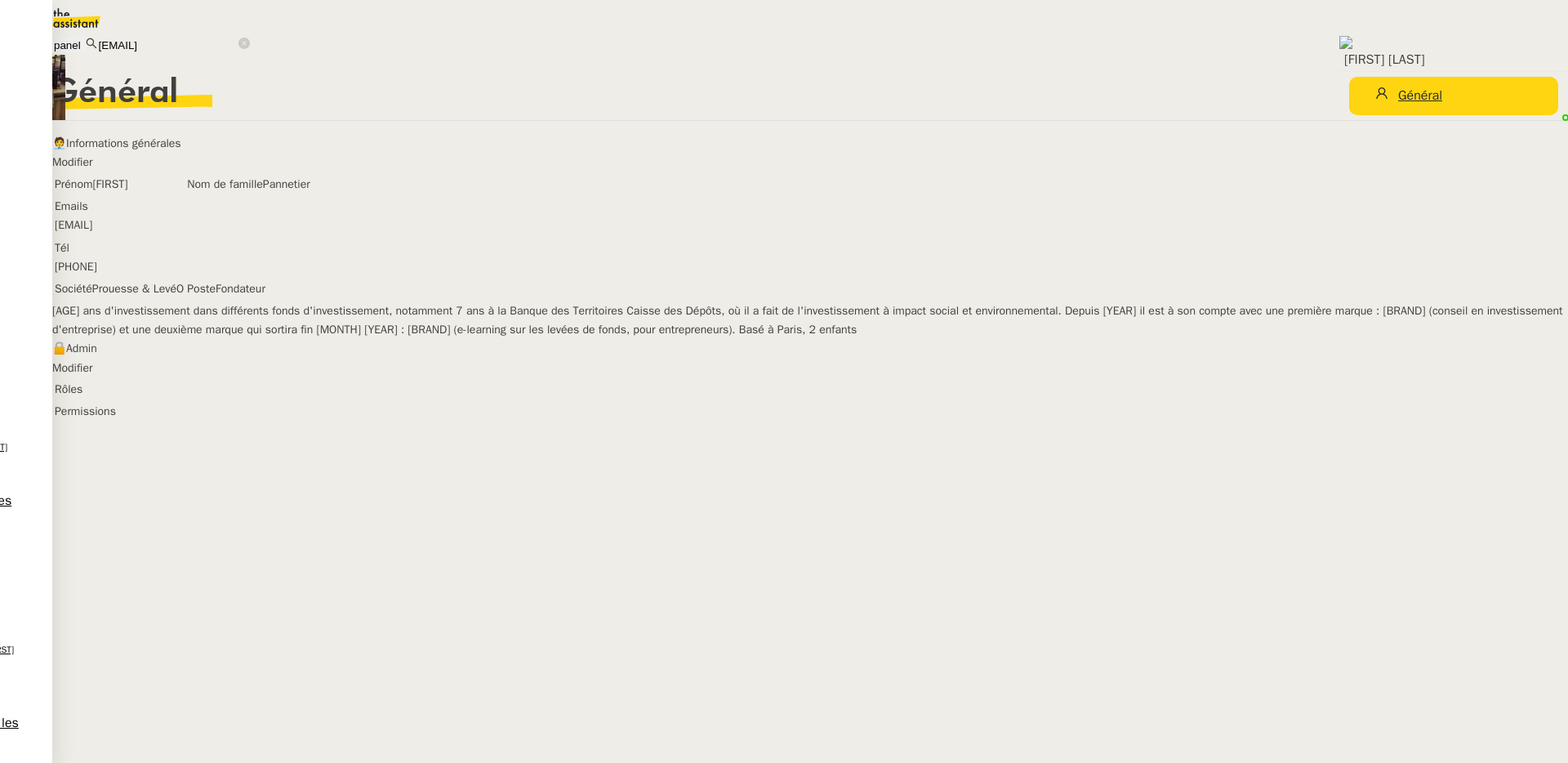 click on "Modifier" at bounding box center (72, 162) 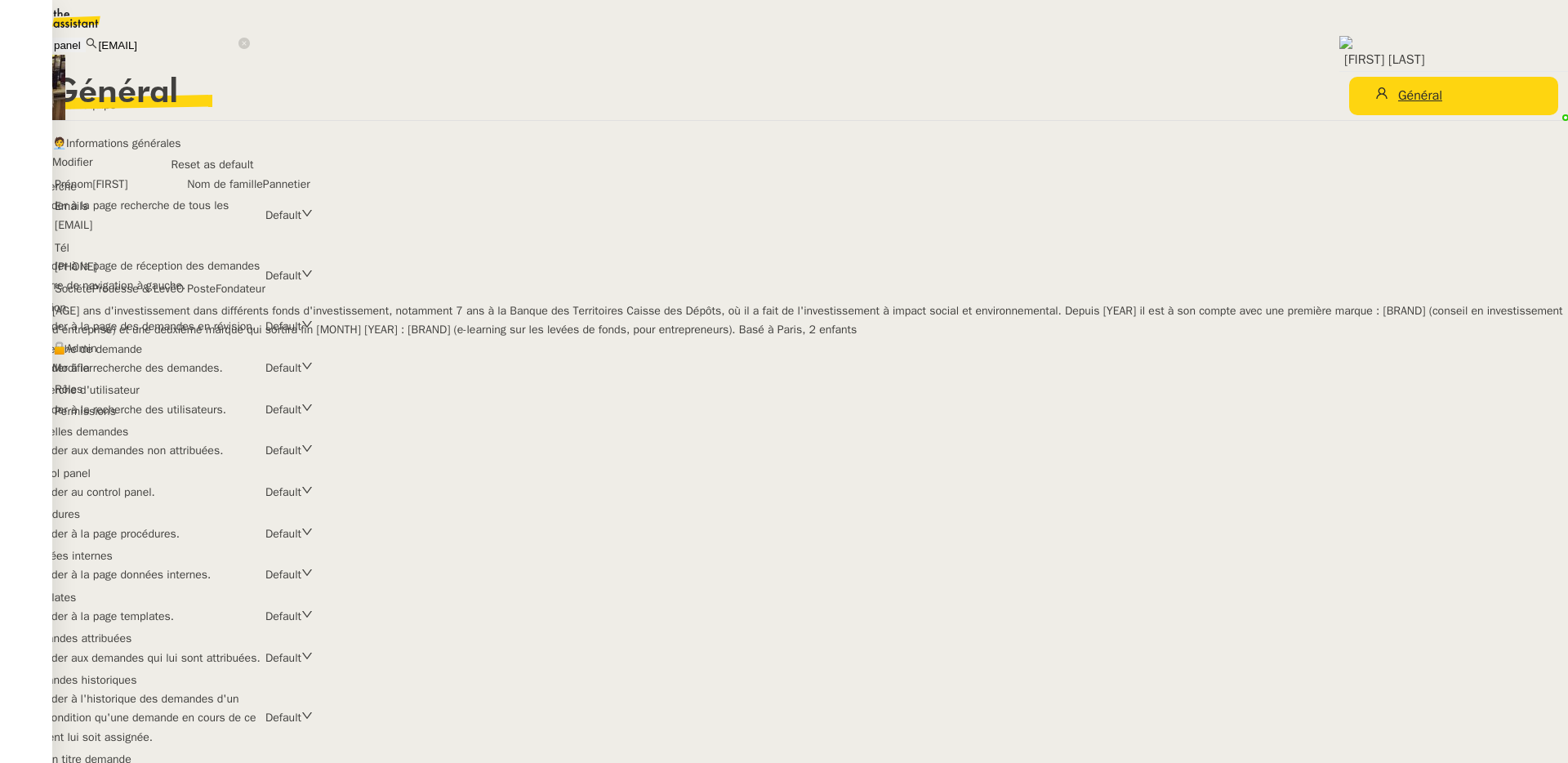 click on "Modifier Rôles Admin Client Membre de l'équipe Agent Robot Reset as default     Recherche    Peut accéder à la page recherche de tous les éléments.     Default      Inbox    Peut accéder à la page de réception des demandes et à la barre de navigation à gauche.     Default      Révision    Peut accéder à la page des demandes en révision.     Default      Recherche de demande    Peut accéder à la recherche des demandes.     Default      Recherche d'utilisateur    Peut accéder à la recherche des utilisateurs.     Default      Nouvelles demandes    Peut accéder aux demandes non attribuées.     Default      Control panel    Peut accéder au control panel.     Default      Procedures    Peut accéder à la page procédures.     Default      Données internes    Peut accéder à la page données internes.     Default      Templates    Peut accéder à la page templates.     Default      Demandes attribuées    Peut accéder aux demandes qui lui sont attribuées.     Default" at bounding box center [784, 1552] 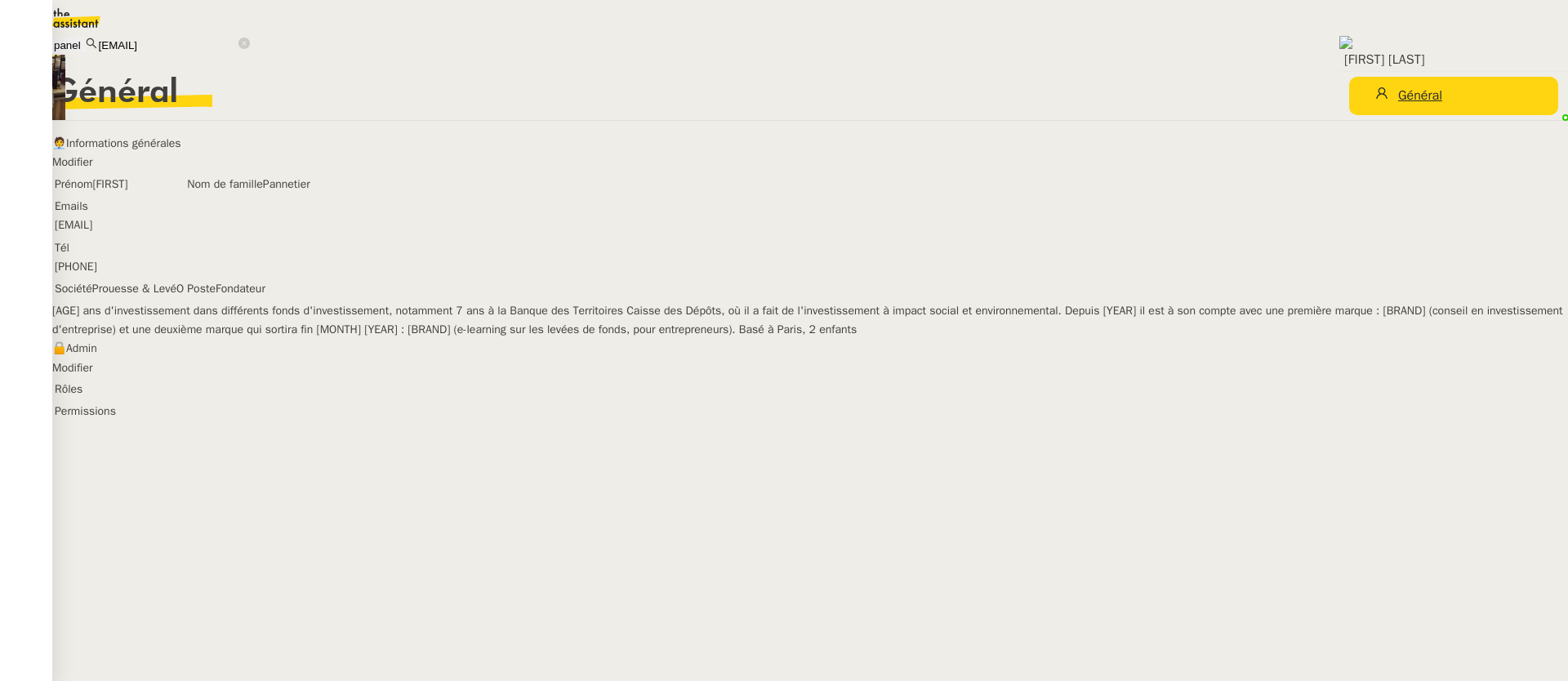 click on "Control panel" at bounding box center [47, 45] 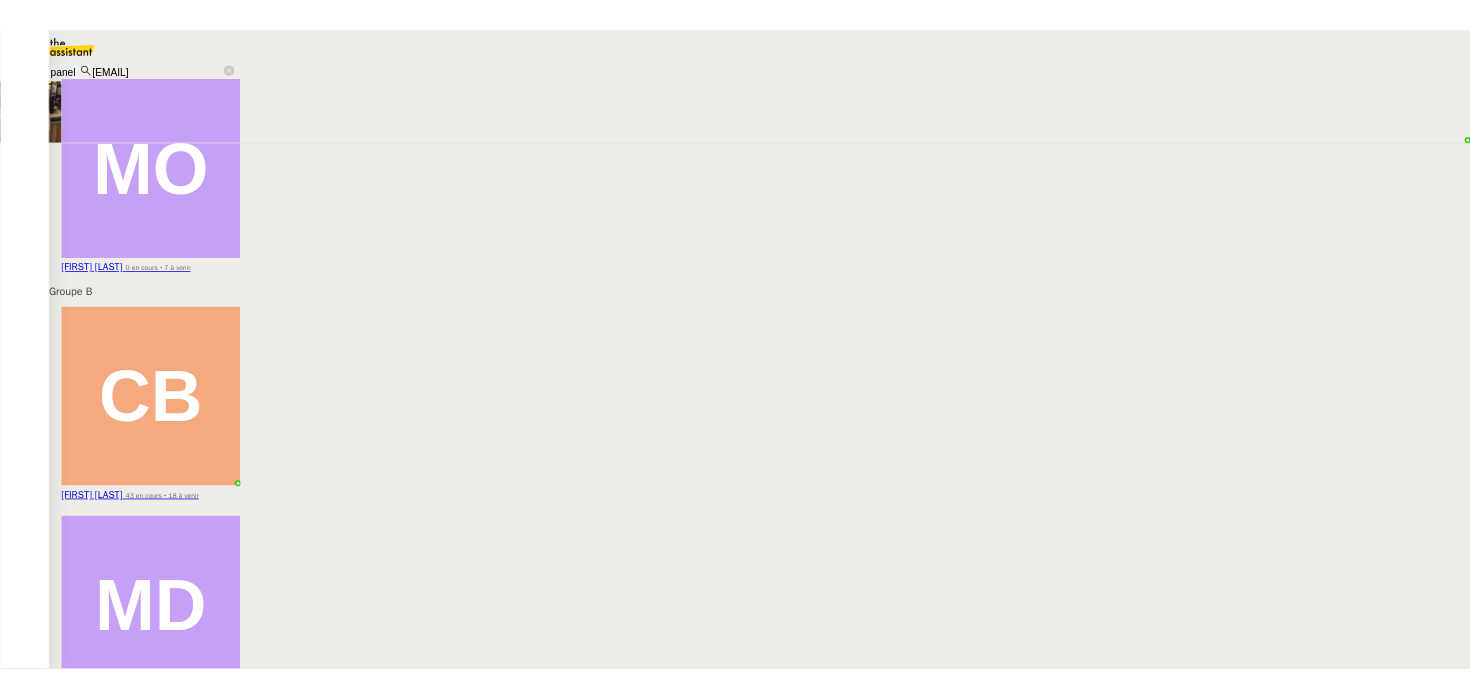 scroll, scrollTop: 814, scrollLeft: 0, axis: vertical 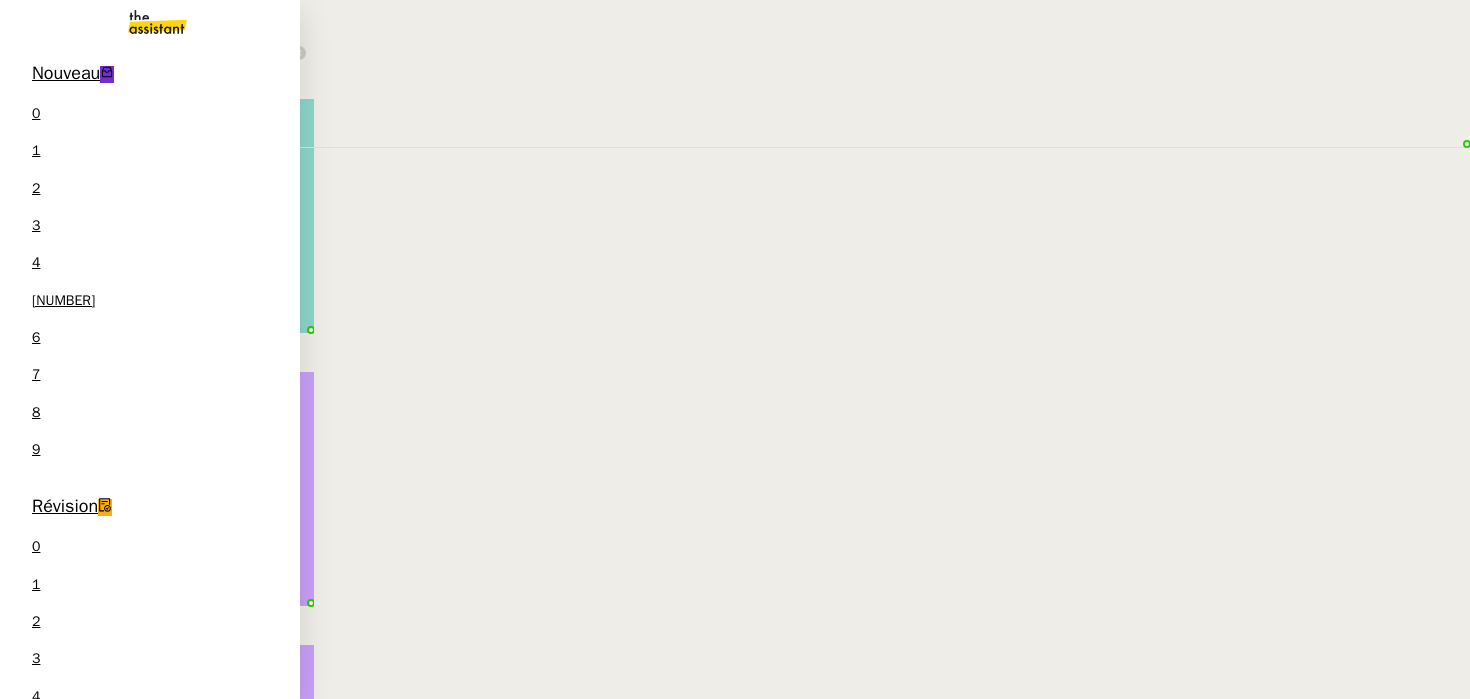 click on "Nouveau" at bounding box center [66, 73] 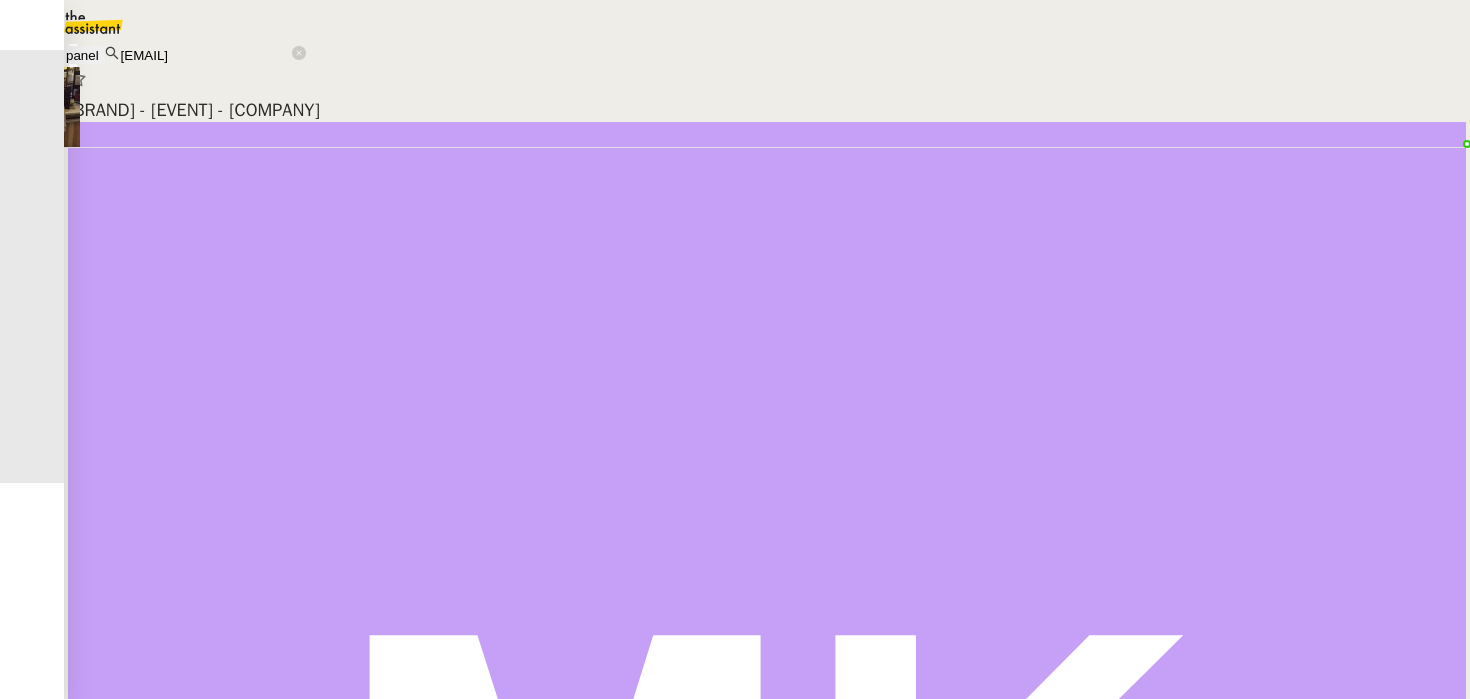 click on "Steve's Notetaker a participé à votre réunion - Cureteq <> Agile Capital Markets  Michael Khayat    client    nobody    attribué à    Frédérique  Albert    suppervisé par    Modifié   il y a 7 minutes  Créé   il y a 7 minutes   Ouvert   Votre code de vérification : 726766  nobody    client    nobody    attribué à    nobody    suppervisé par    Modifié   il y a 5 minutes  Créé   il y a 5 minutes   Ouvert   Important : accès restreint à EcoHub  Fanny Eyraud     client    nobody    attribué à    Meyriam Bedredine    suppervisé par    Modifié   il y a 4 minutes  Créé   il y a 4 minutes   Ouvert   Envoyer ordonnance de radiographie  Naomi OMEONGA wa KAYEMBE    client    nobody    attribué à    Romane Vachon    suppervisé par    Modifié   il y a une minute  Créé   il y a une minute   Ouvert   Votre commande d'échantillons - 20250703083735  Gabrielle Tavernier    client    nobody    attribué à    Romane Vachon    suppervisé par    Modifié   il y a quelques secondes  Créé" at bounding box center (767, 371) 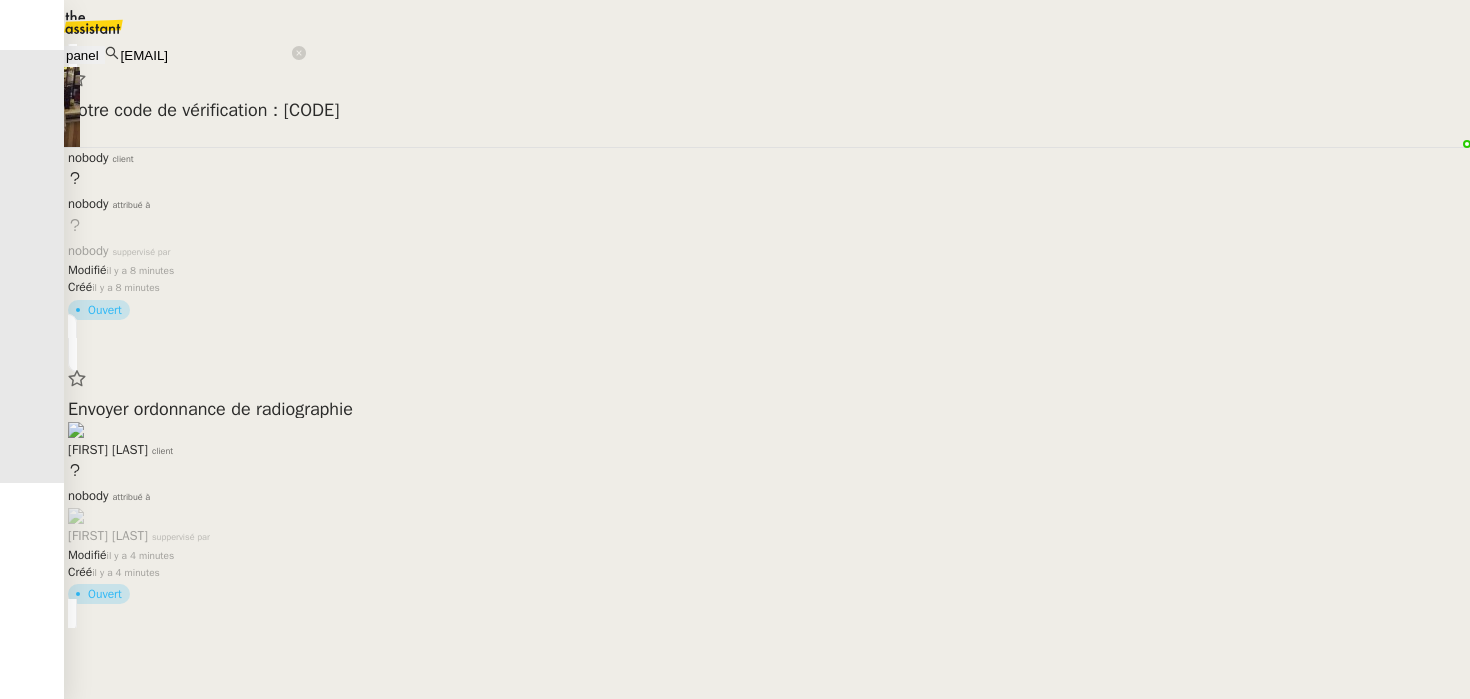 click on "Votre code de vérification : 726766  nobody    client    nobody    attribué à    nobody    suppervisé par    Modifié   il y a 8 minutes  Créé   il y a 8 minutes   Ouvert   Envoyer ordonnance de radiographie  Naomi OMEONGA wa KAYEMBE    client    nobody    attribué à    Romane Vachon    suppervisé par    Modifié   il y a 4 minutes  Créé   il y a 4 minutes   Ouvert" at bounding box center (767, 371) 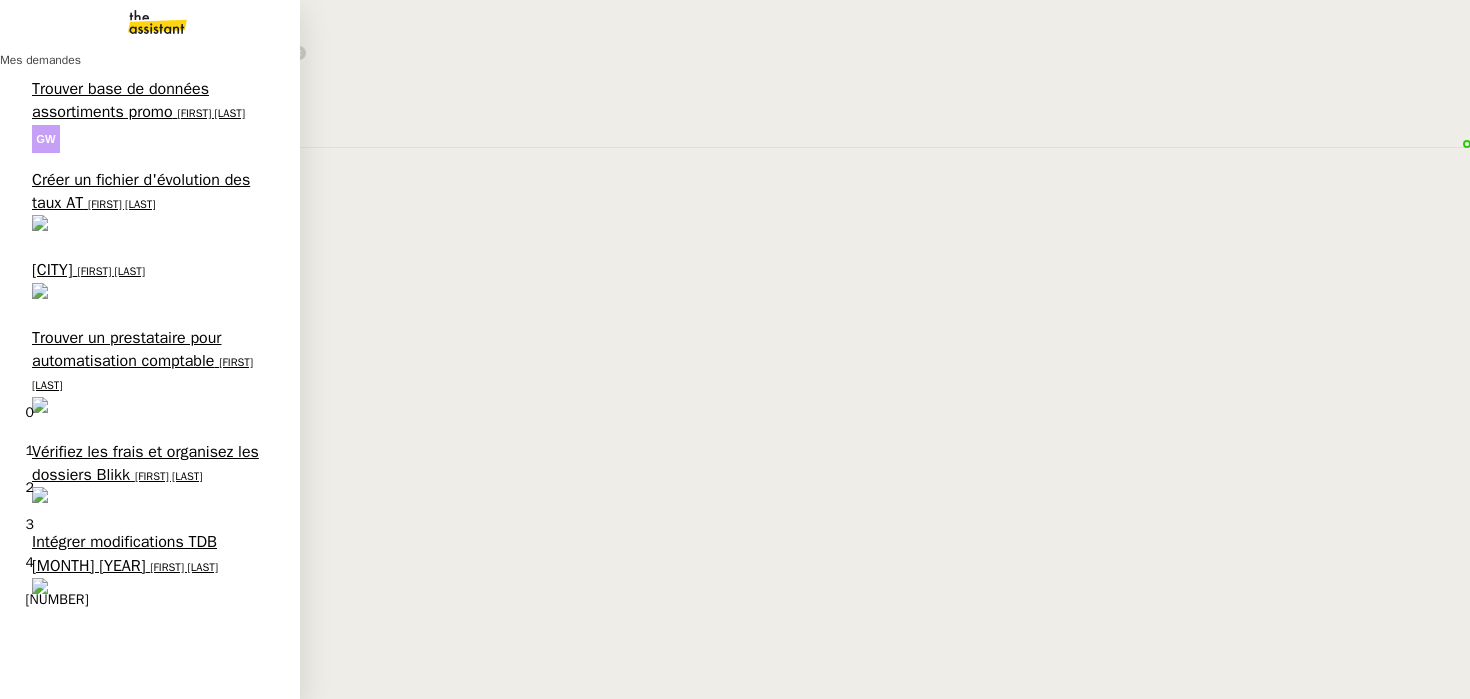 click on "[FIRST] [LAST]" at bounding box center [184, 567] 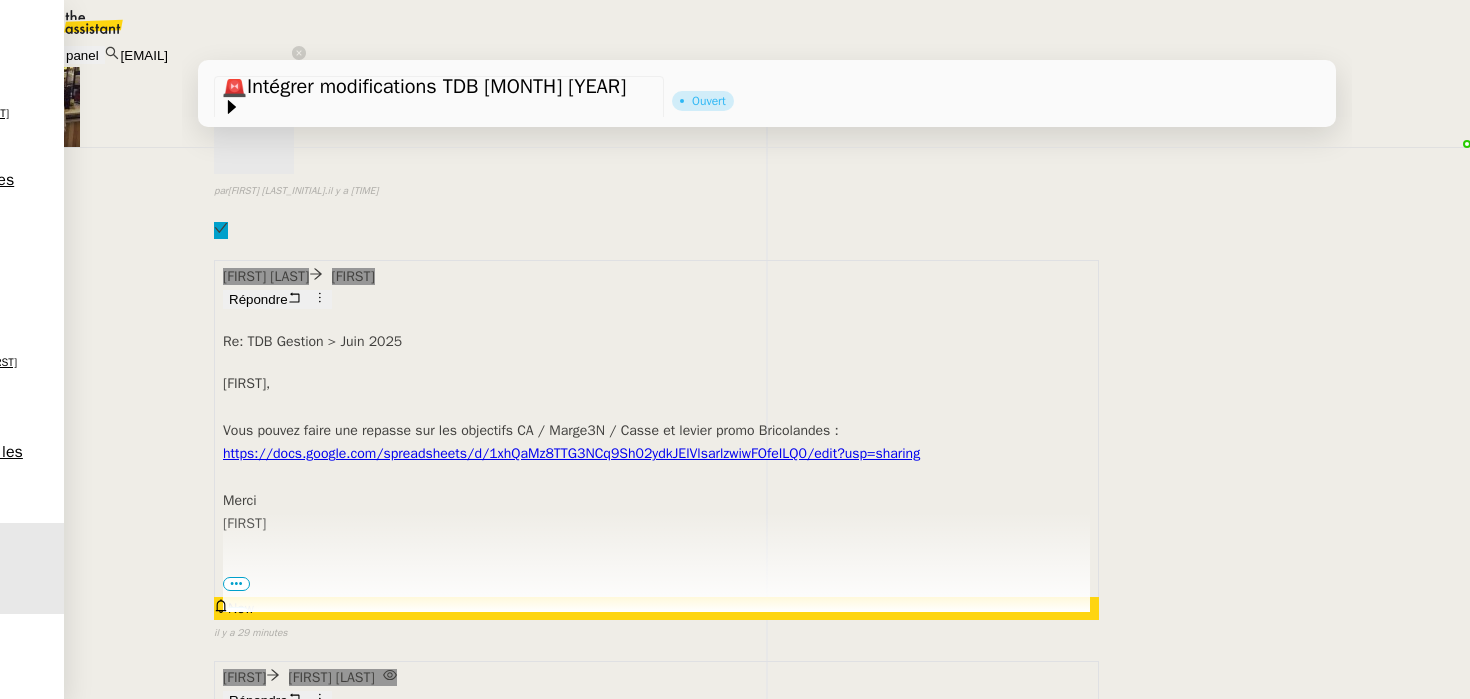 scroll, scrollTop: 368, scrollLeft: 0, axis: vertical 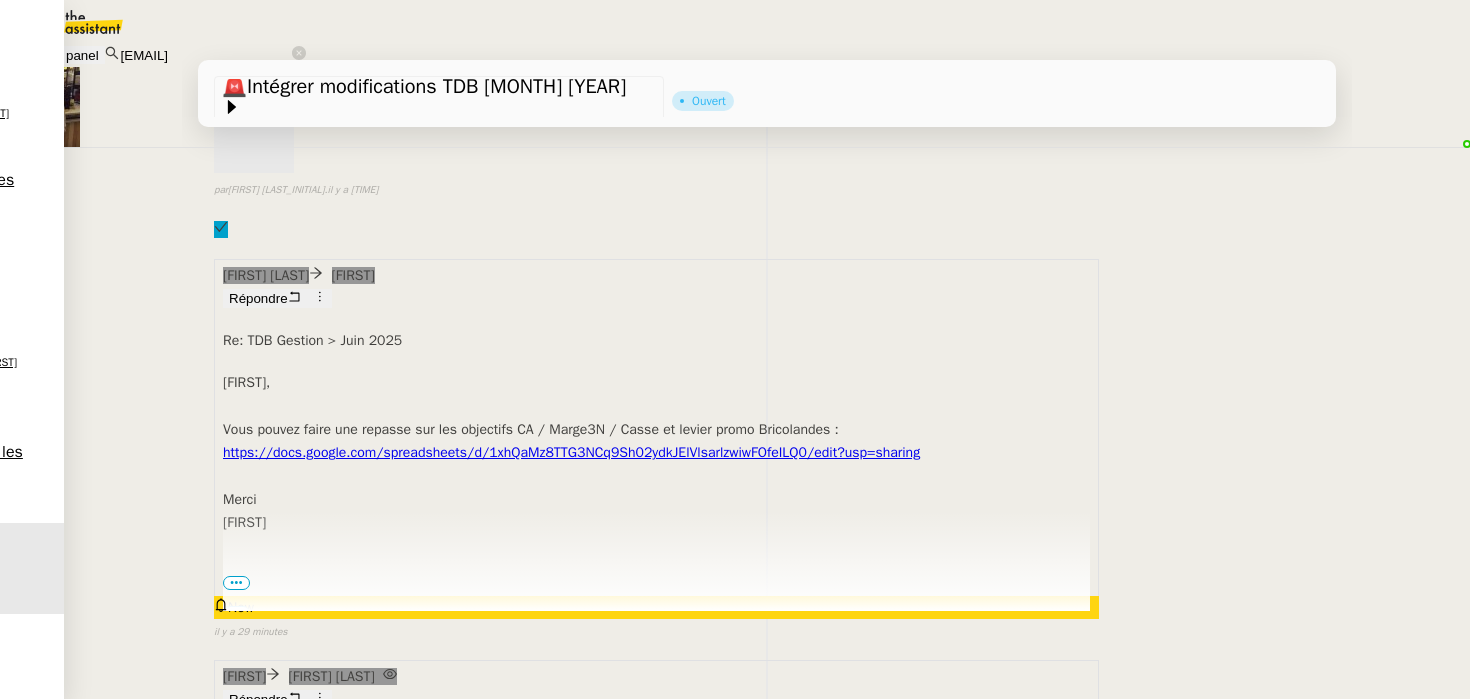 click on "camille      Guillaume Farina     Répondre TDB Gestion > Juin 2025
Guillaume, J'ai traité les exports Abaco ainsi que le Levier Promo. Je m'occupe des modifications manuelles 1HPS. Bien à vous,
•••
Camille
Assistante de direction   •  Leclerc
camille@theassistant.com
-----
Bonjour Guillaume Très bien, je m'en occupe et je vous tiendrai informé. Vous pouvez suivre l'avancement de votre demande en  cliquant ici . ⏱️ Merci,
•••
Camille
Assistante de direction   •  Leclerc
camille@theassistant.com
-----" at bounding box center (767, 851) 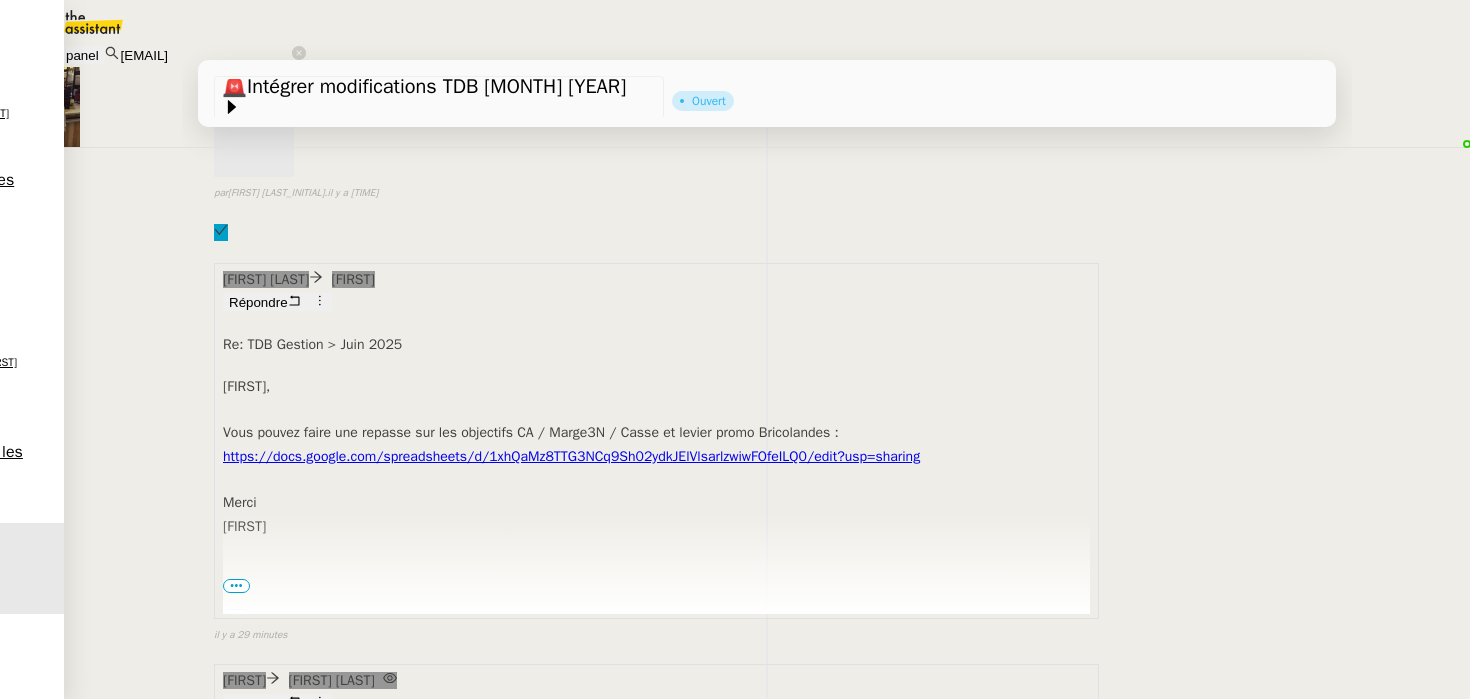 scroll, scrollTop: 337, scrollLeft: 0, axis: vertical 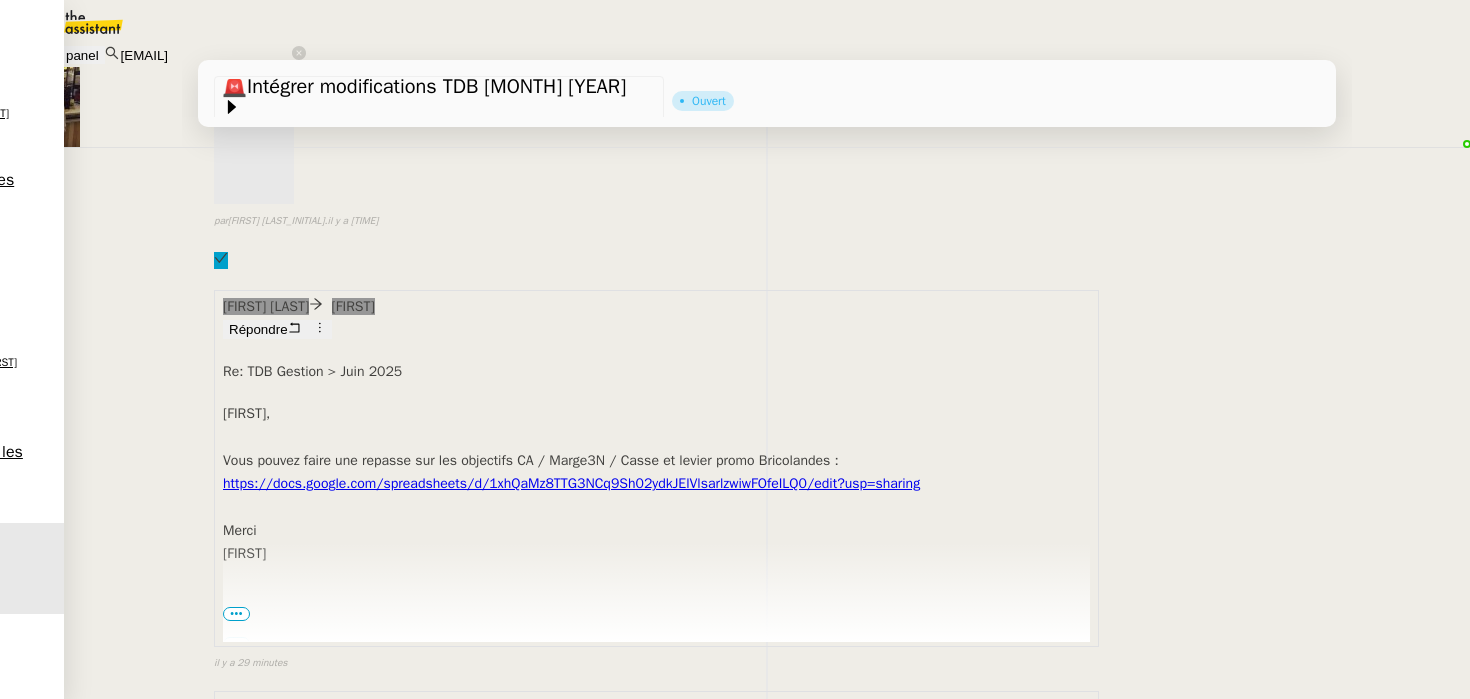 click on "https://docs.google.com/spreadsheets/d/1xhQaMz8TTG3NCq9Sh02ydkJElVlsarlzwiwFOfeILQ0/edit?usp=sharing" at bounding box center (571, 483) 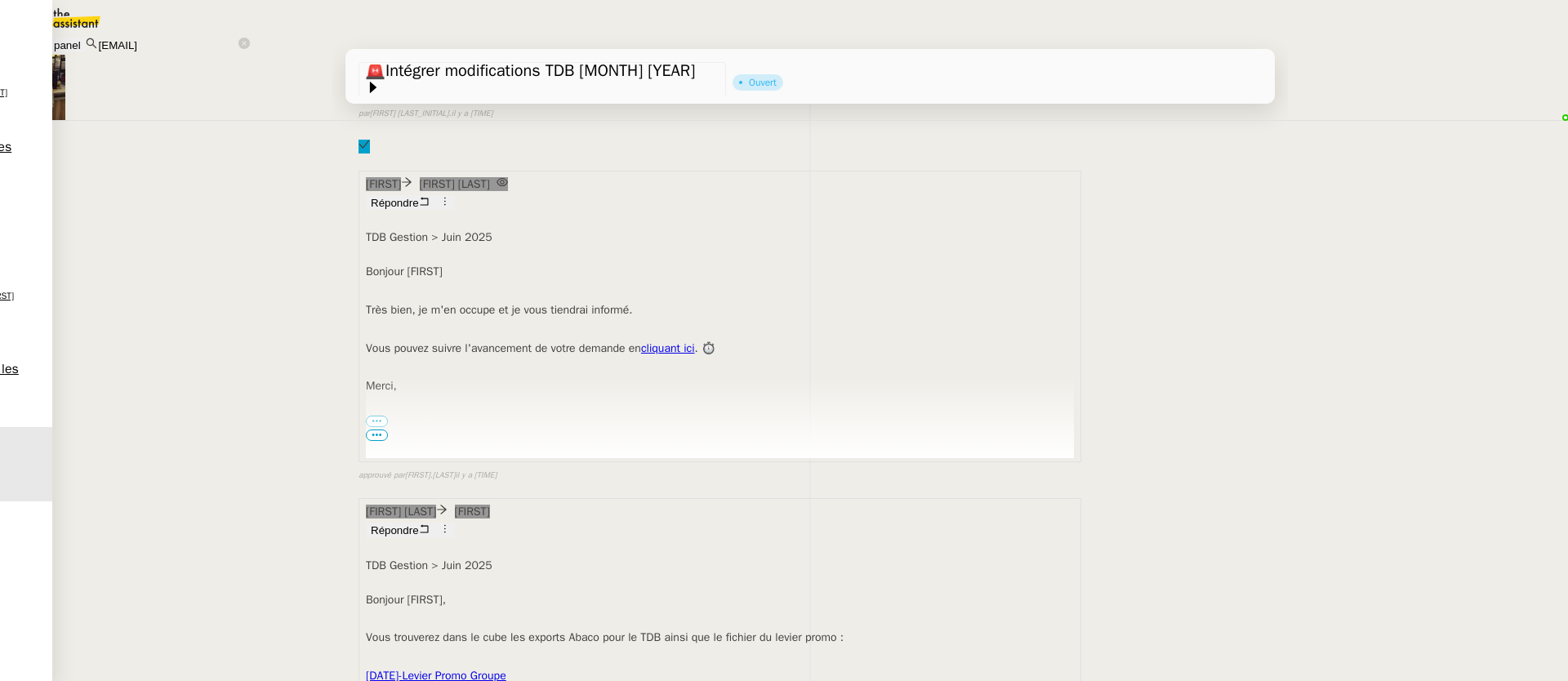 scroll, scrollTop: 1097, scrollLeft: 0, axis: vertical 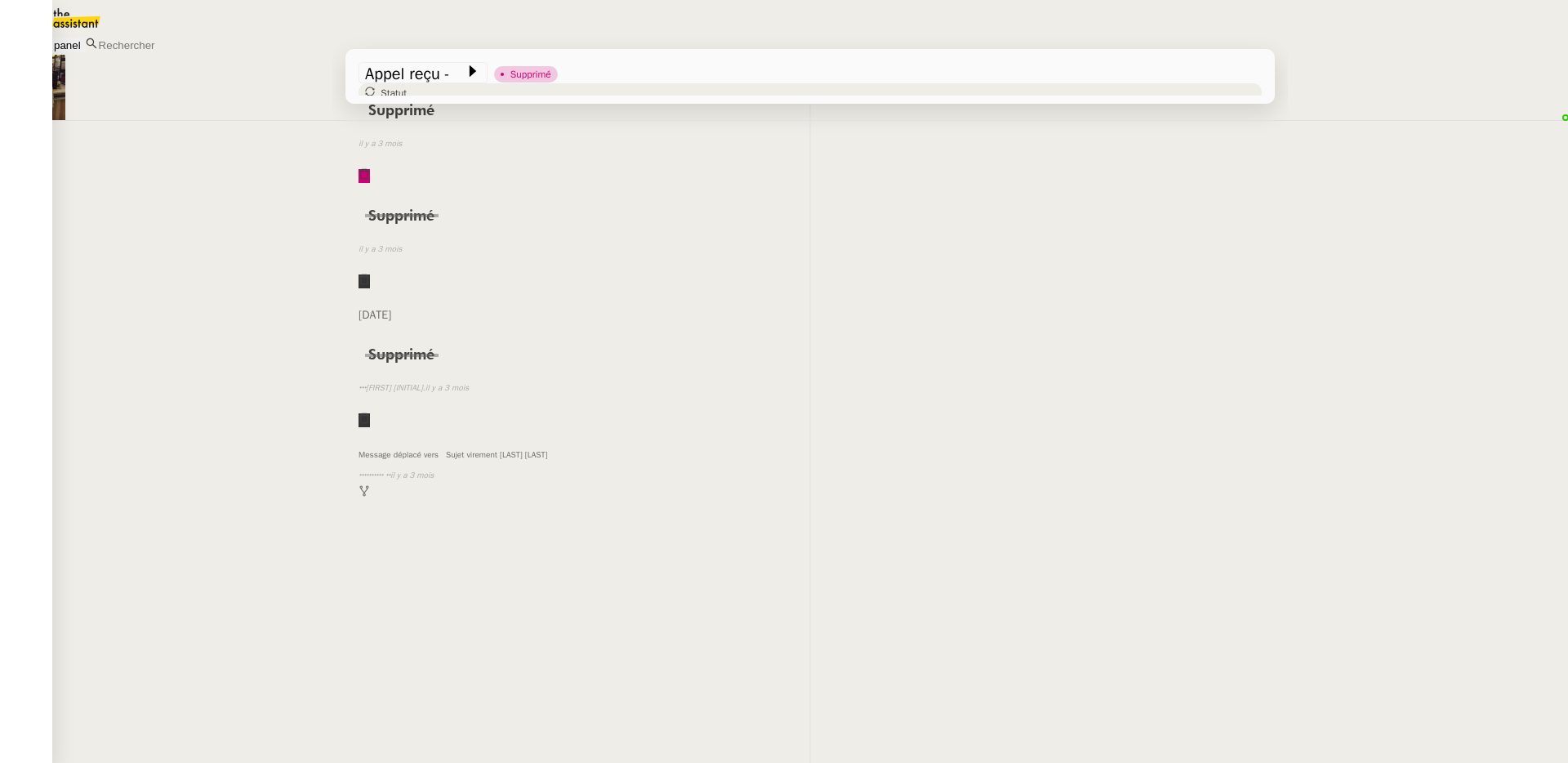 click at bounding box center [162, 45] 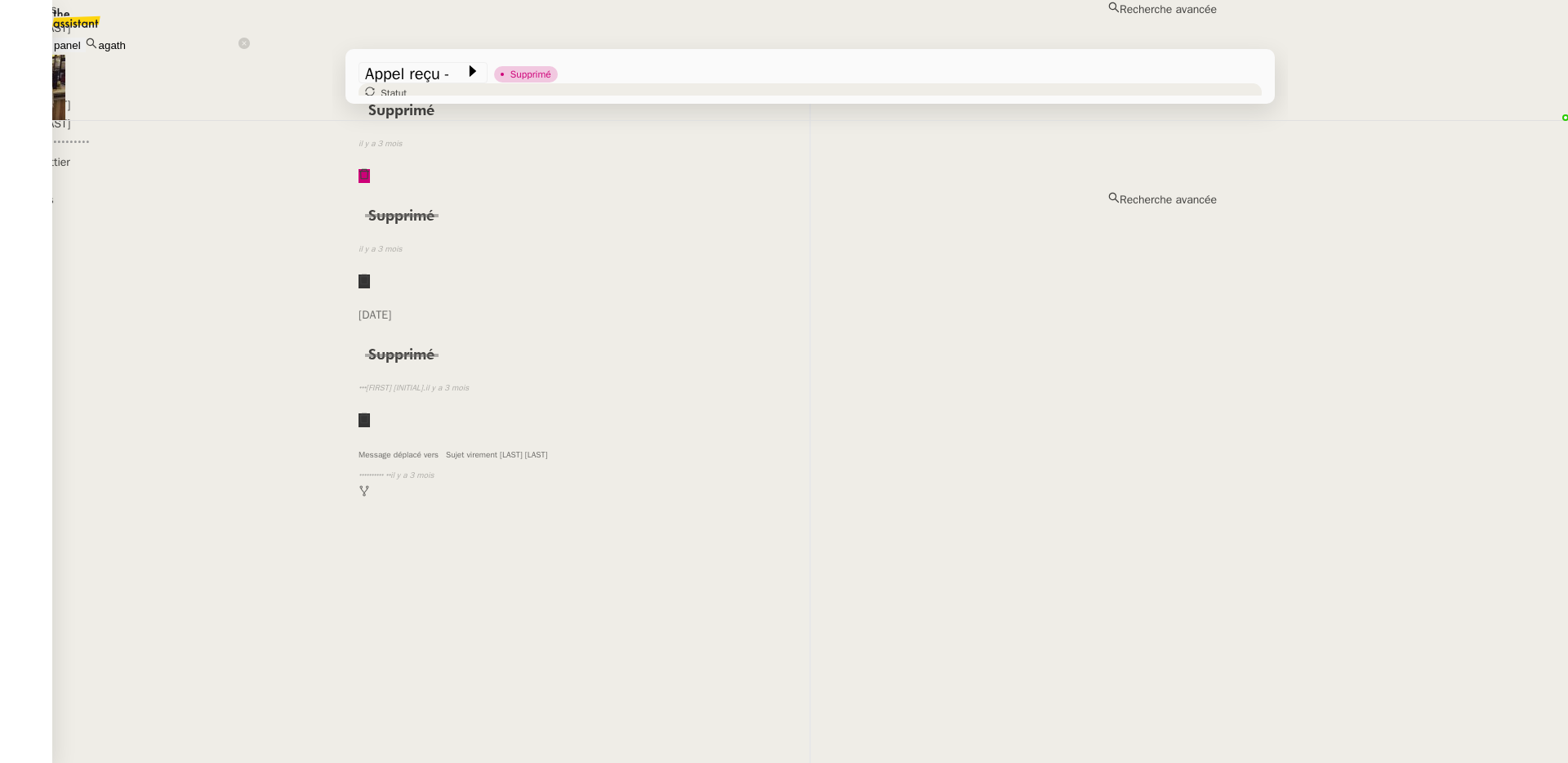 type on "agath" 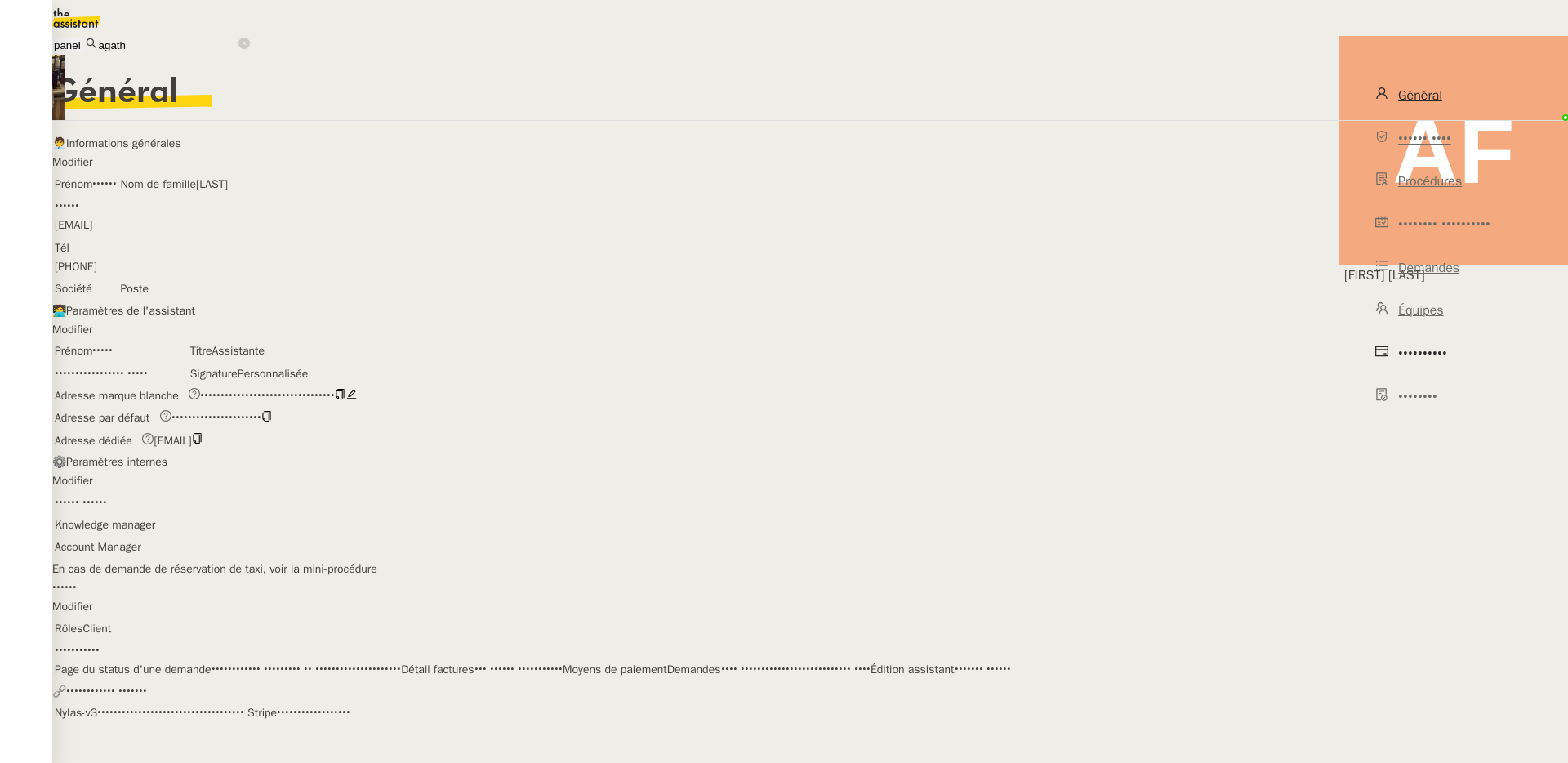 click on "••••••••••" at bounding box center (1423, 354) 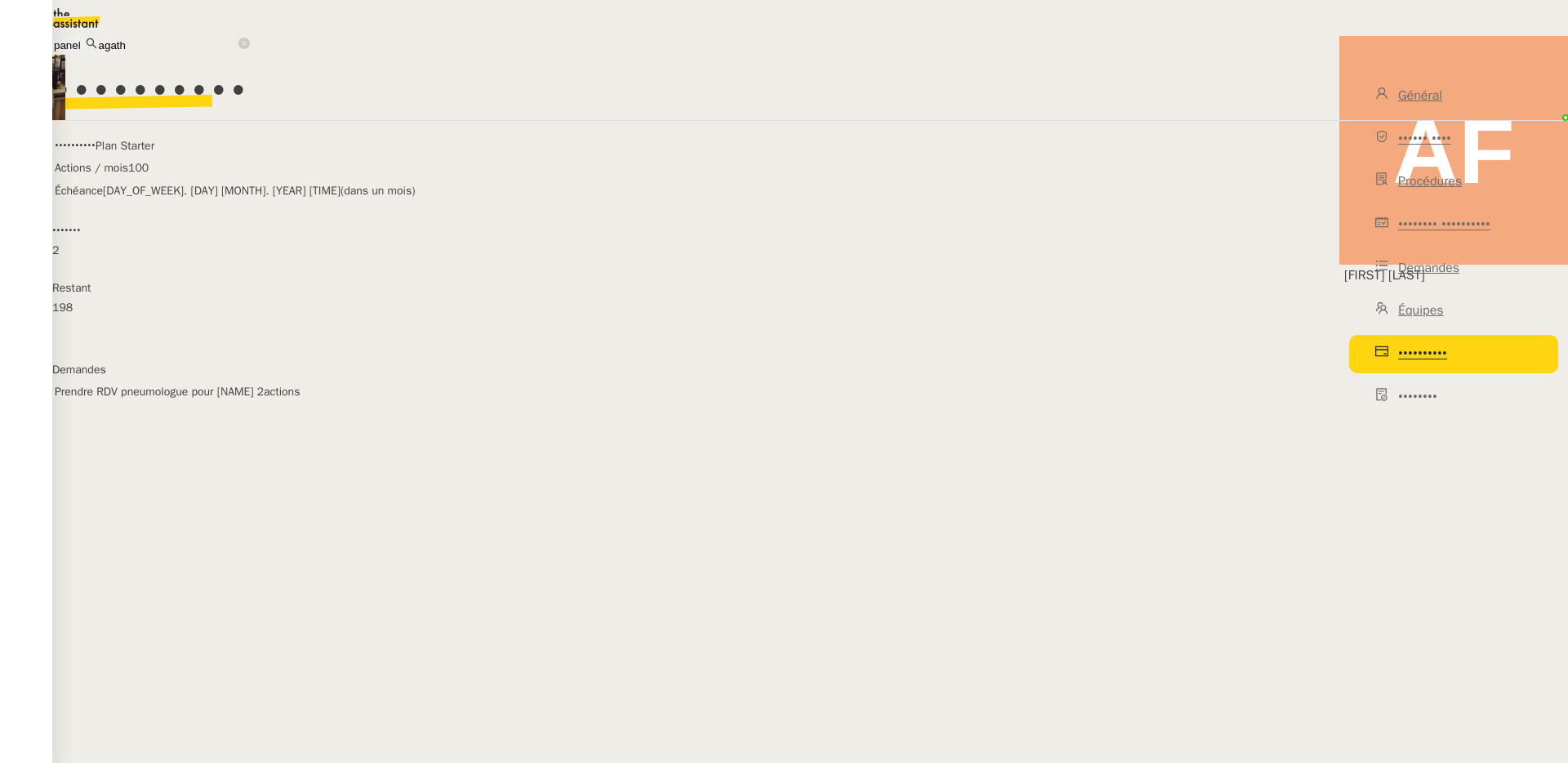 click on "Agathe FRANC Général Coffre fort Procédures Demandes planifiées Demandes Équipes Abonnement Factures" at bounding box center (1454, 243) 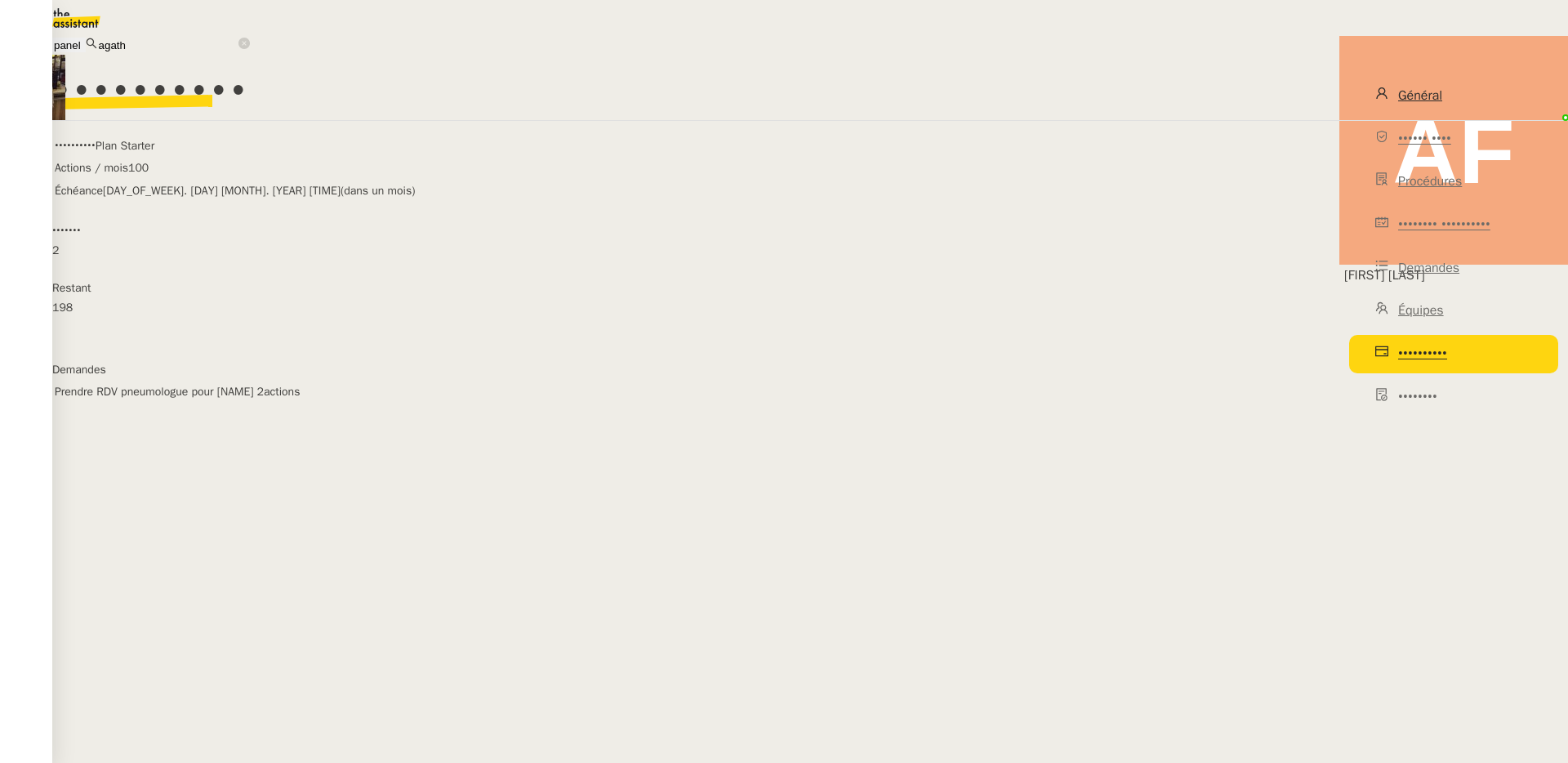 click on "Général" at bounding box center [1454, 96] 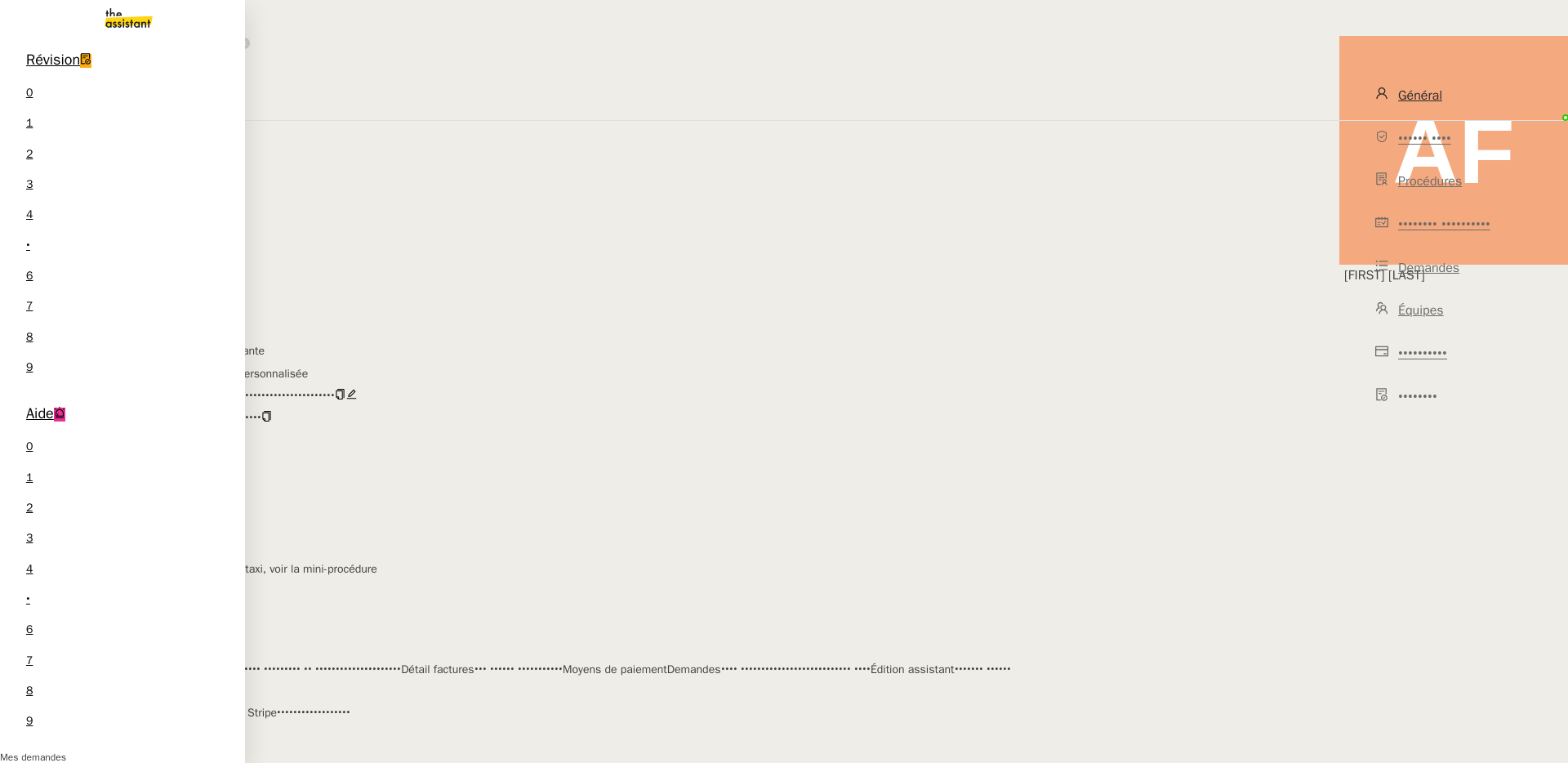 click on "•••••••• ••••••••••••• ••• •••• ••••    ••••••••• ••••••" at bounding box center [122, 1153] 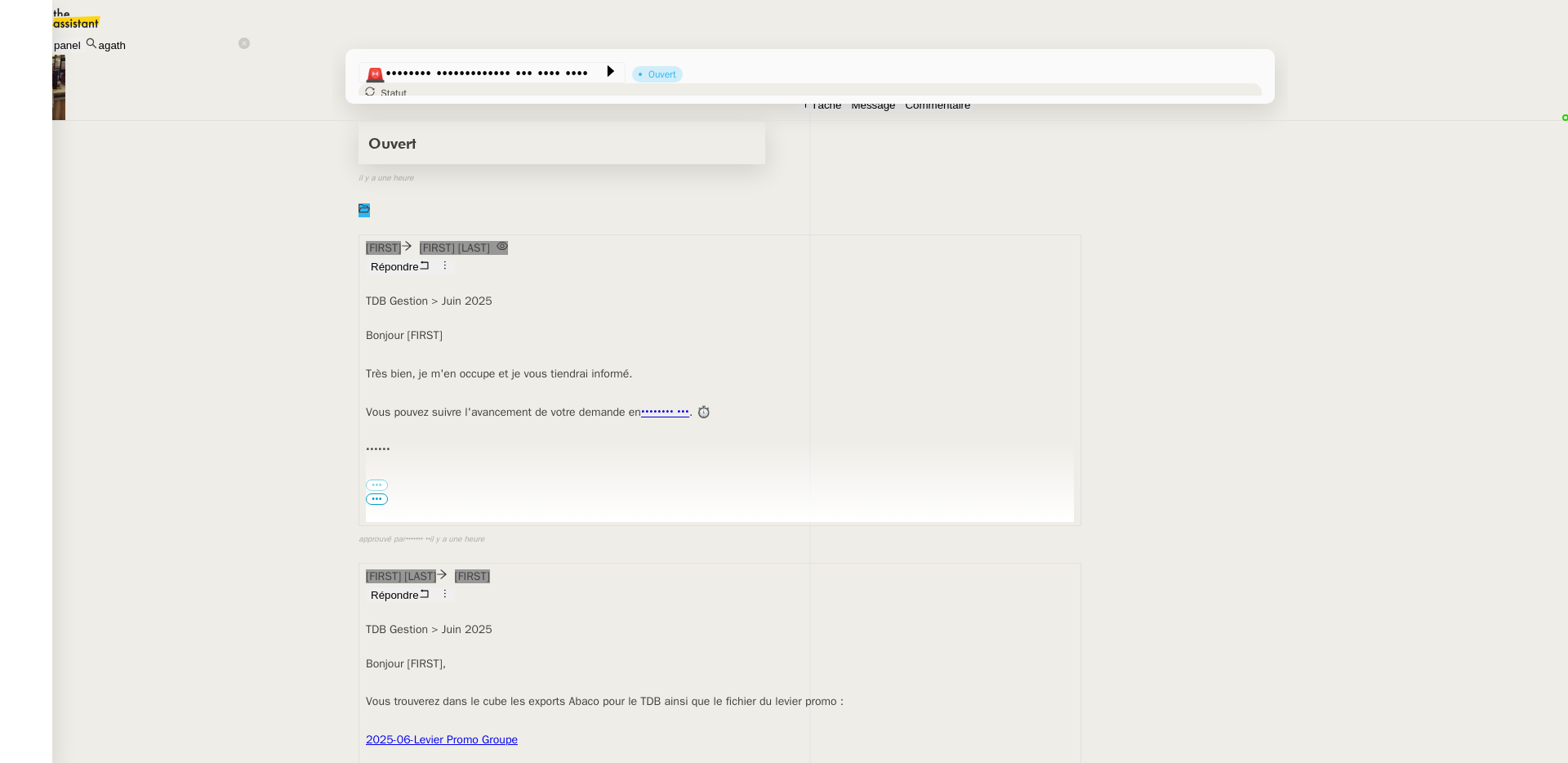 scroll, scrollTop: 0, scrollLeft: 0, axis: both 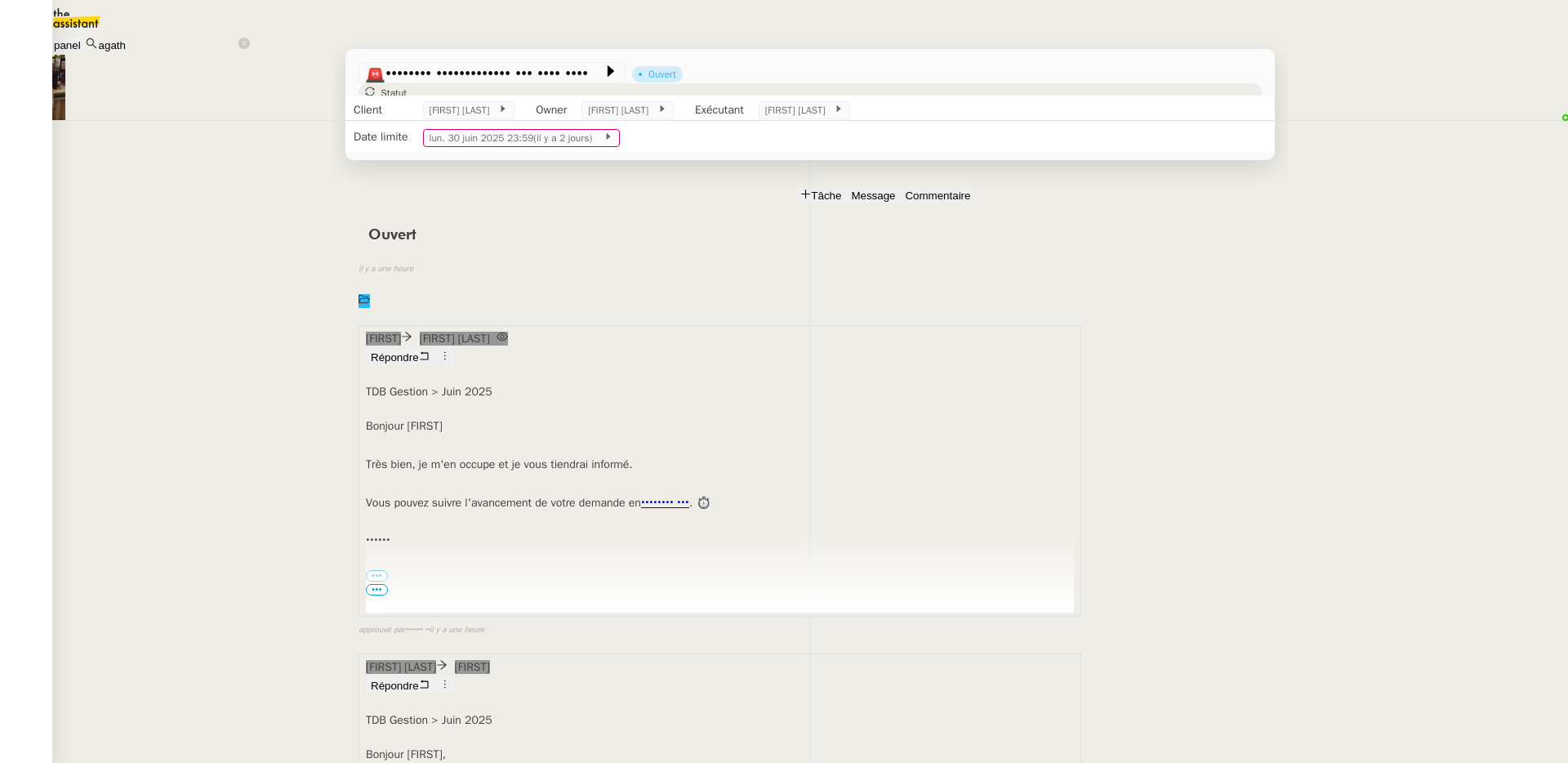 click on "Tâche" at bounding box center [826, 195] 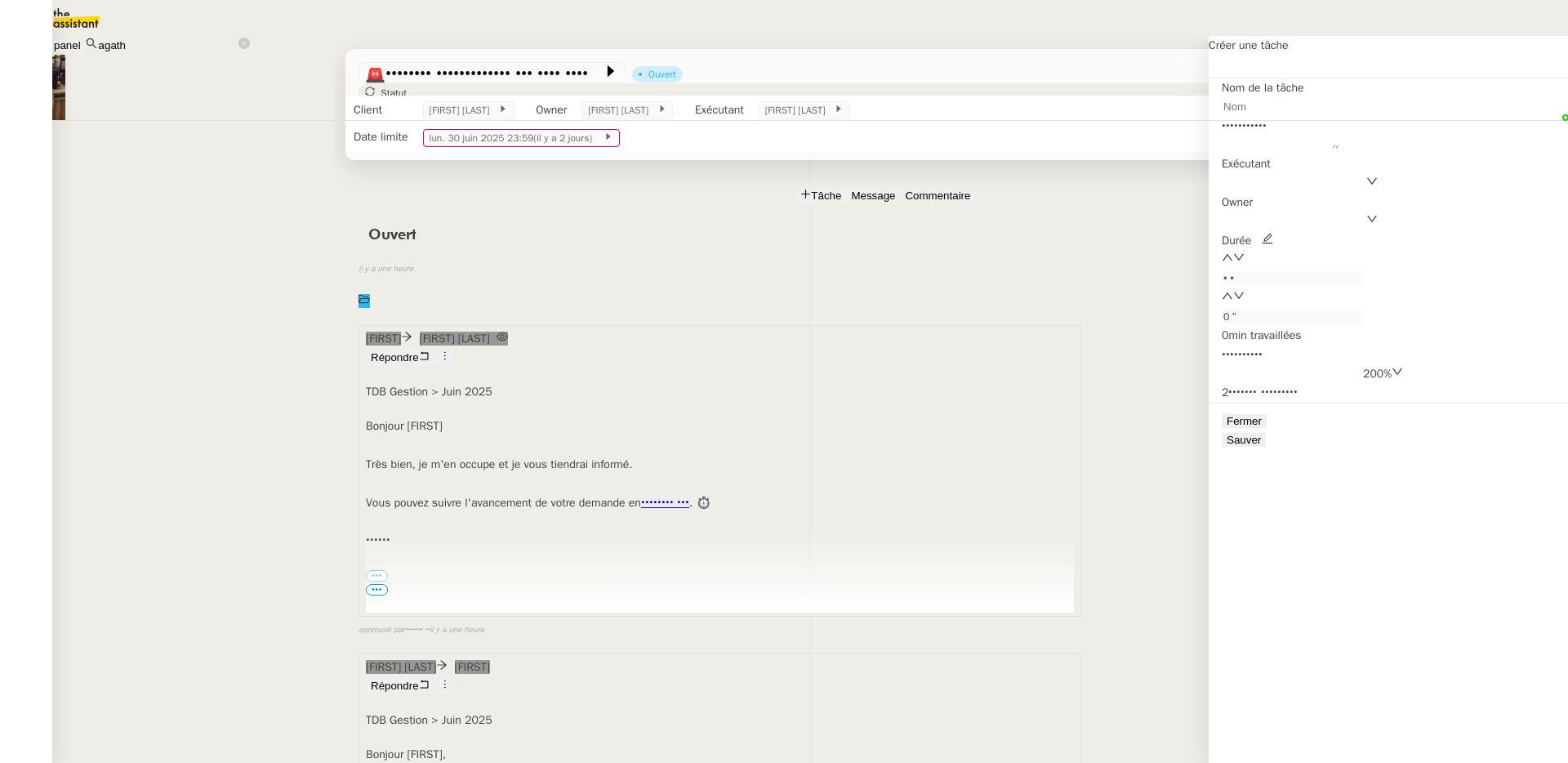 type 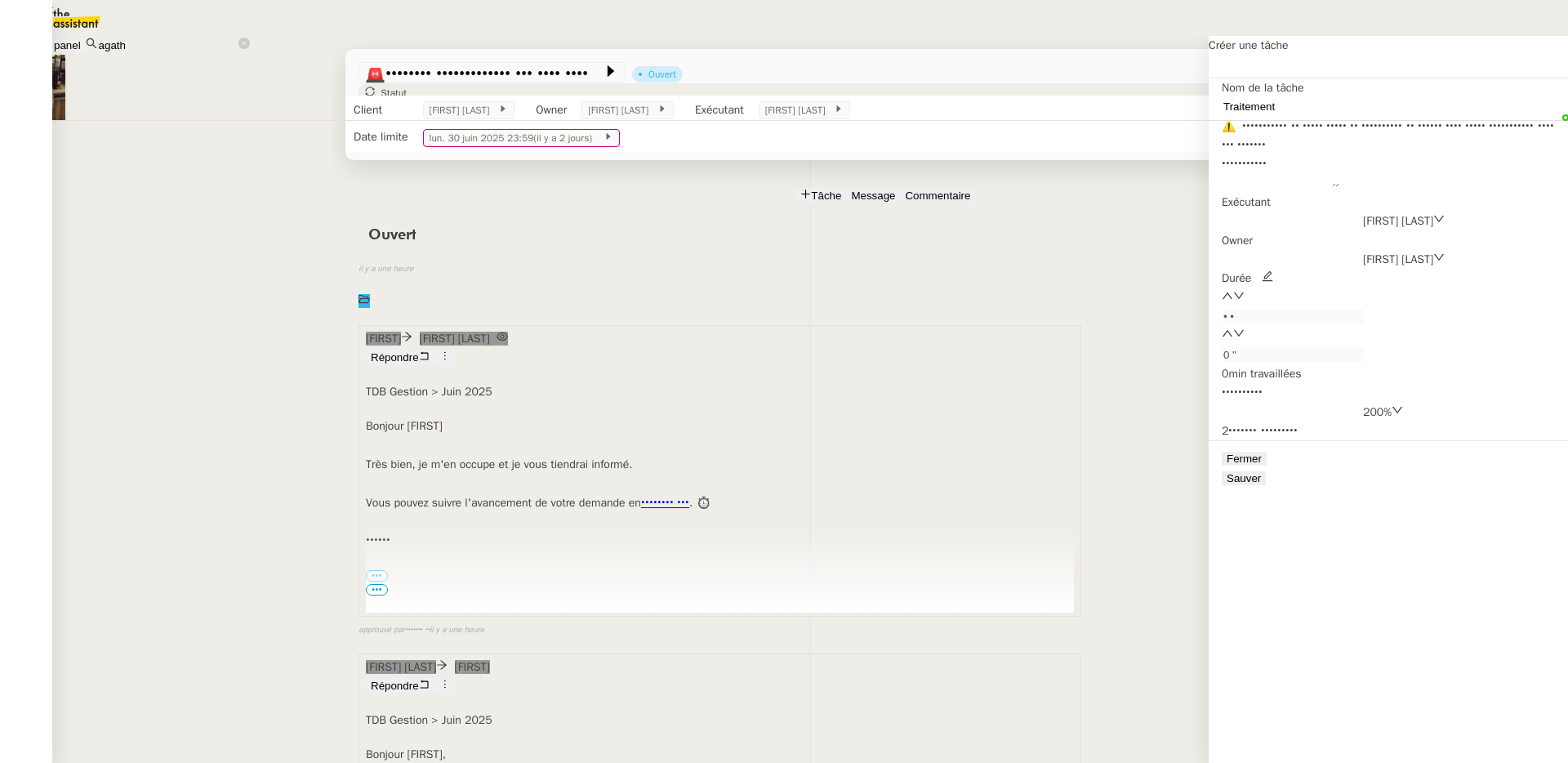 click on "Traitement" at bounding box center (167, 9) 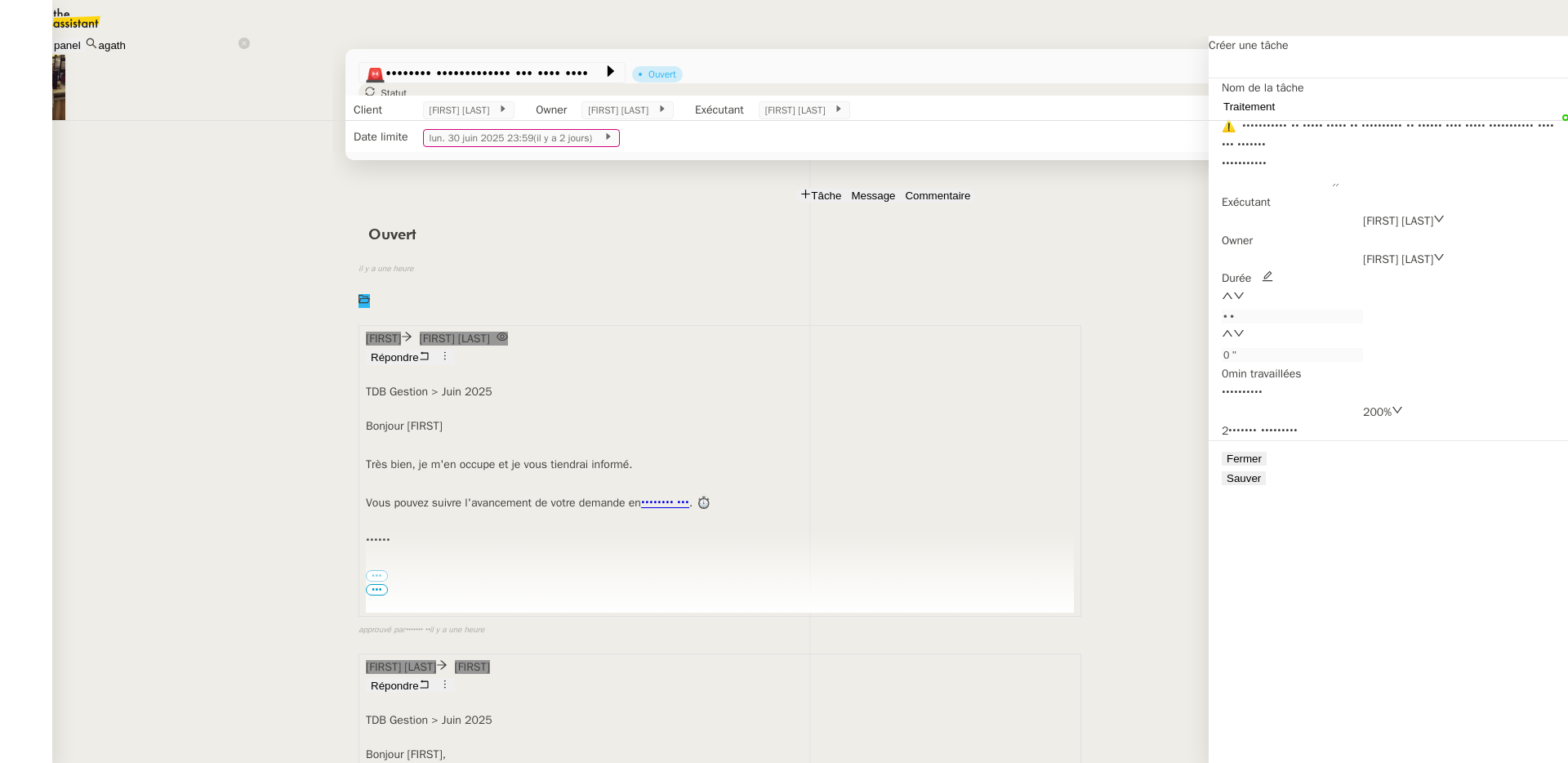 type on "Traitement" 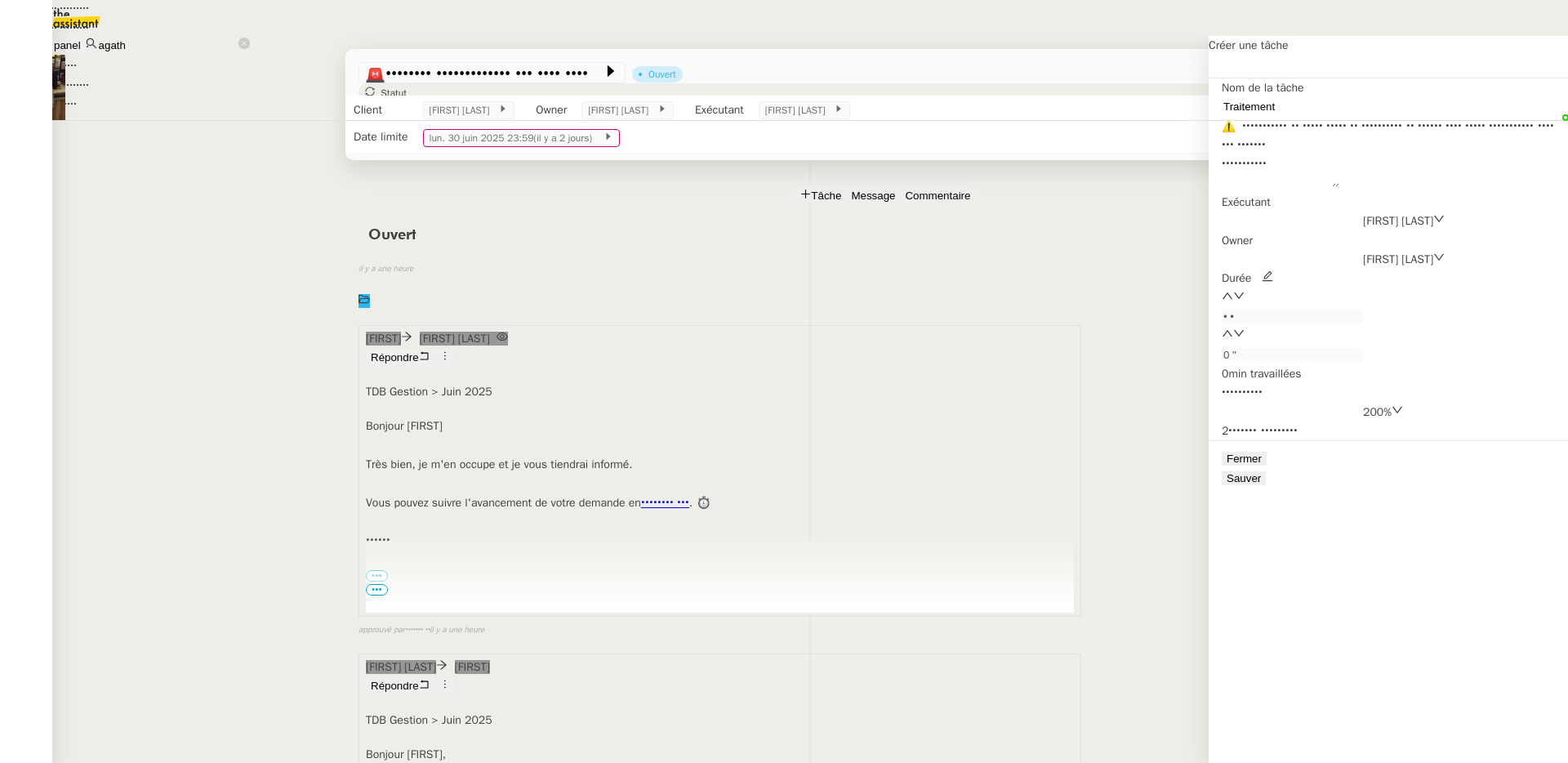 scroll, scrollTop: 601, scrollLeft: 0, axis: vertical 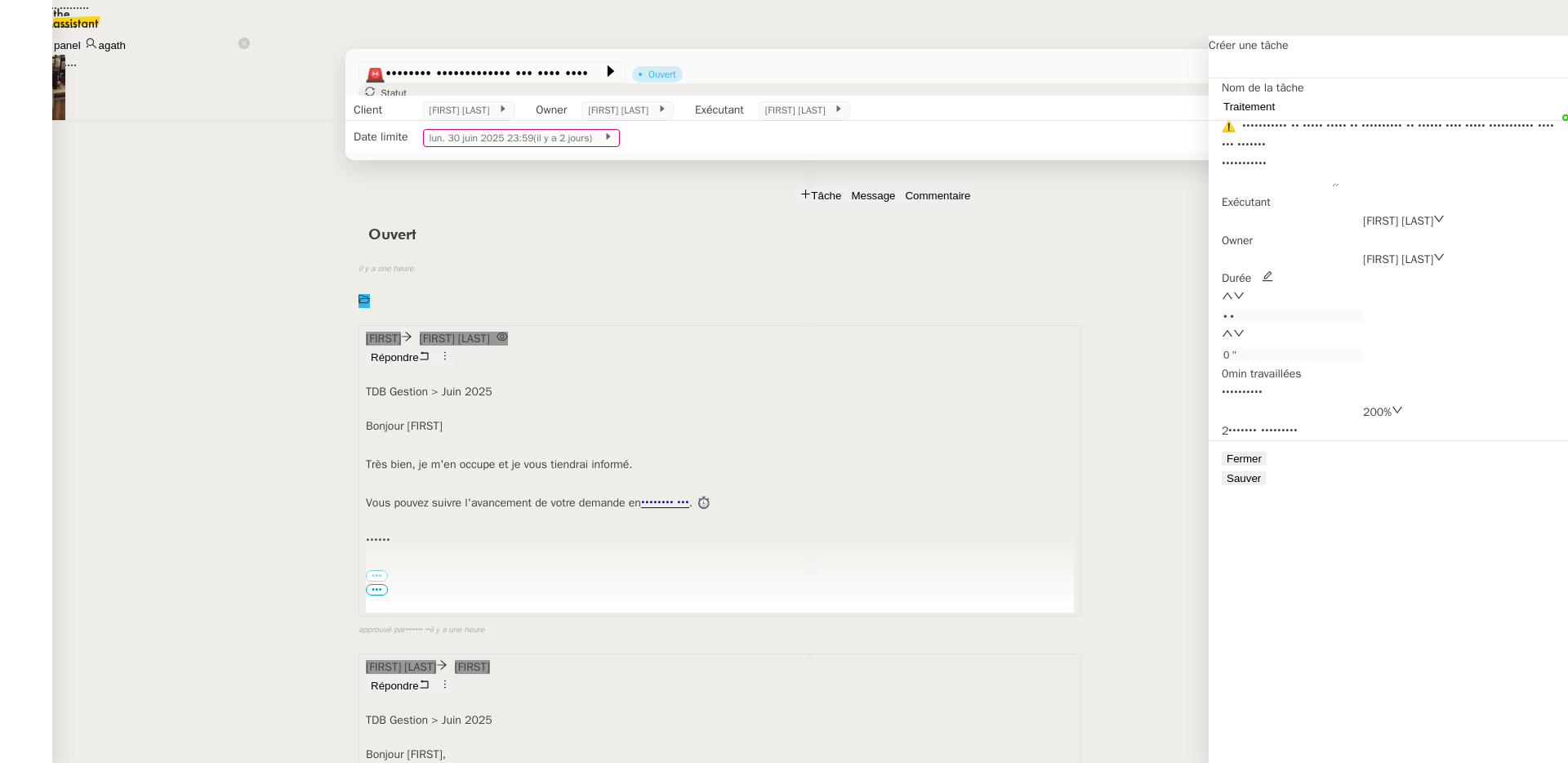 click on "3  actions facturées" at bounding box center [47, 65] 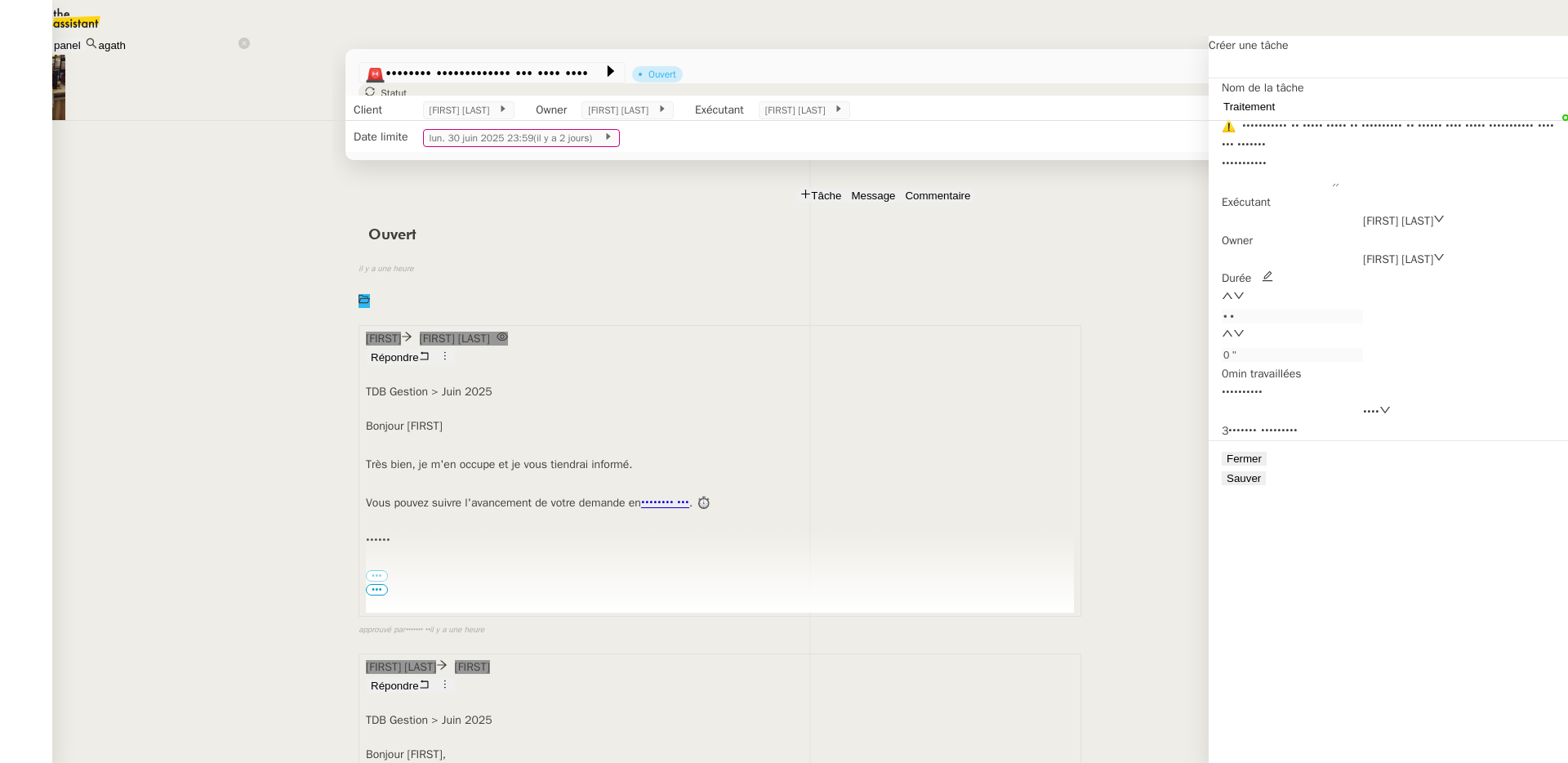 click on "Sauver" at bounding box center (1244, 478) 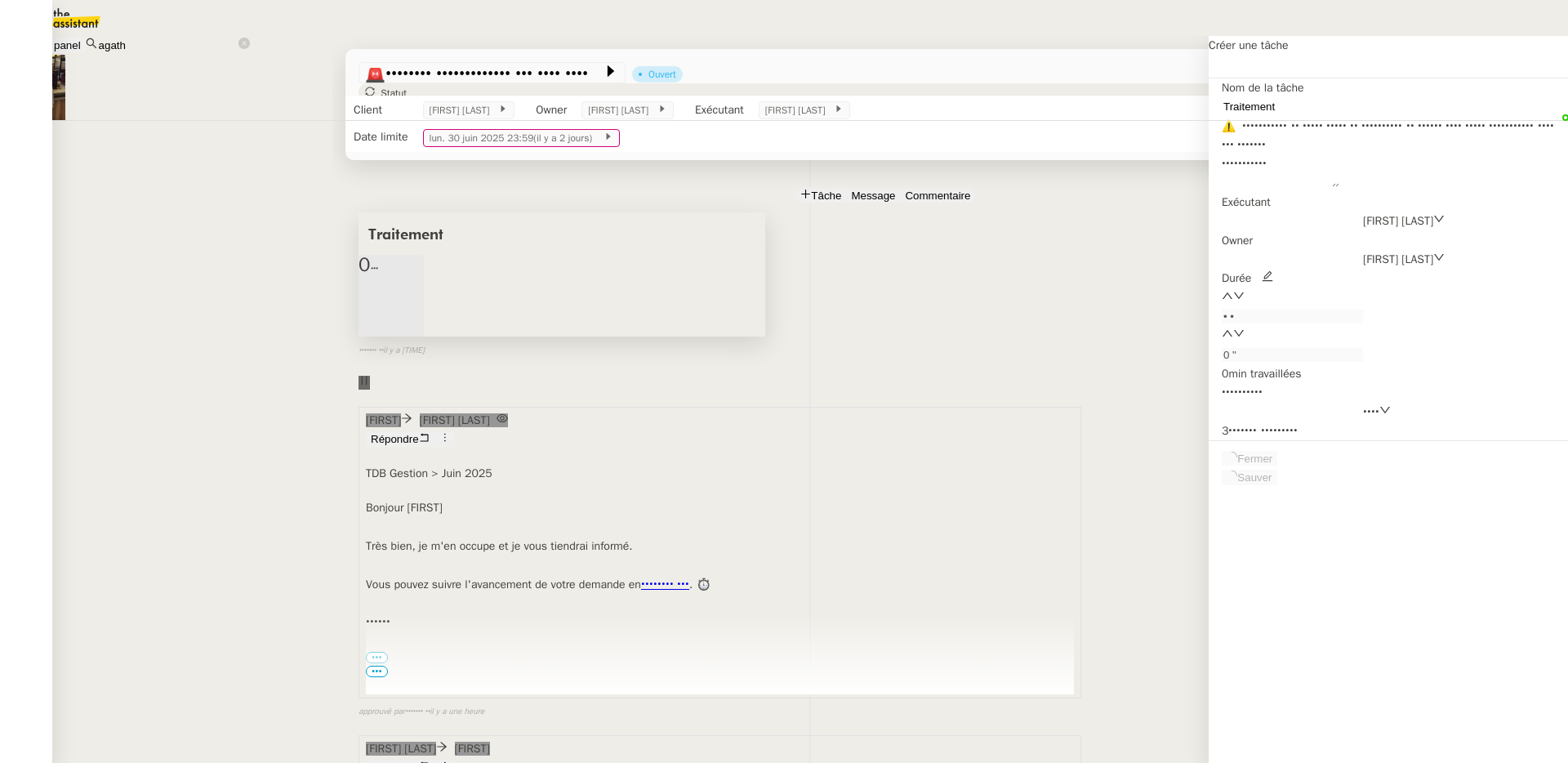 click at bounding box center [375, 278] 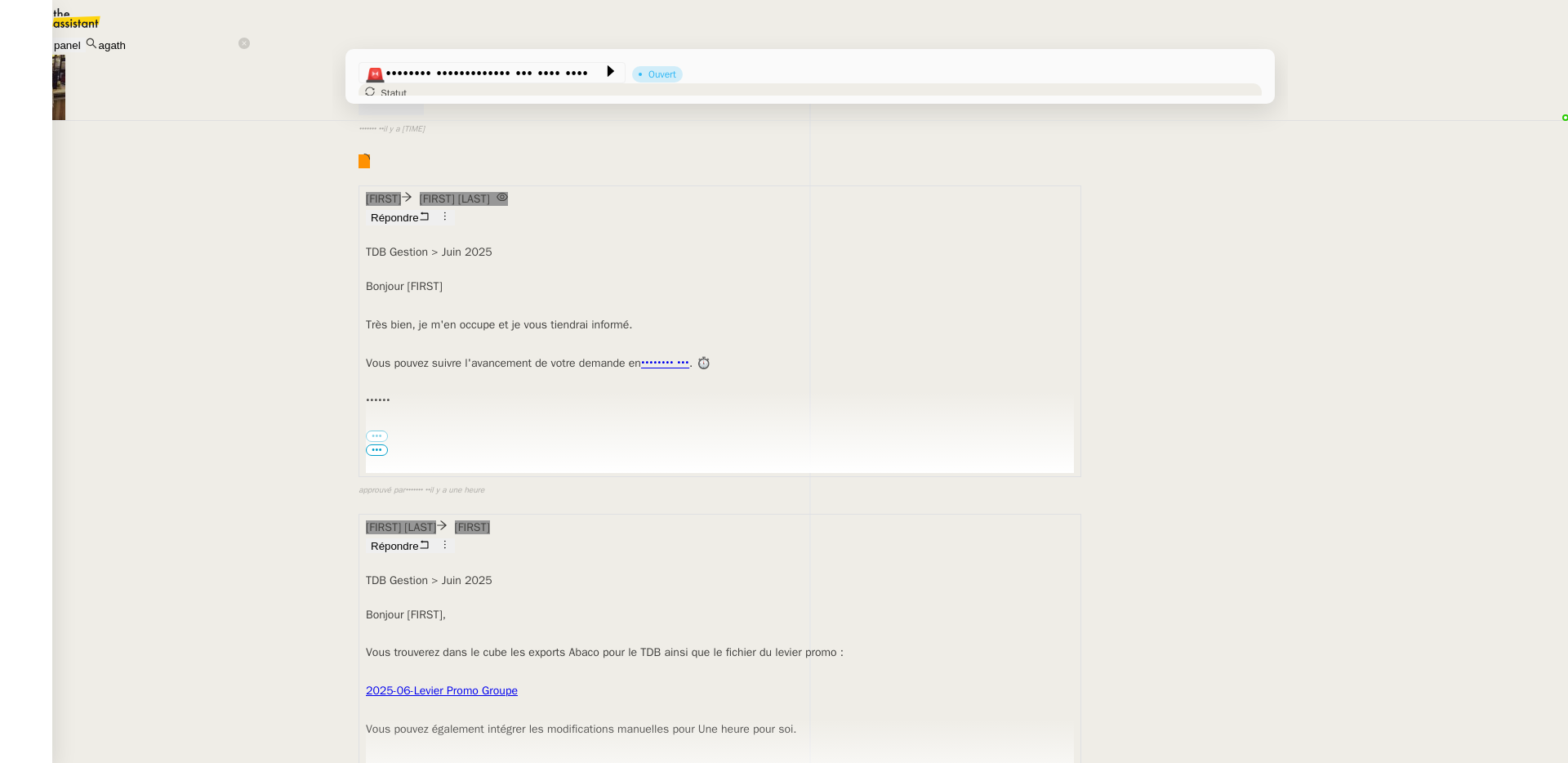 scroll, scrollTop: 226, scrollLeft: 0, axis: vertical 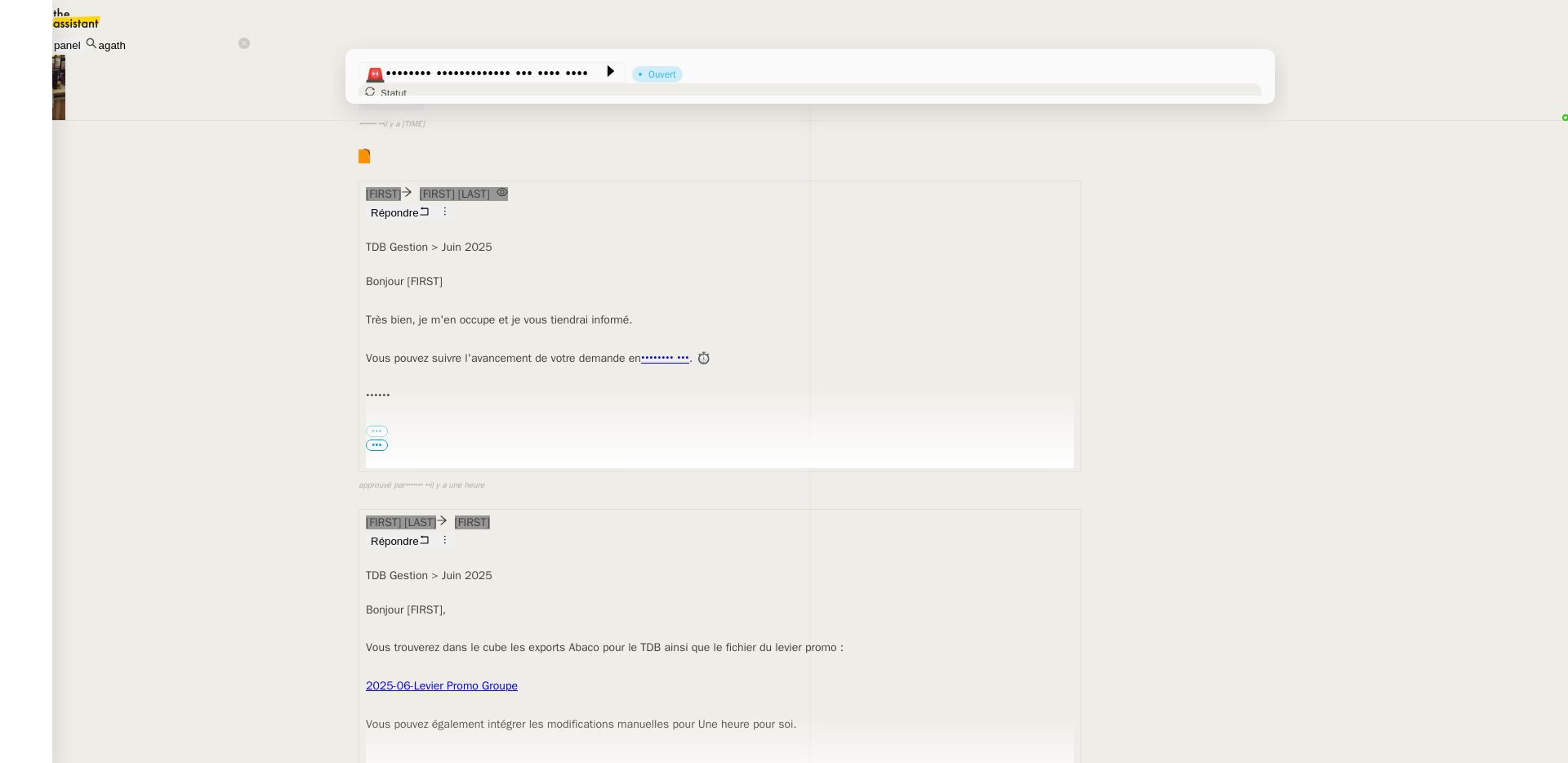 click on "Modifier" at bounding box center [152, 926] 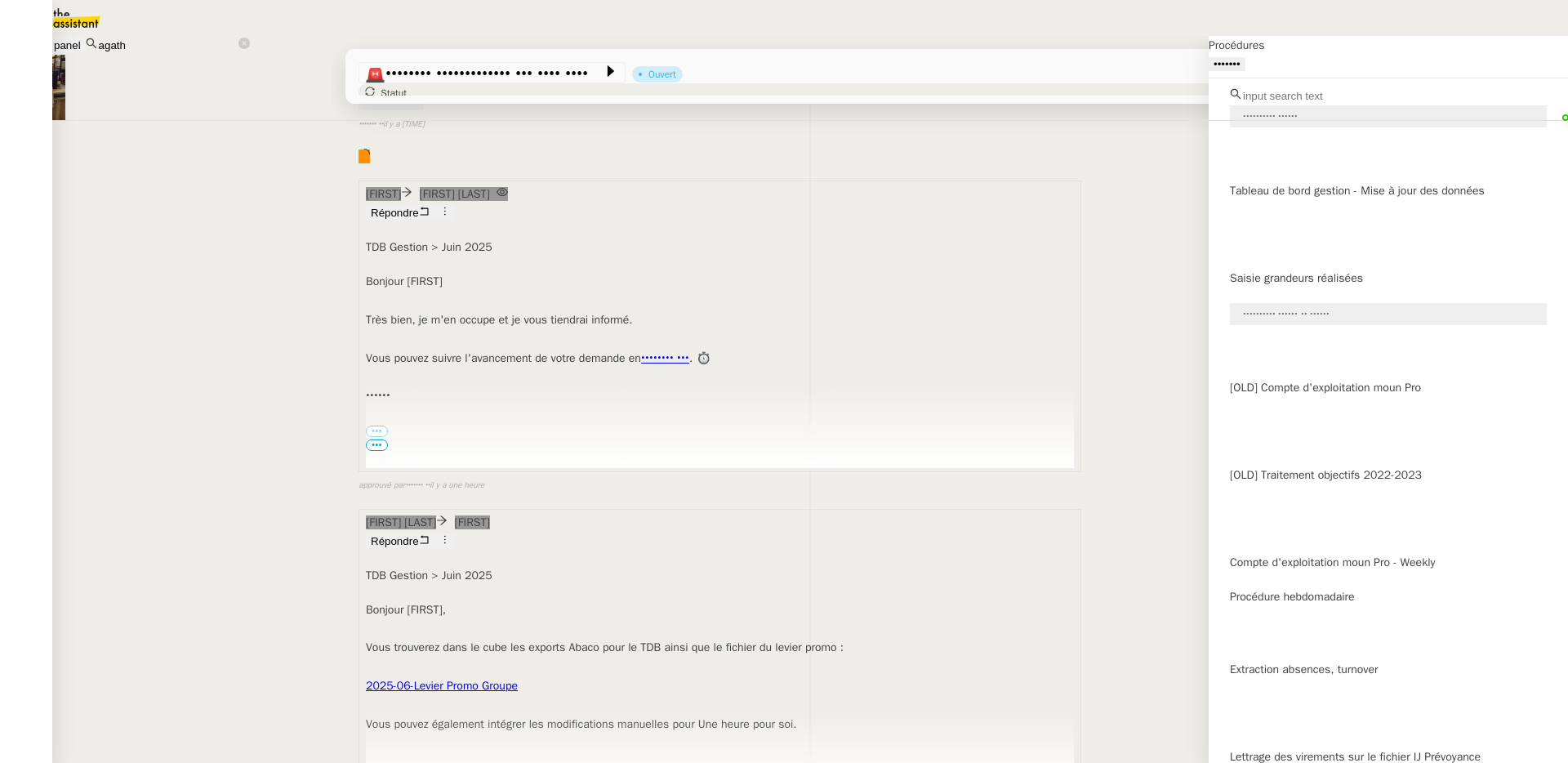 click at bounding box center (1312, 96) 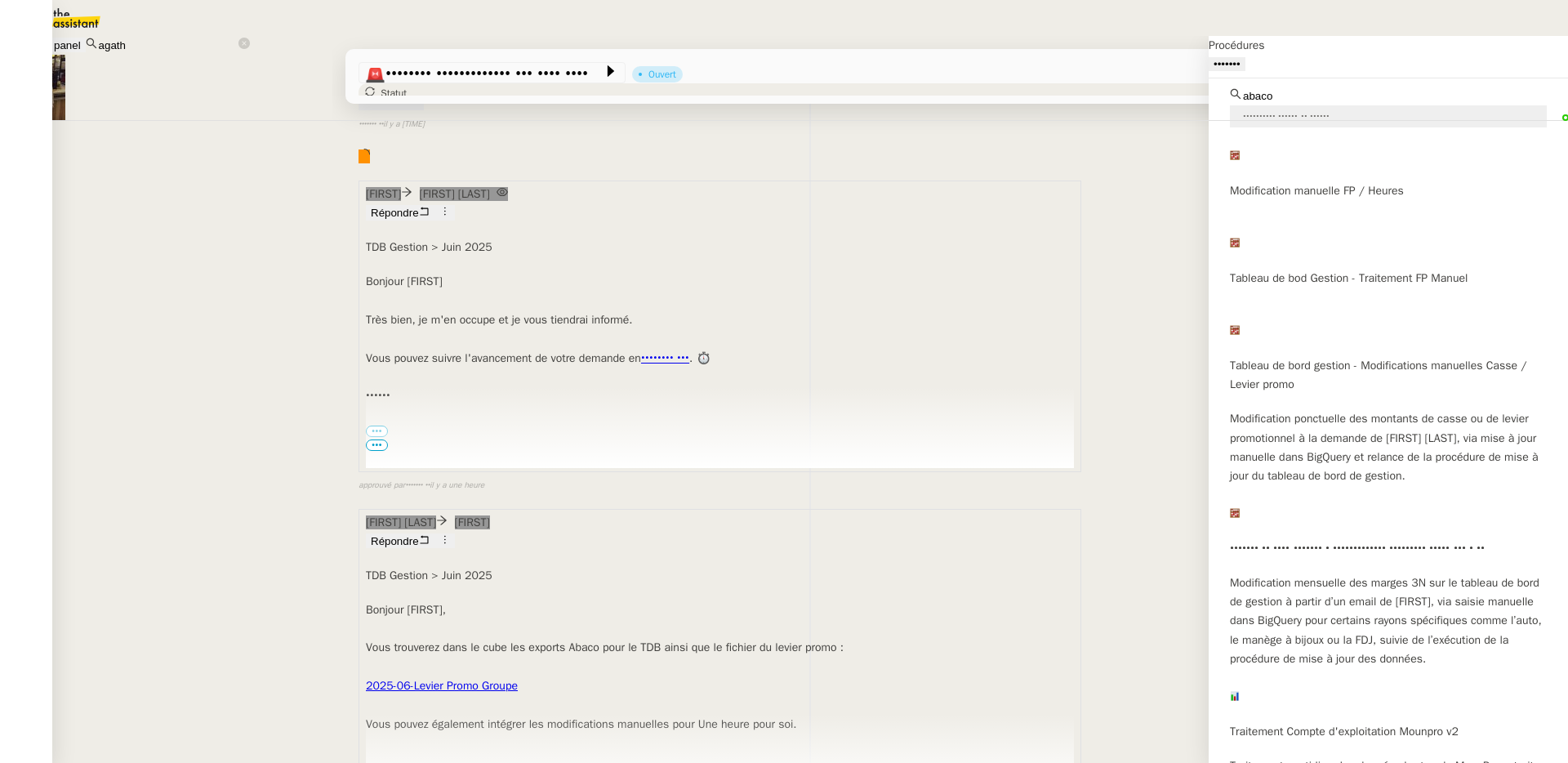 type on "abaco" 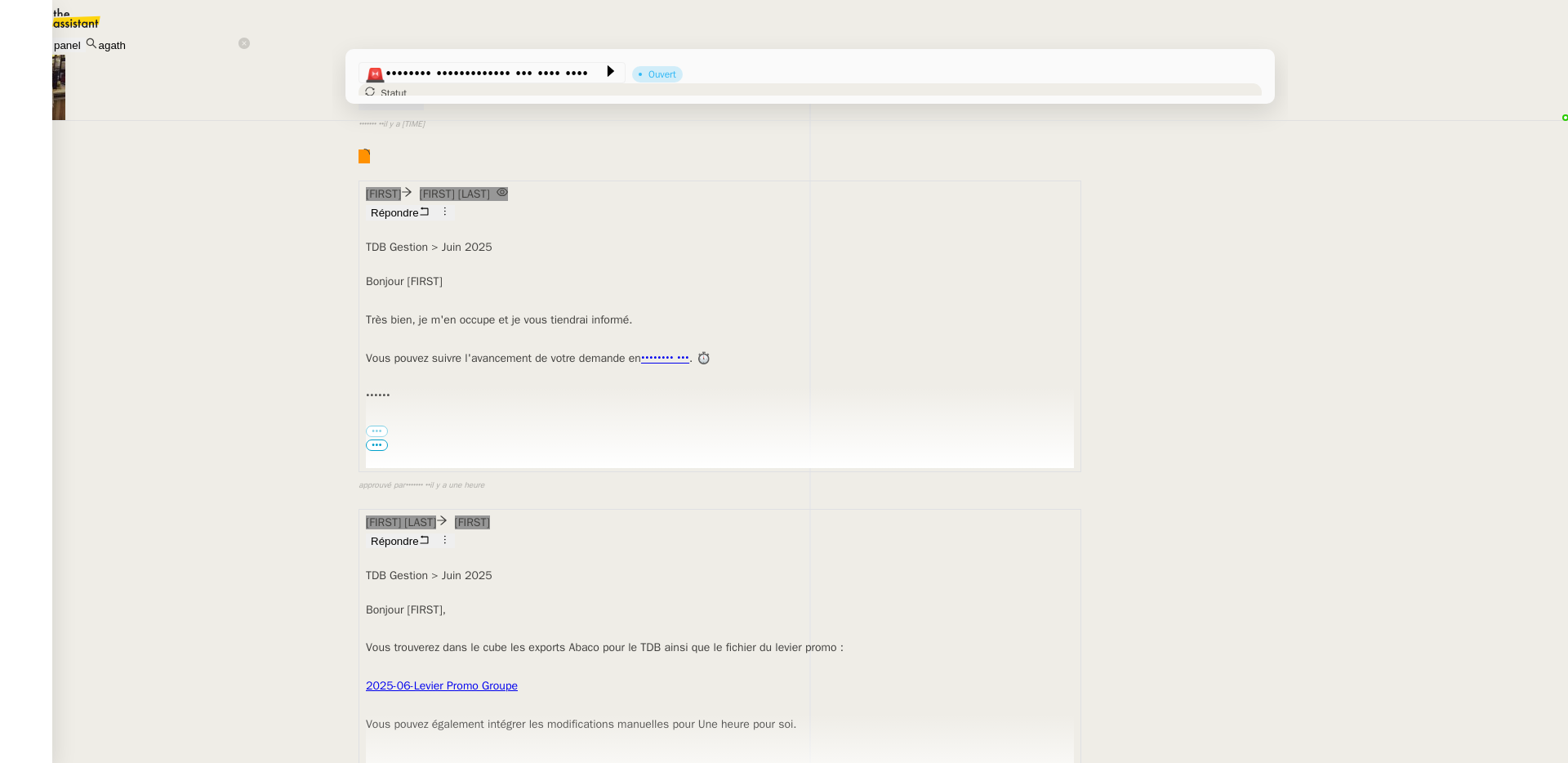 click on "Traitement mensuel Abaco" at bounding box center [120, 945] 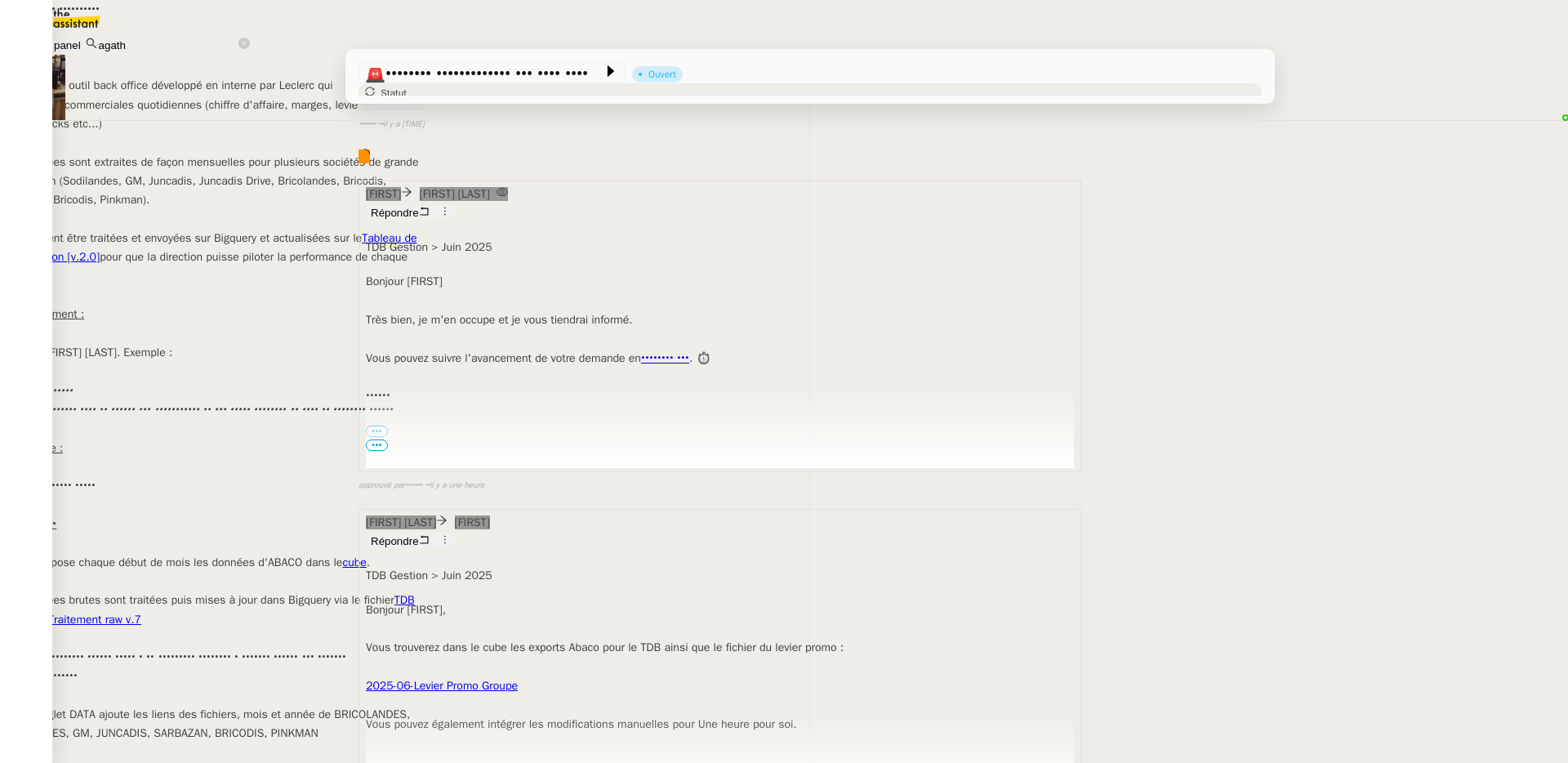 click at bounding box center (212, 219) 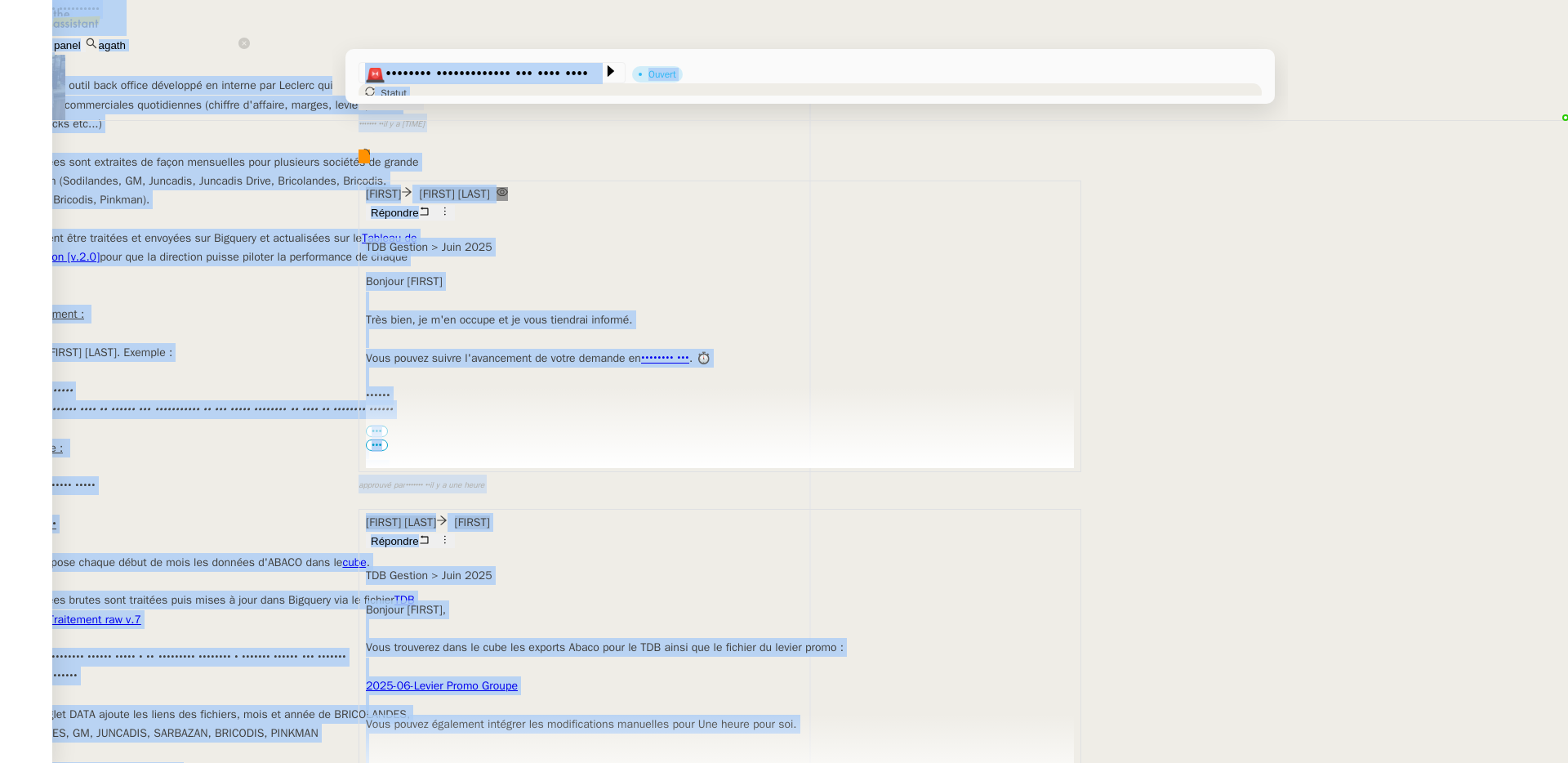 click on "•••• • •••• •• ••••••••••" at bounding box center (50, 9) 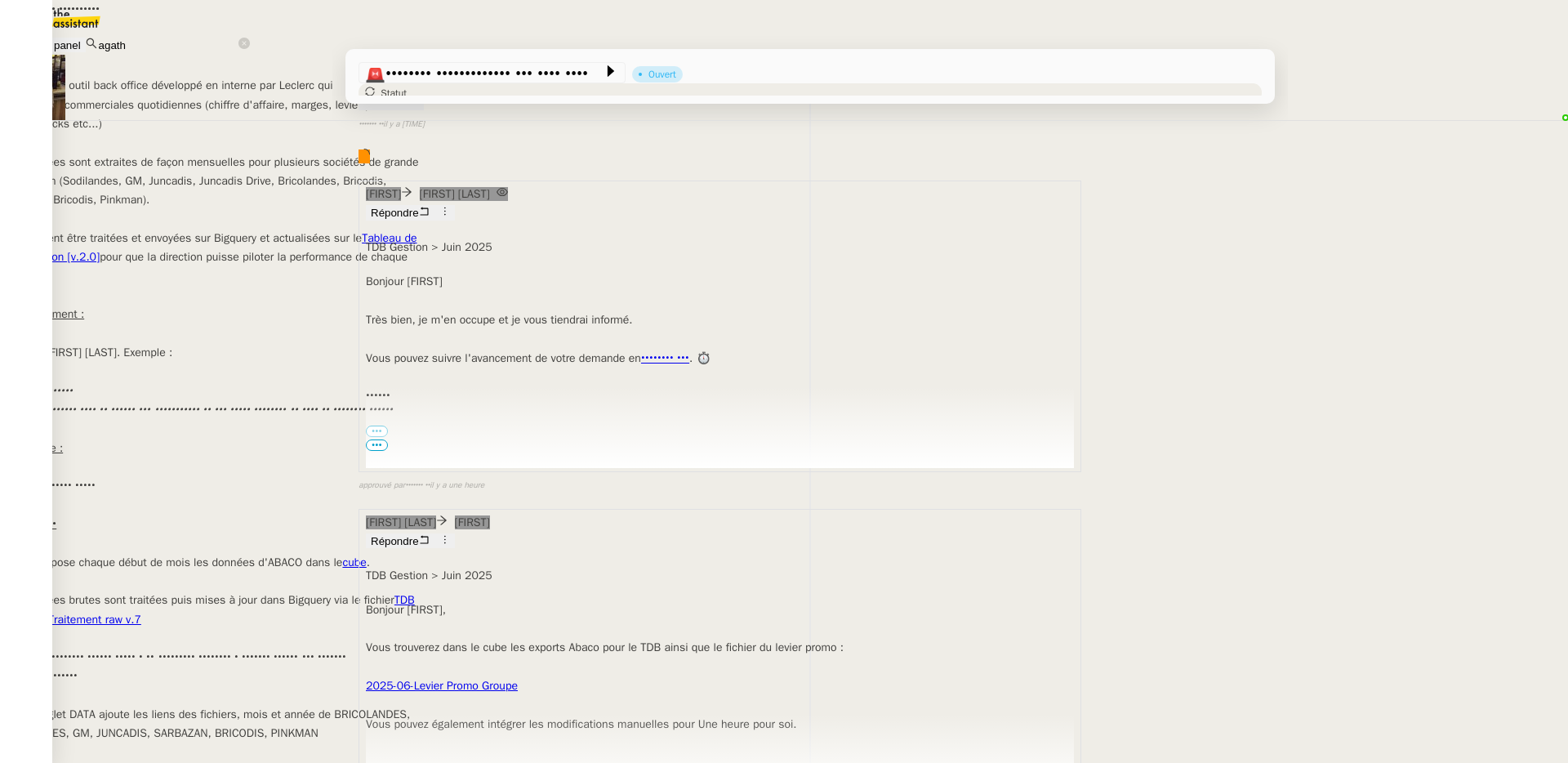 click on "•••• • •••• •• ••••••••••" at bounding box center (50, 9) 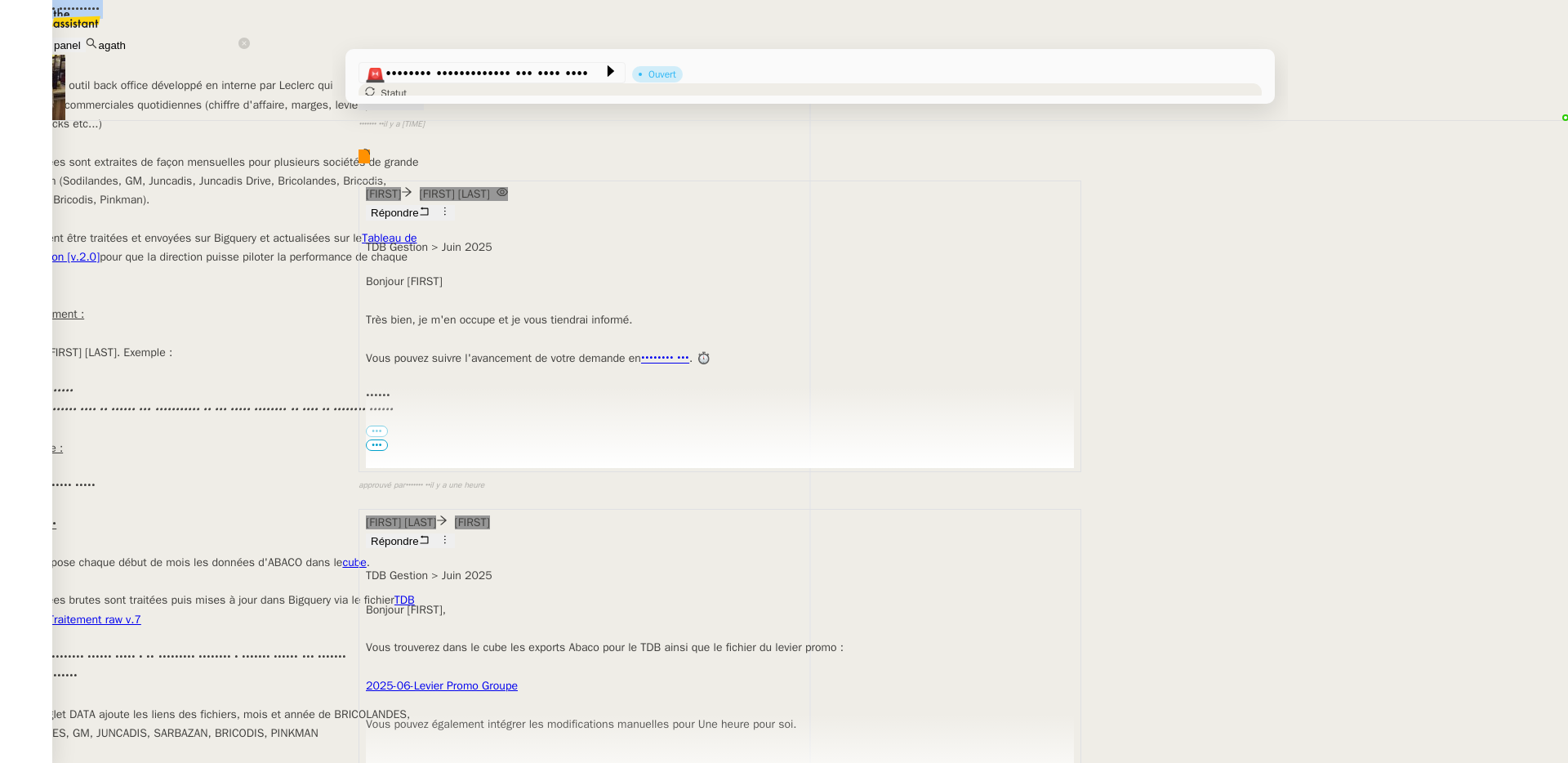 click on "•••• • •••• •• ••••••••••" at bounding box center (212, 9) 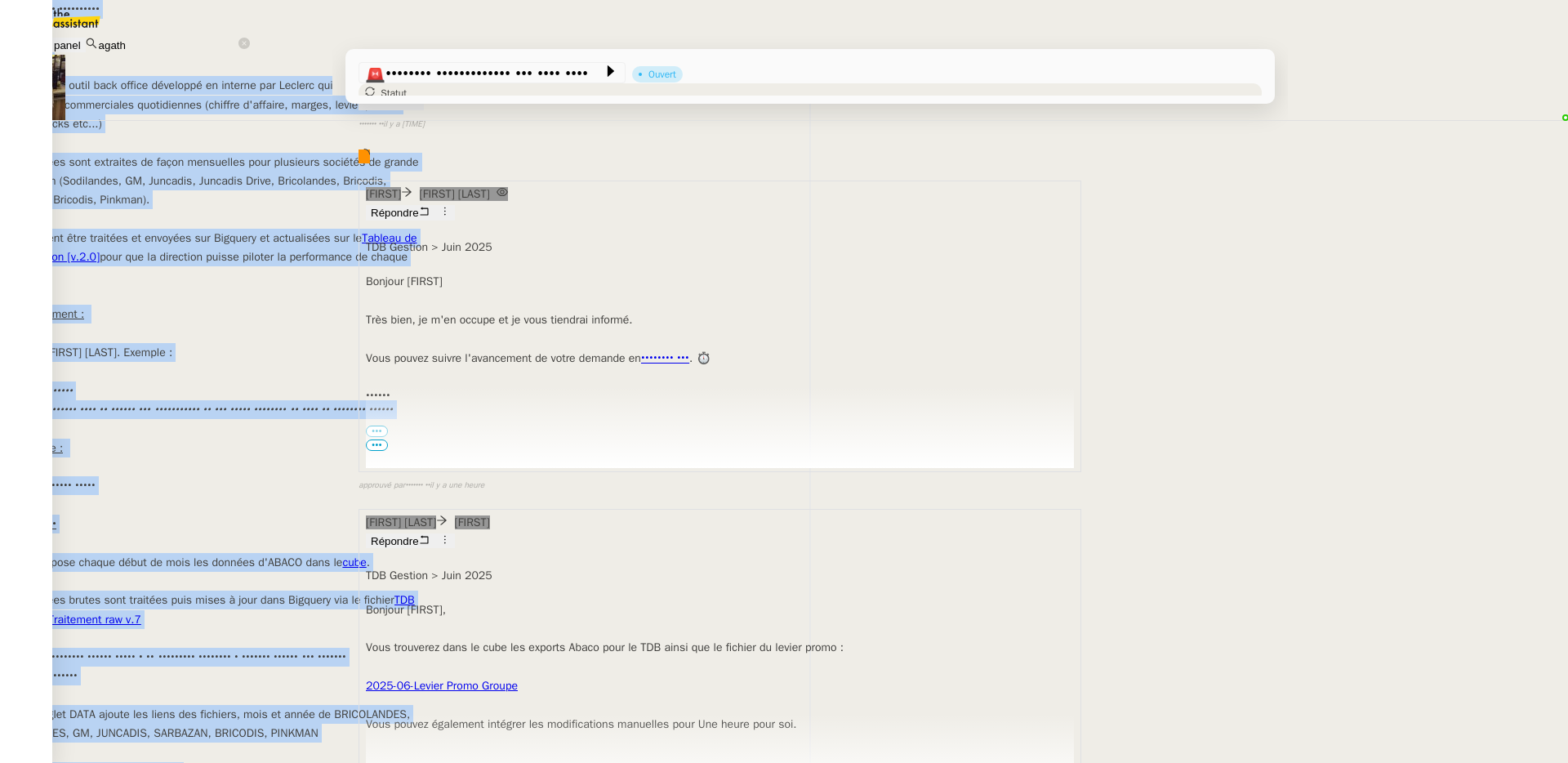click on "Pour le traitement de Francanne voir la procédure  Tableau de bord gestion - Ajout M3N, CA, Levier promo Francanne" at bounding box center (212, 1181) 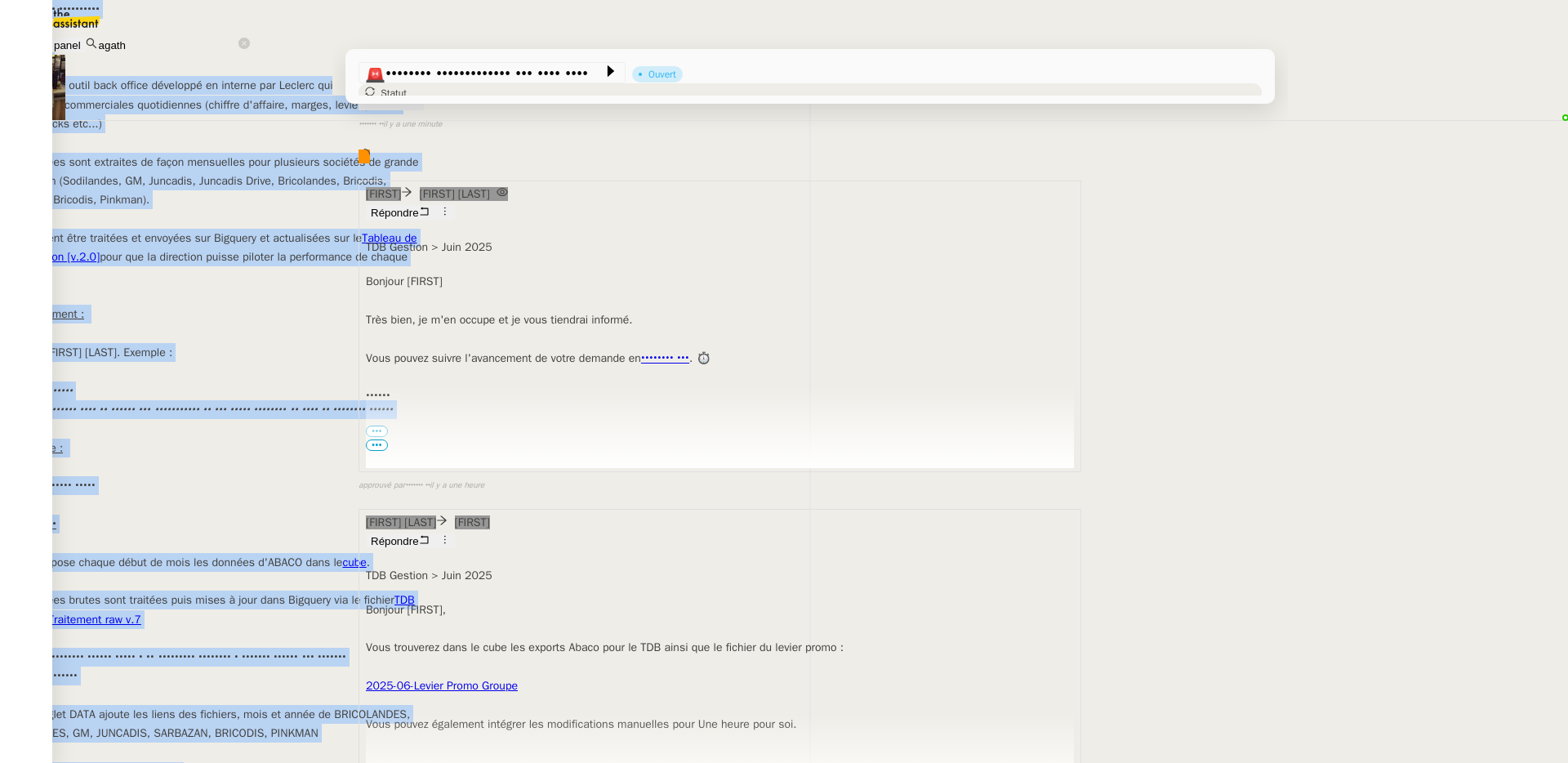 click on "Mise à jour le 29/12/2023 Contexte : Abaco est un outil back office développé en interne par Leclerc qui permet de suivre les données commerciales quotidiennes (chiffre d'affaire, marges, levier promo, casse, stocks etc...) Ces données sont extraites de façon mensuelles pour plusieurs sociétés de grande distribution (Sodilandes, GM, Juncadis, Juncadis Drive, Bricolandes, Bricodis, Sarbazan, Bricodis, Pinkman). Elles doivent être traitées et envoyées sur Bigquery et actualisées sur le  Tableau de bord Gestion [v.2.0]  pour que la direction puisse piloter la performance de chaque société. Déclenchement :   email de [FIRST] [LAST]. Exemple : "Bonjour Bertrand, Je viens de déposer dans le "Cube" les extractions CA des huits sociétés du mois de novembre 2023." Récurrence :   En début de chaque mois. Instructions : [FIRST] dépose chaque début de mois les données d'ABACO dans le  cube . Ces données brutes sont traitées puis mises à jour dans Bigquery via le fichier  leclerc-rh/gestion" at bounding box center [784, 609] 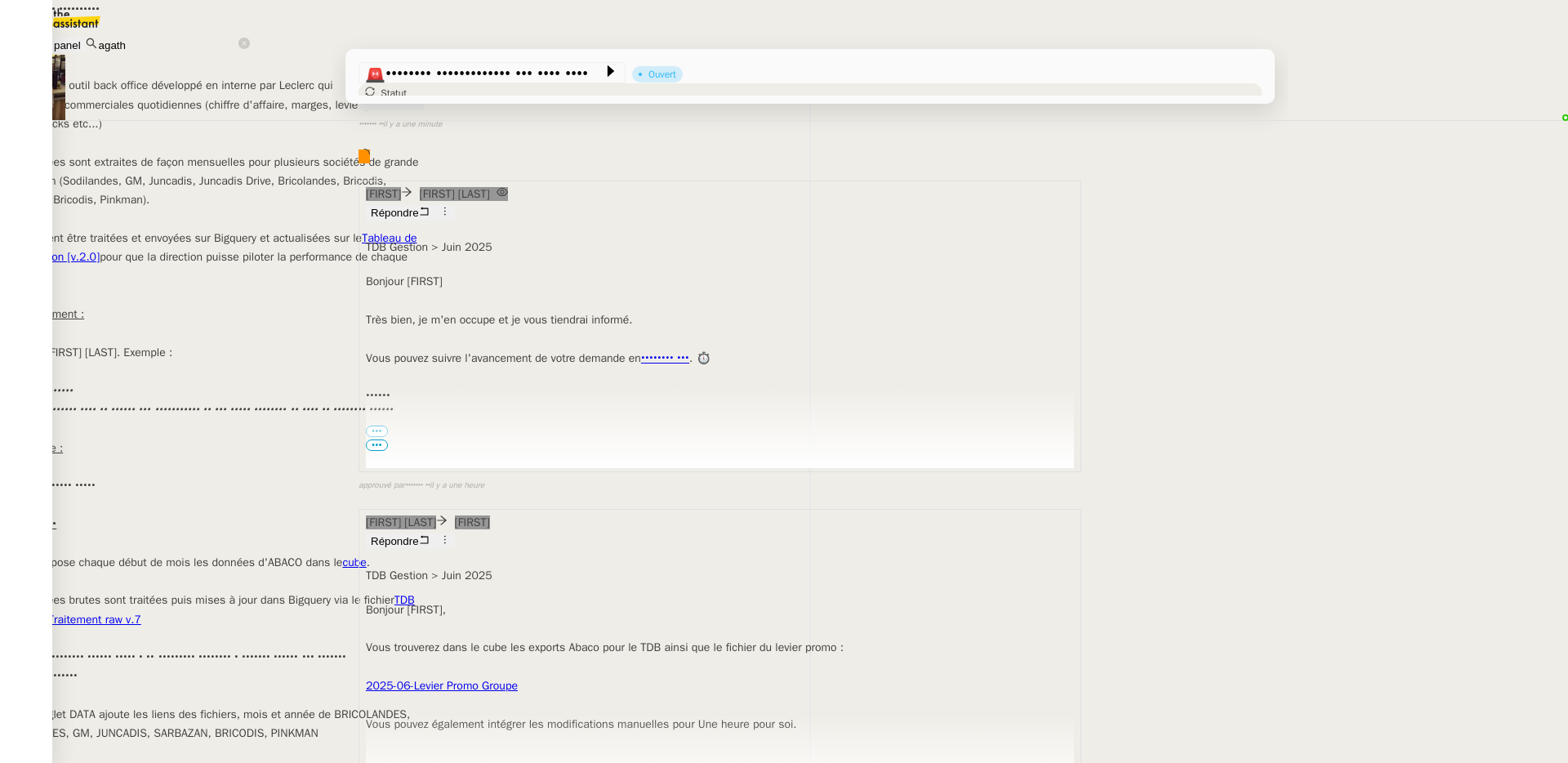 scroll, scrollTop: 339, scrollLeft: 0, axis: vertical 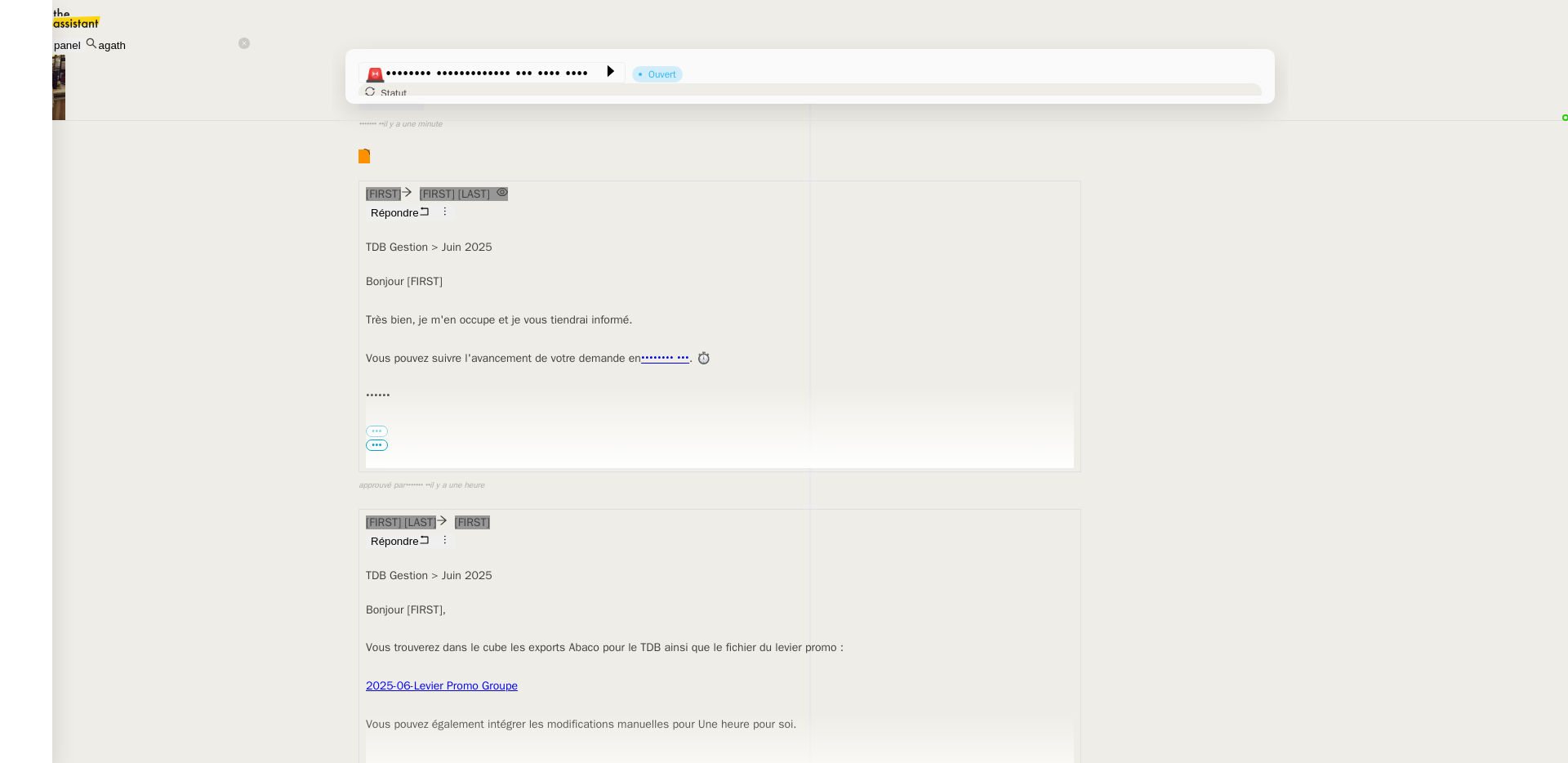 click on "Traitement mensuel Abaco" at bounding box center (120, 945) 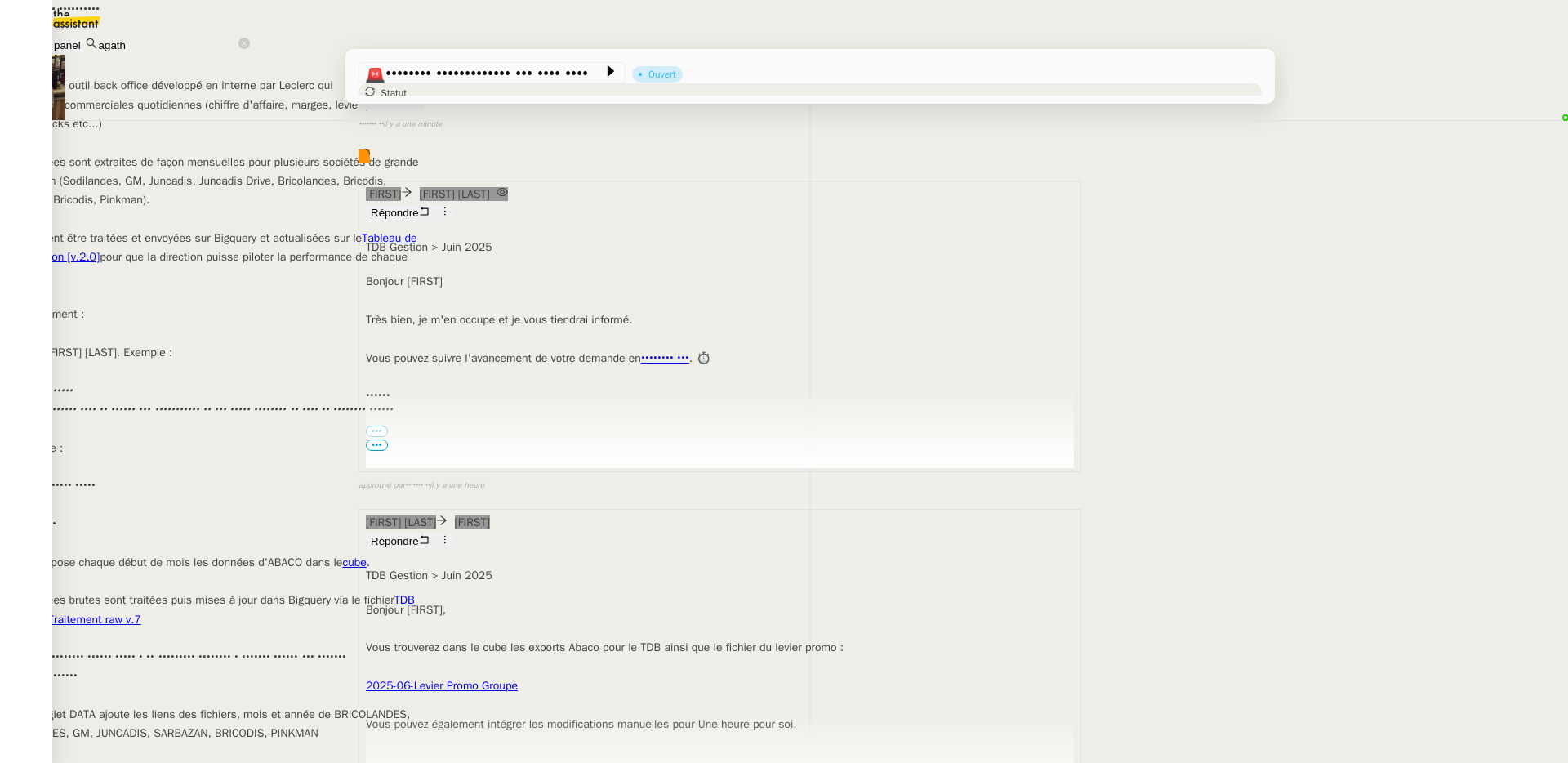 click on "Modifier" at bounding box center [24, 1210] 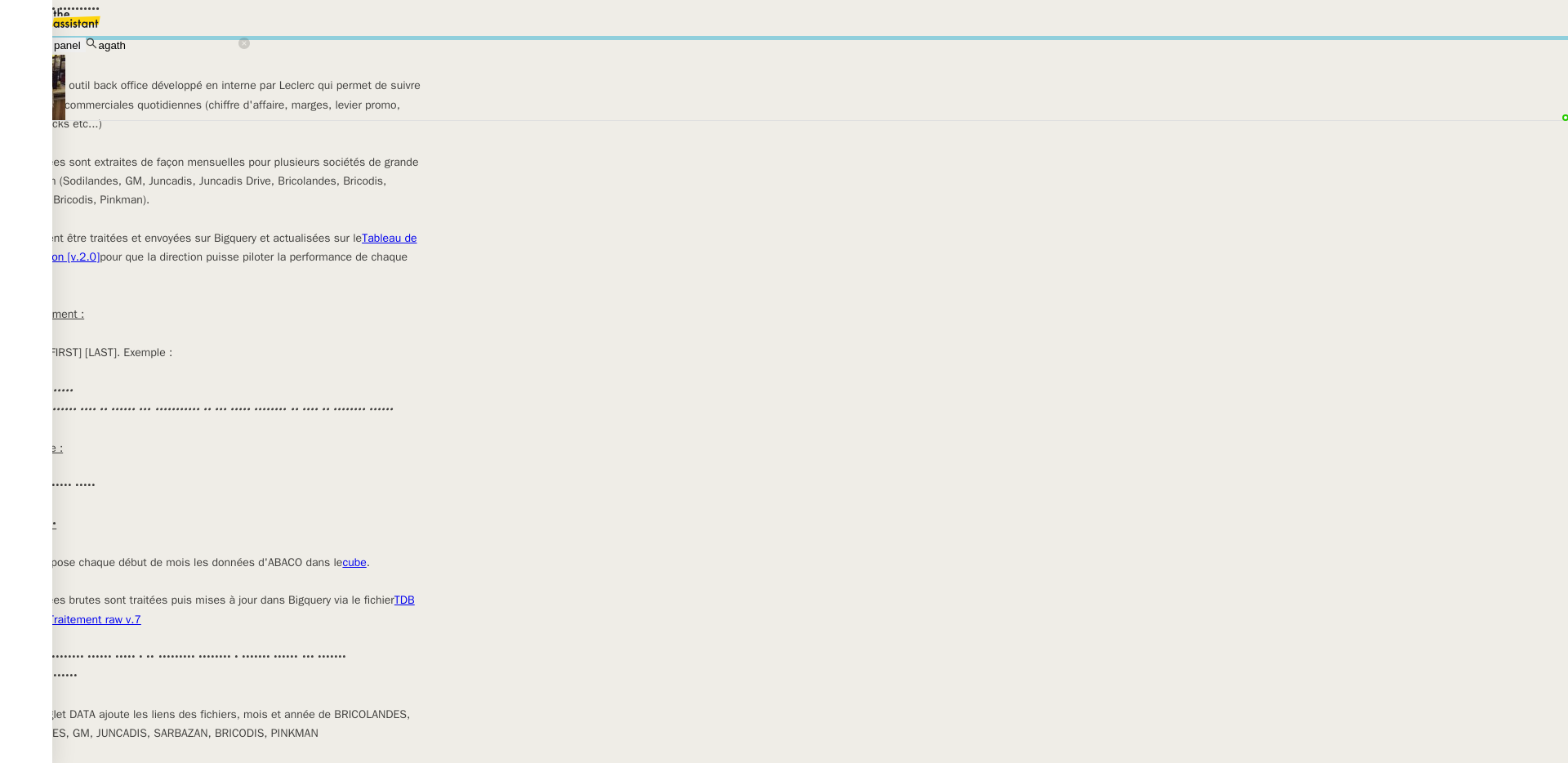 scroll, scrollTop: 339, scrollLeft: 0, axis: vertical 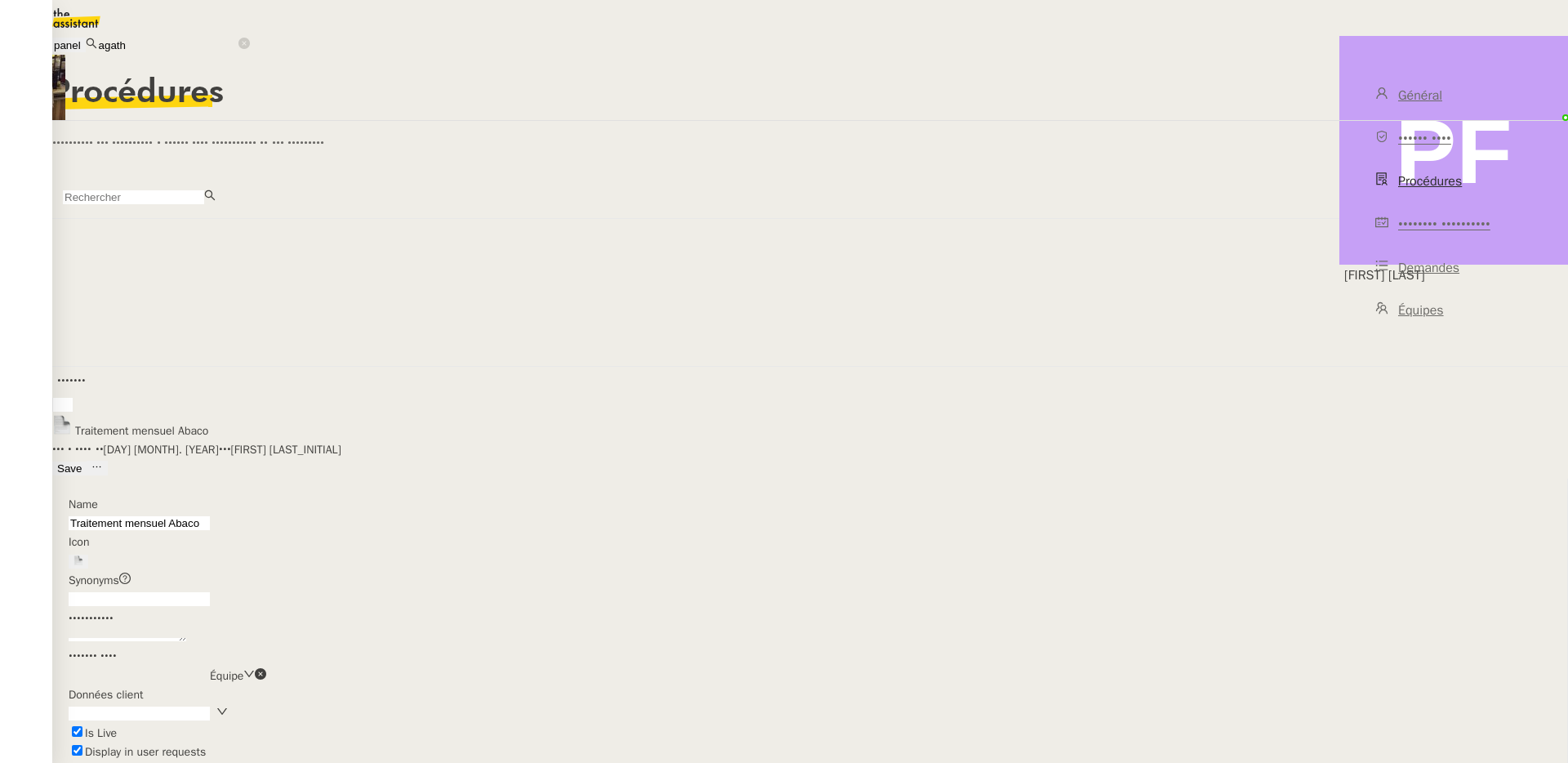 click on "•••••••••••" at bounding box center (127, 640) 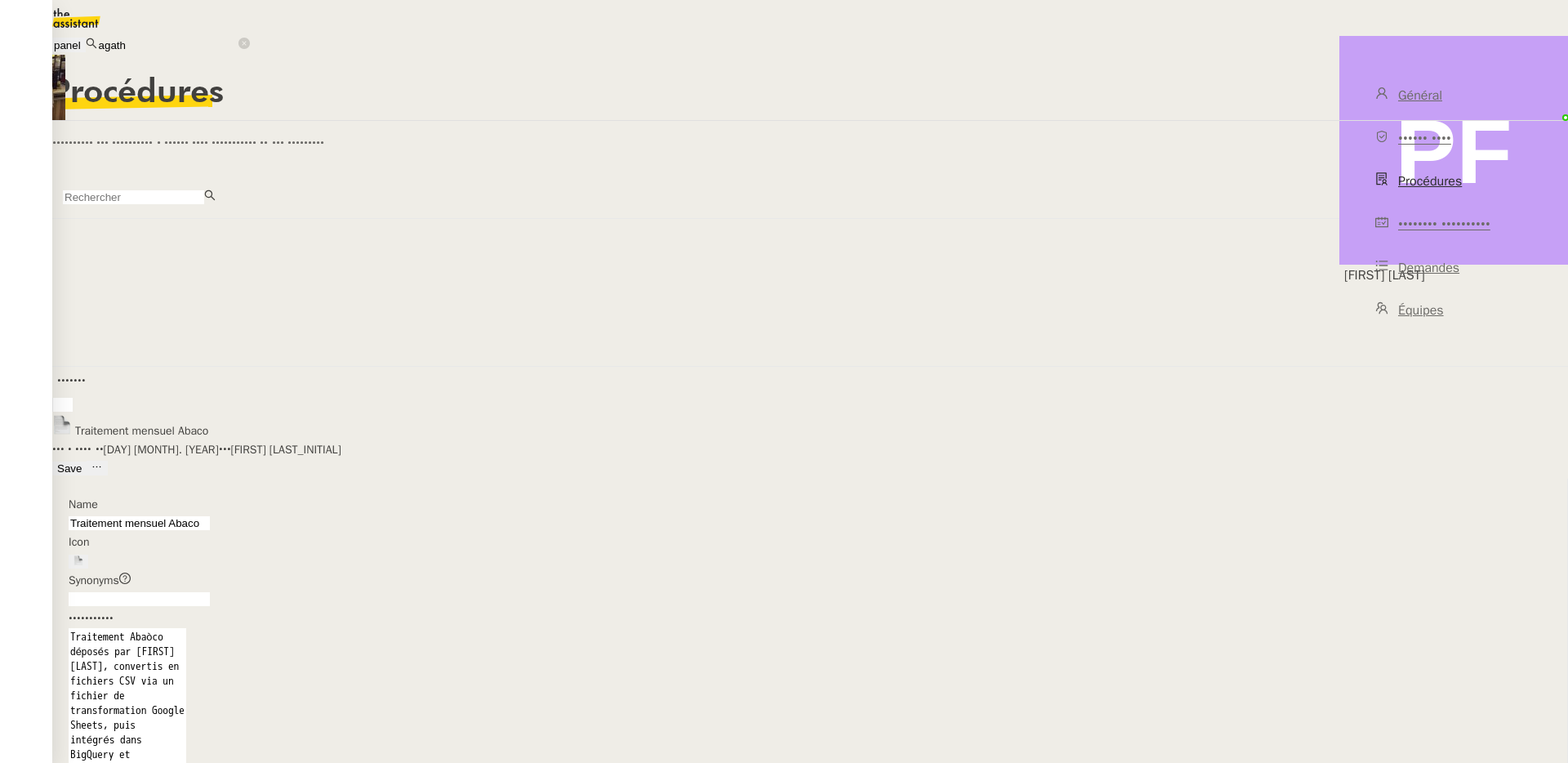 drag, startPoint x: 666, startPoint y: 670, endPoint x: 599, endPoint y: 513, distance: 170.69856 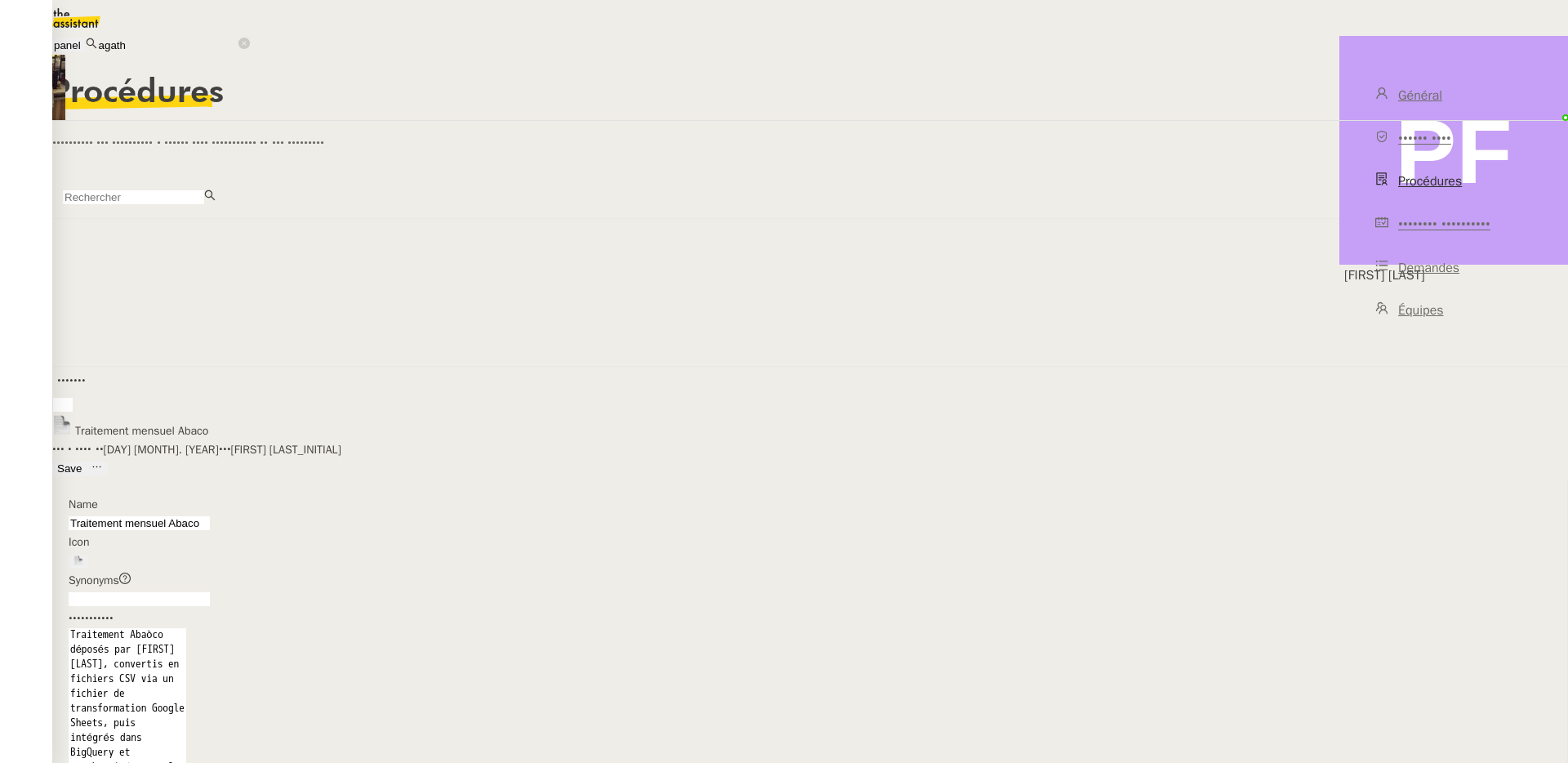 scroll, scrollTop: 0, scrollLeft: 0, axis: both 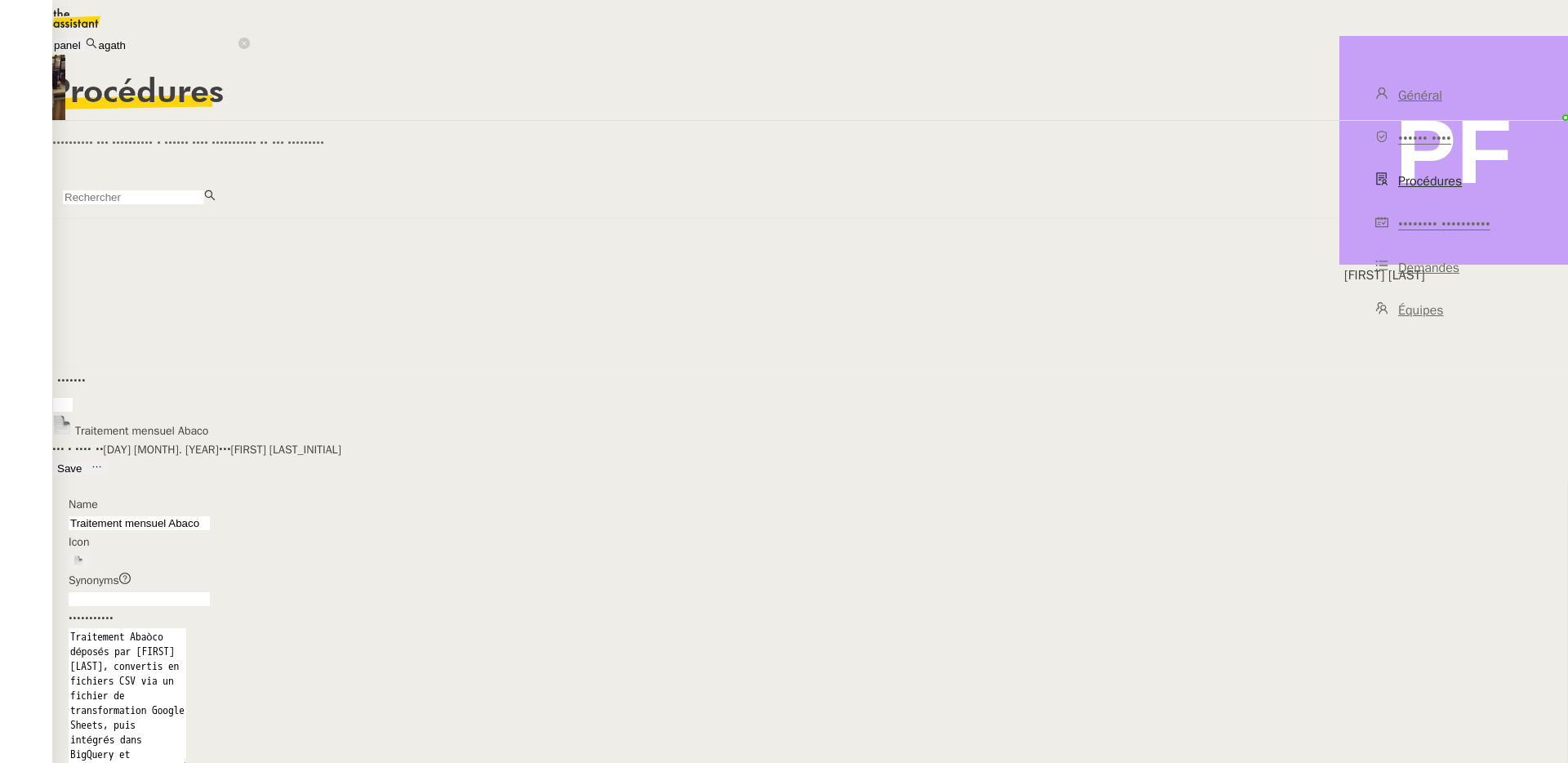 type on "Traitement Abaòco déposés par [FIRST] [LAST], convertis en fichiers CSV via un fichier de transformation Google Sheets, puis intégrés dans BigQuery et synchronisés avec le tableau de bord gestion [v.2.0] pour le suivi de la performance des sociétés de distribution." 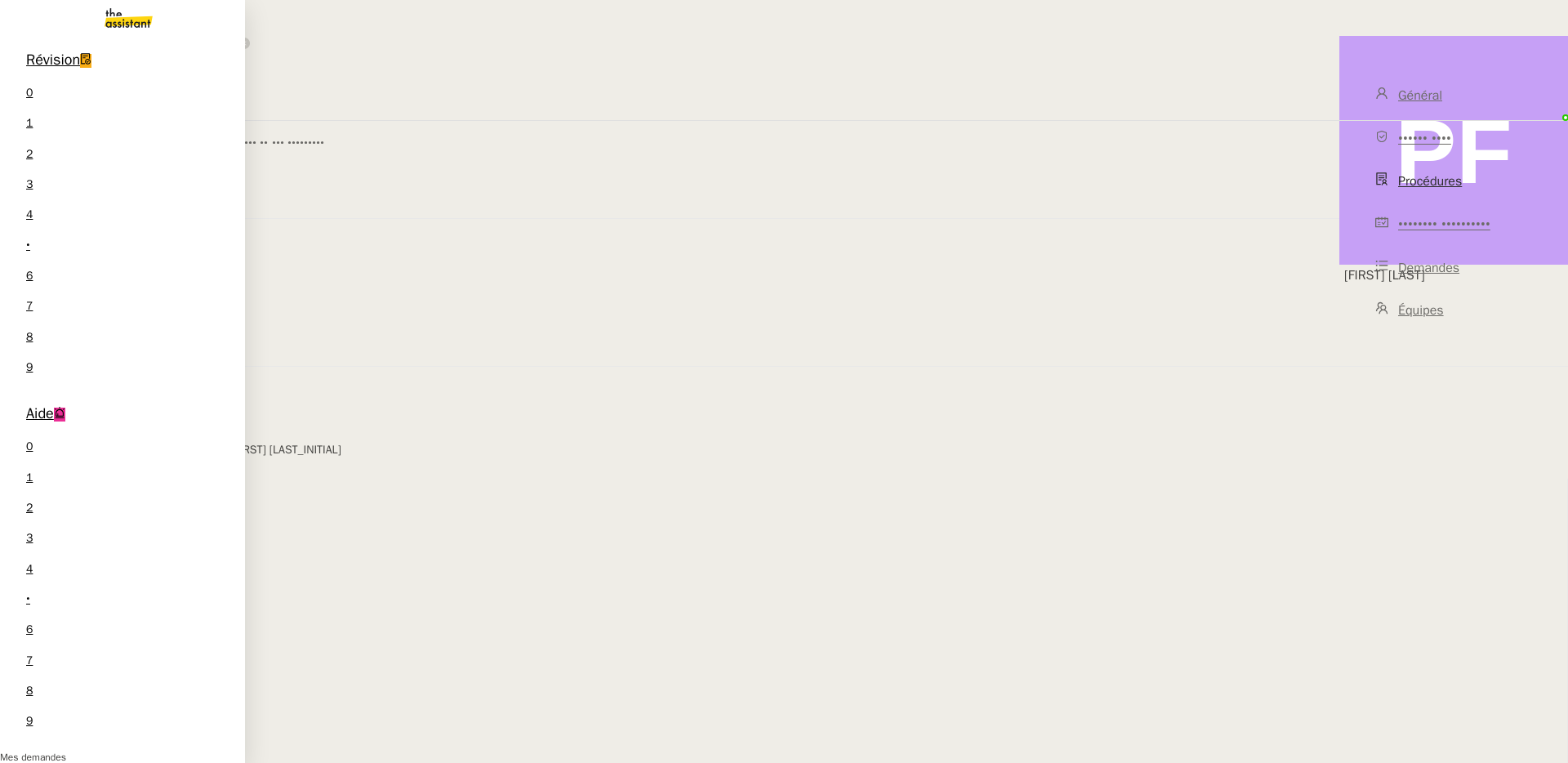 click on "•••••••• ••••••••••••• ••• •••• ••••" at bounding box center [112, 1132] 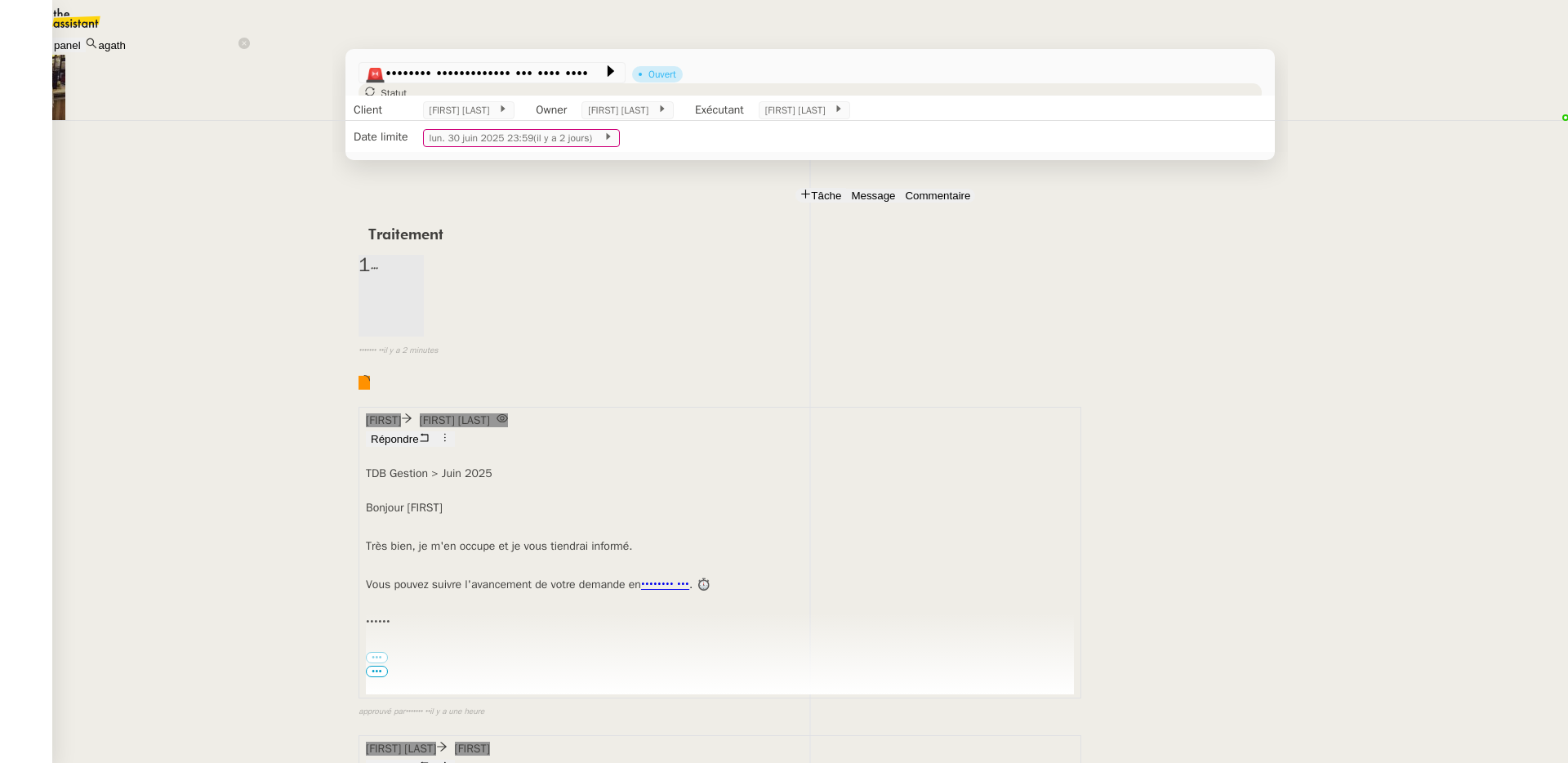 click on "Traitement mensuel Abaco" at bounding box center (120, 945) 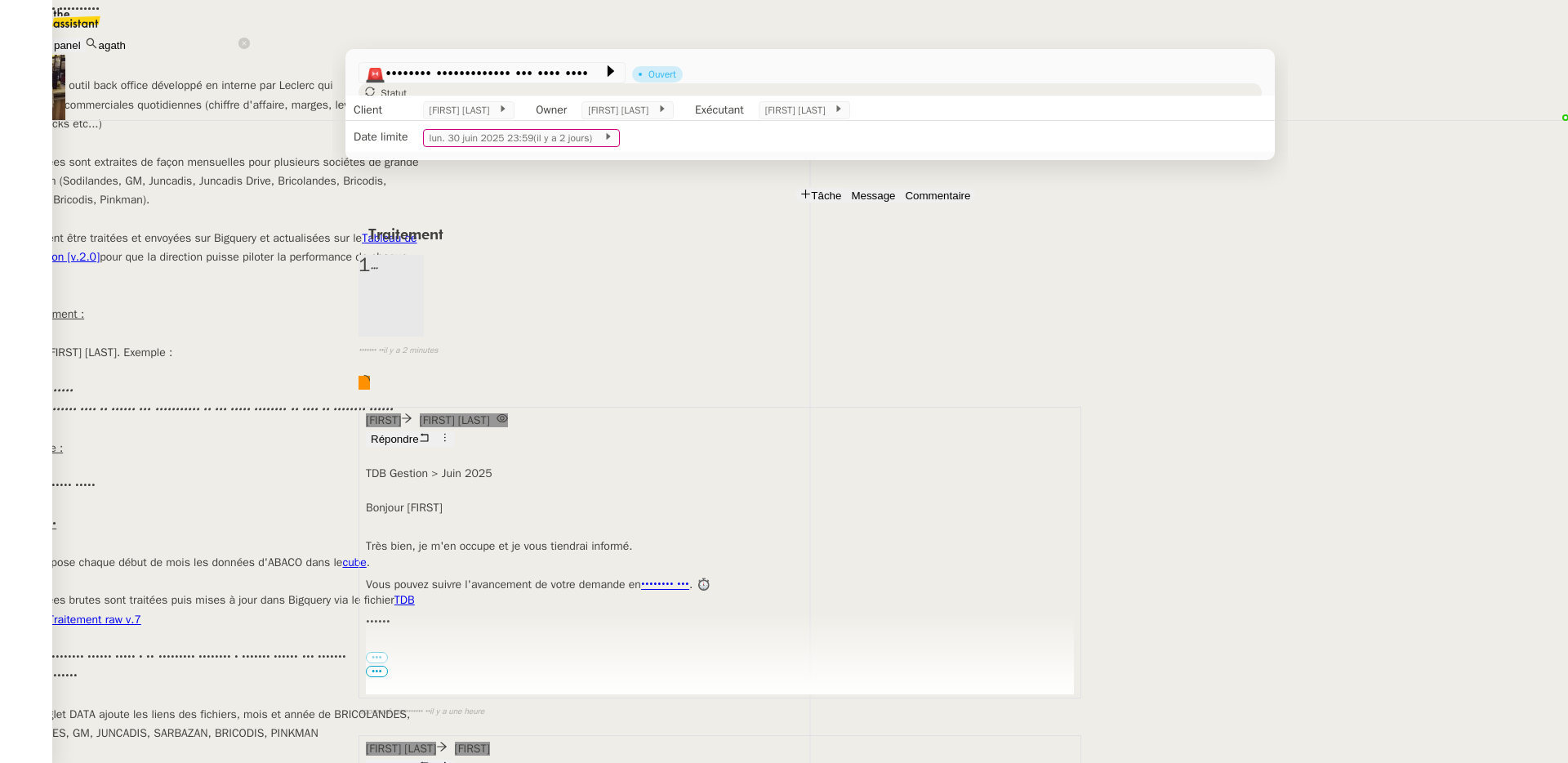 click on "TDB GESTION Traitement raw v.7" at bounding box center (207, 609) 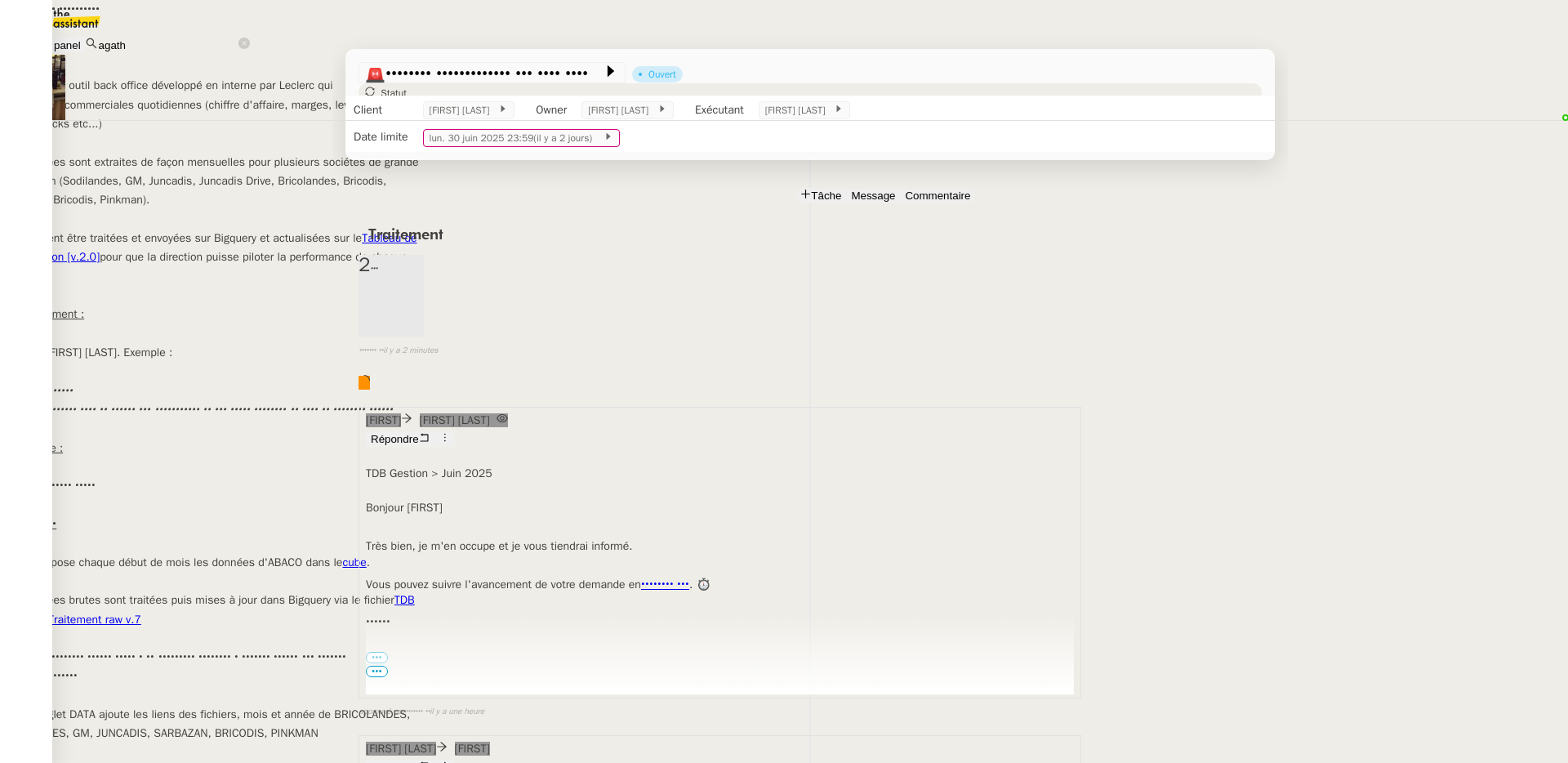 click on "cube" at bounding box center (354, 562) 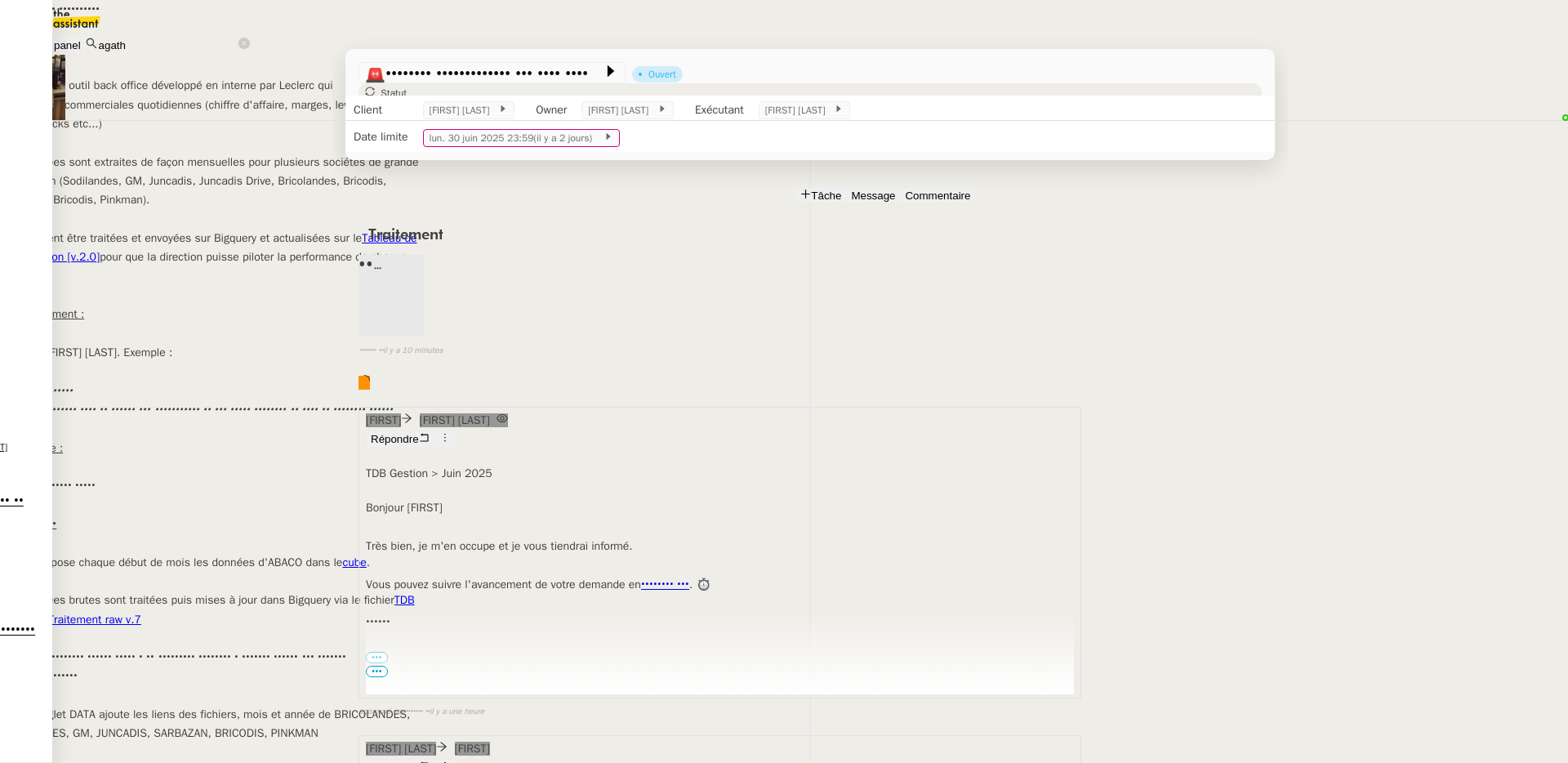 scroll, scrollTop: 163, scrollLeft: 0, axis: vertical 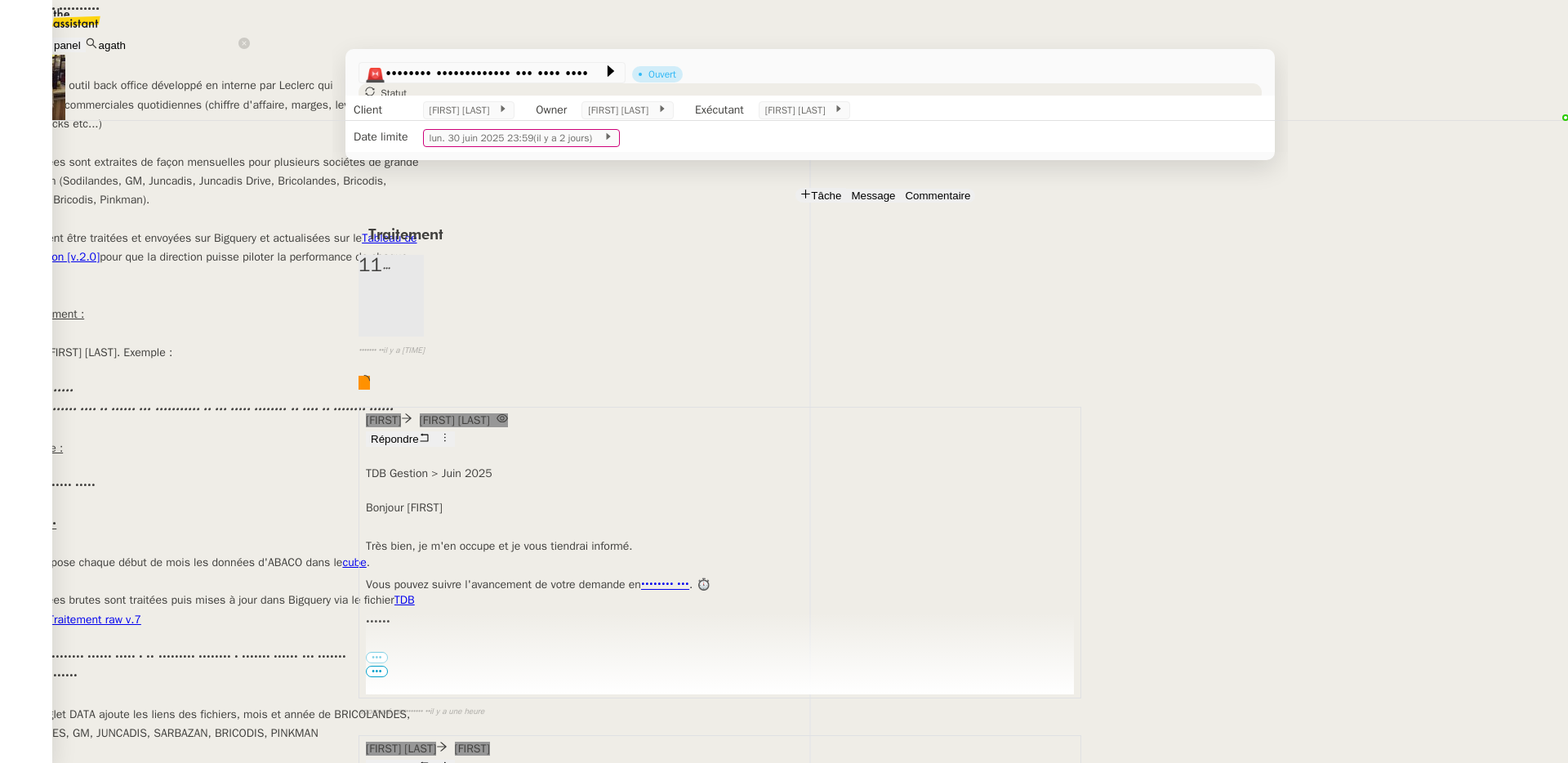 click on "Mise à jour le 29/12/2023 Contexte : Abaco est un outil back office développé en interne par Leclerc qui permet de suivre les données commerciales quotidiennes (chiffre d'affaire, marges, levier promo, casse, stocks etc...) Ces données sont extraites de façon mensuelles pour plusieurs sociétés de grande distribution (Sodilandes, GM, Juncadis, Juncadis Drive, Bricolandes, Bricodis, Sarbazan, Bricodis, Pinkman). Elles doivent être traitées et envoyées sur Bigquery et actualisées sur le  Tableau de bord Gestion [v.2.0]  pour que la direction puisse piloter la performance de chaque société. Déclenchement :   email de [FIRST] [LAST]. Exemple : "Bonjour Bertrand, Je viens de déposer dans le "Cube" les extractions CA des huits sociétés du mois de novembre 2023." Récurrence :   En début de chaque mois. Instructions : [FIRST] dépose chaque début de mois les données d'ABACO dans le  cube . Ces données brutes sont traitées puis mises à jour dans Bigquery via le fichier  leclerc-rh/gestion" at bounding box center (784, 609) 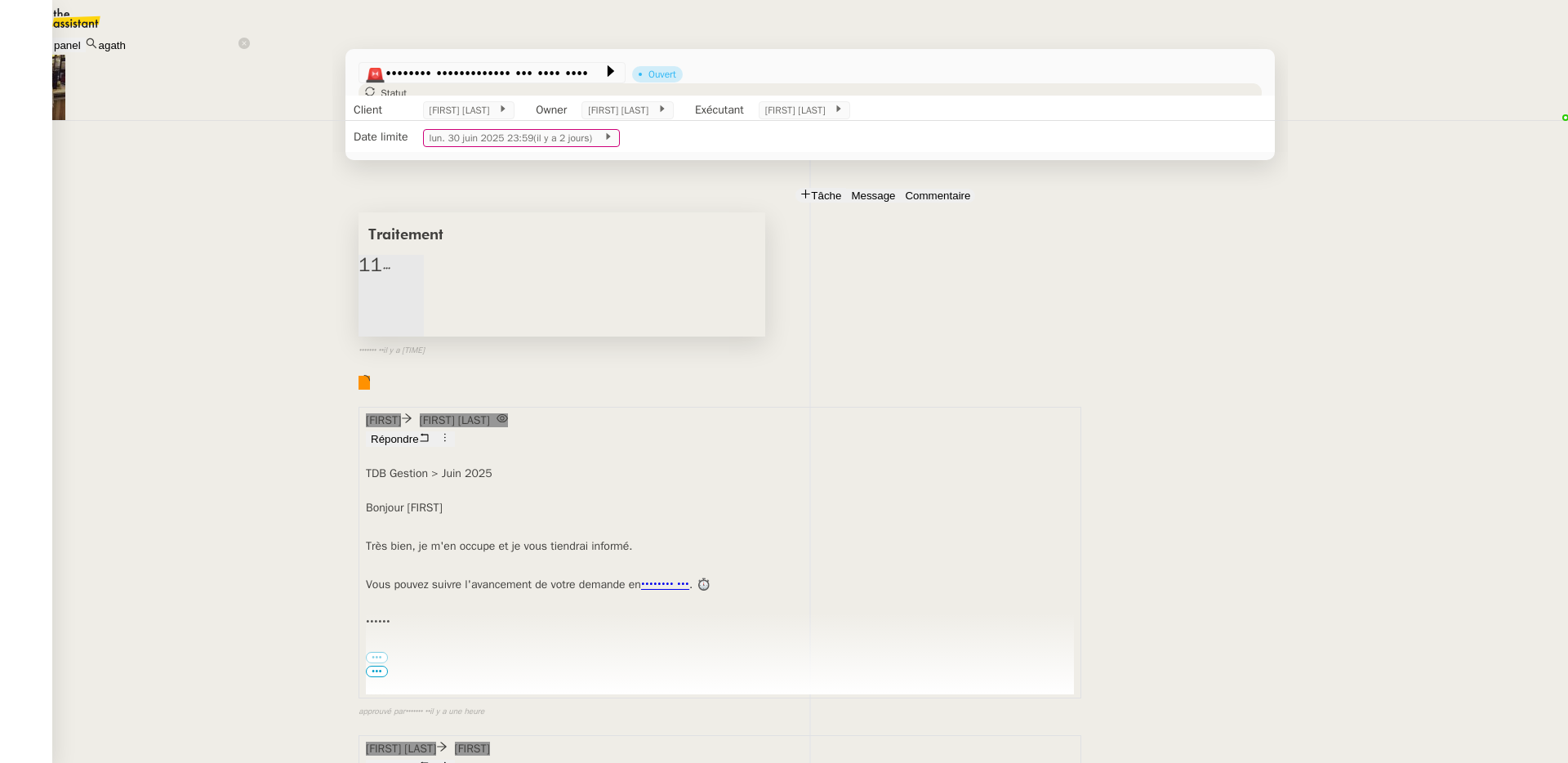 click on "Traitement" at bounding box center [562, 234] 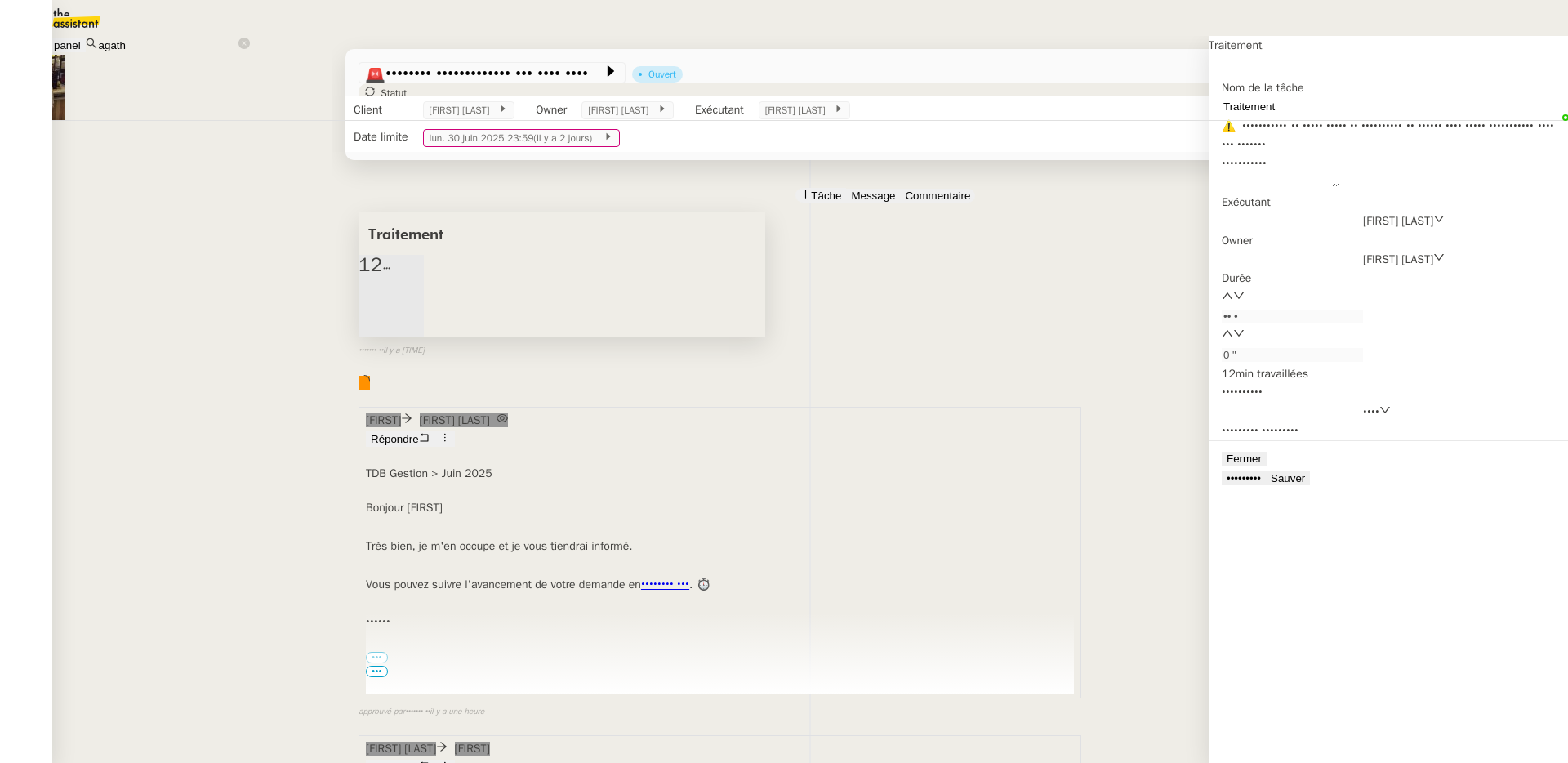 click on "Traitement" at bounding box center [1292, 106] 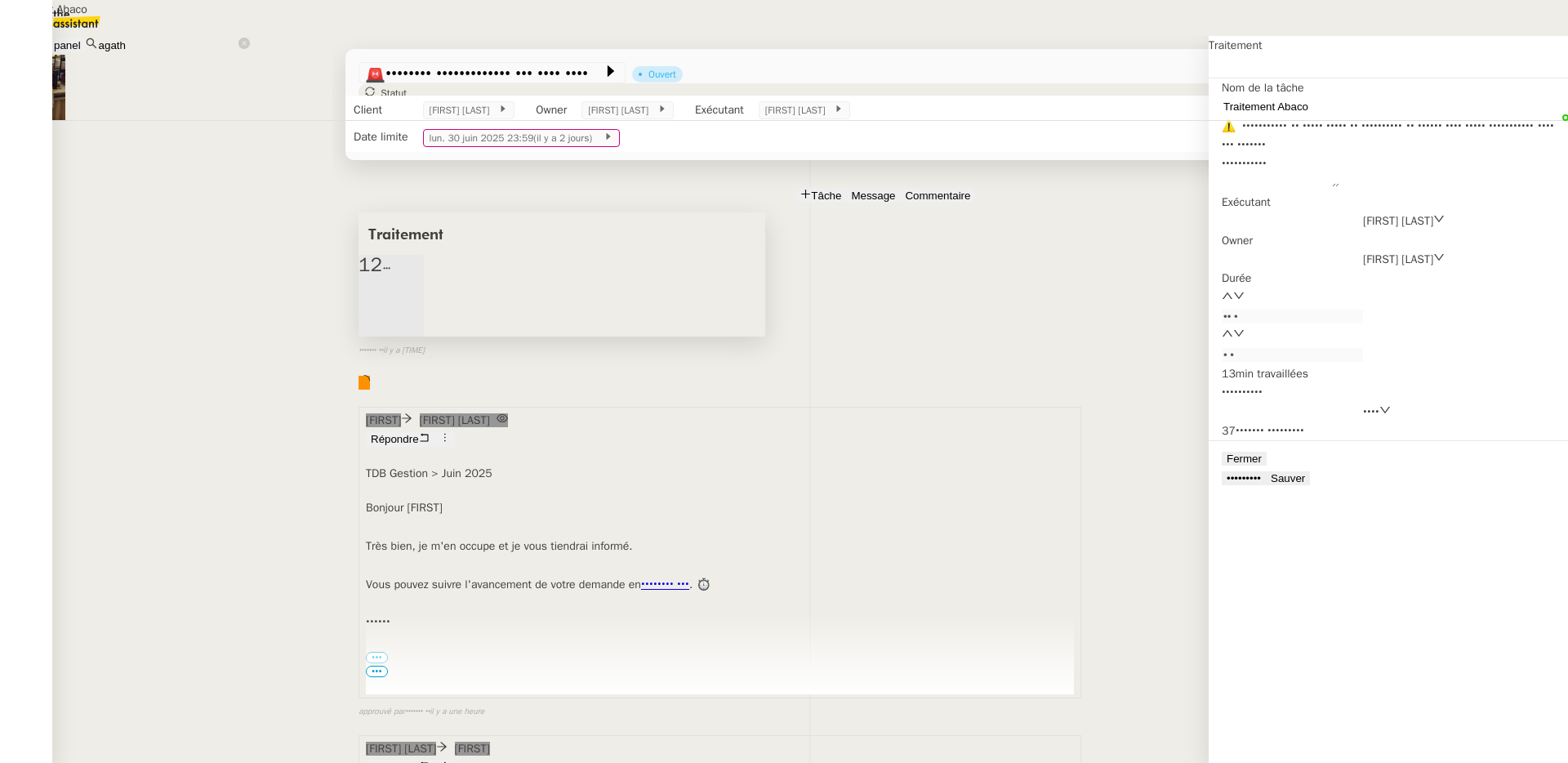 type on "Traitement Abaco" 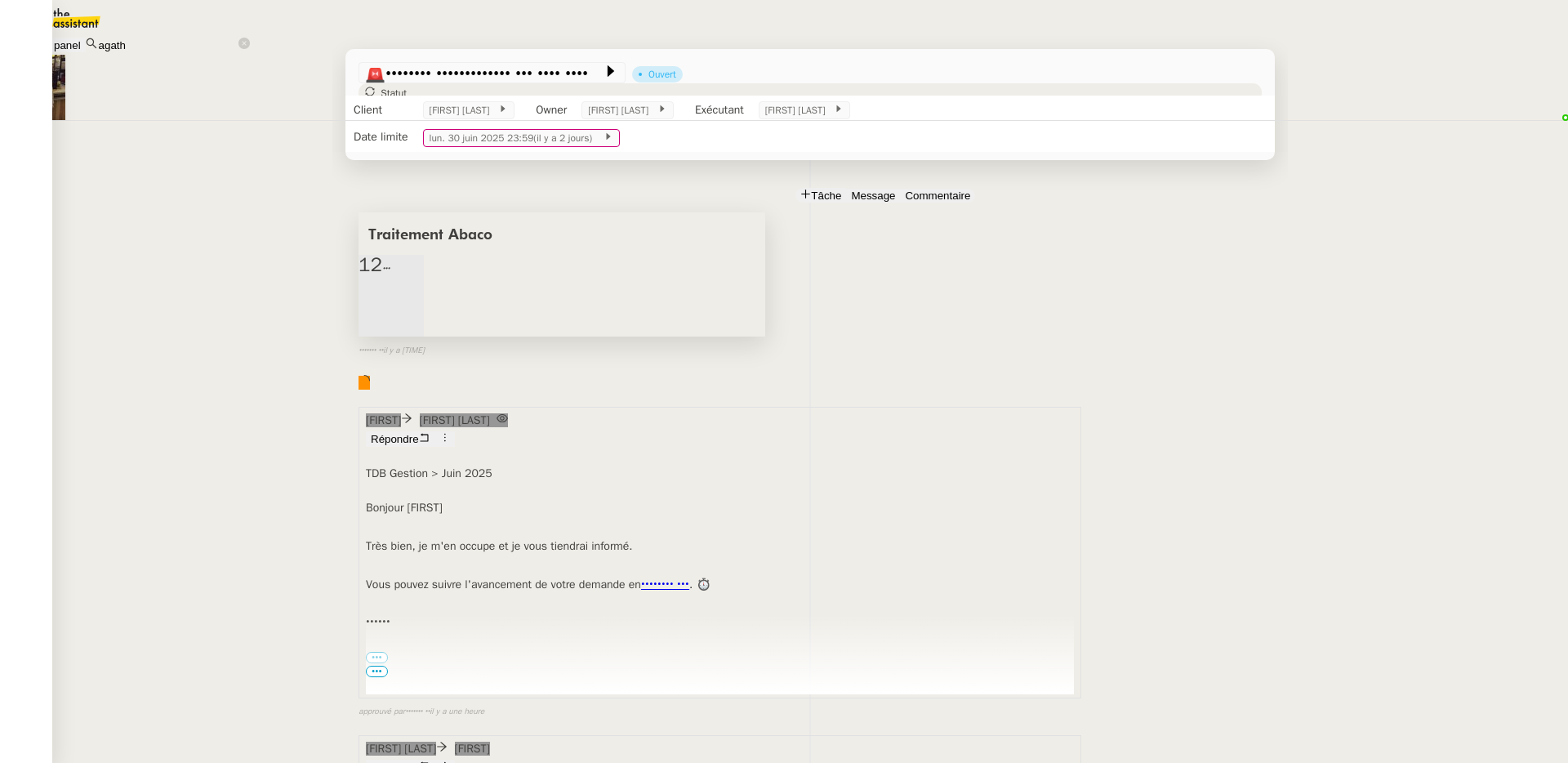 click at bounding box center (391, 278) 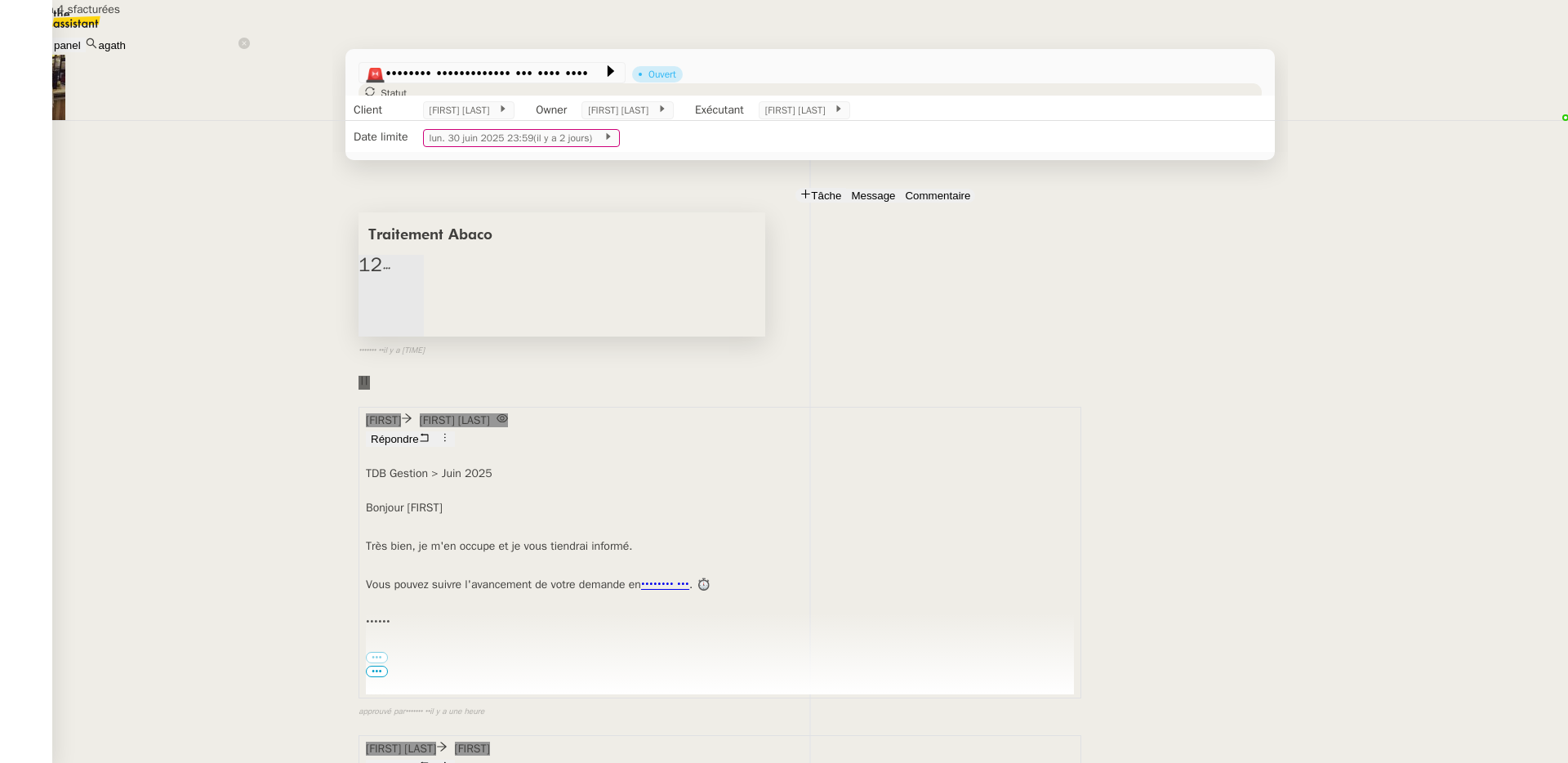 click at bounding box center (408, 278) 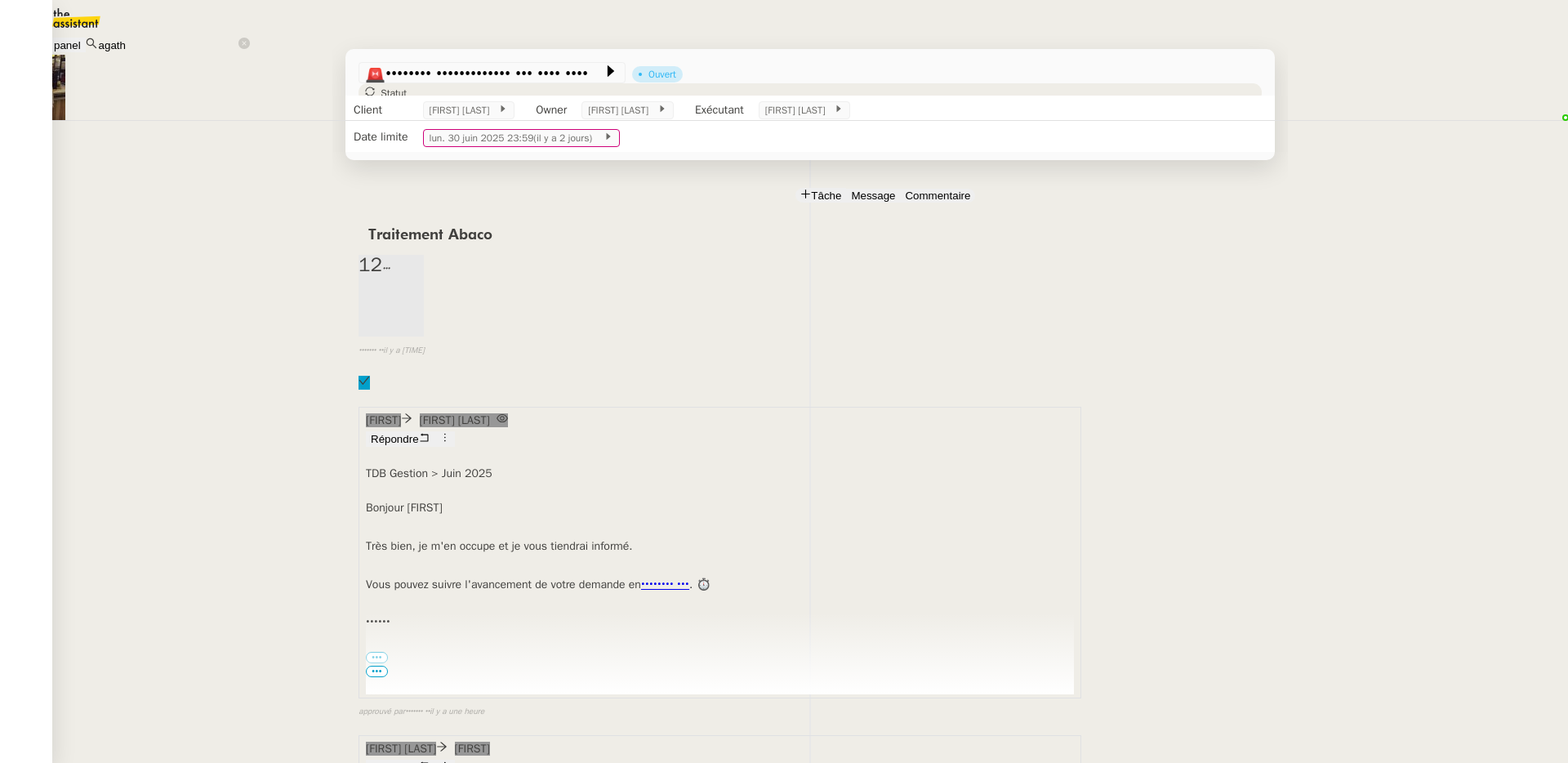 click on "Tâche" at bounding box center [826, 195] 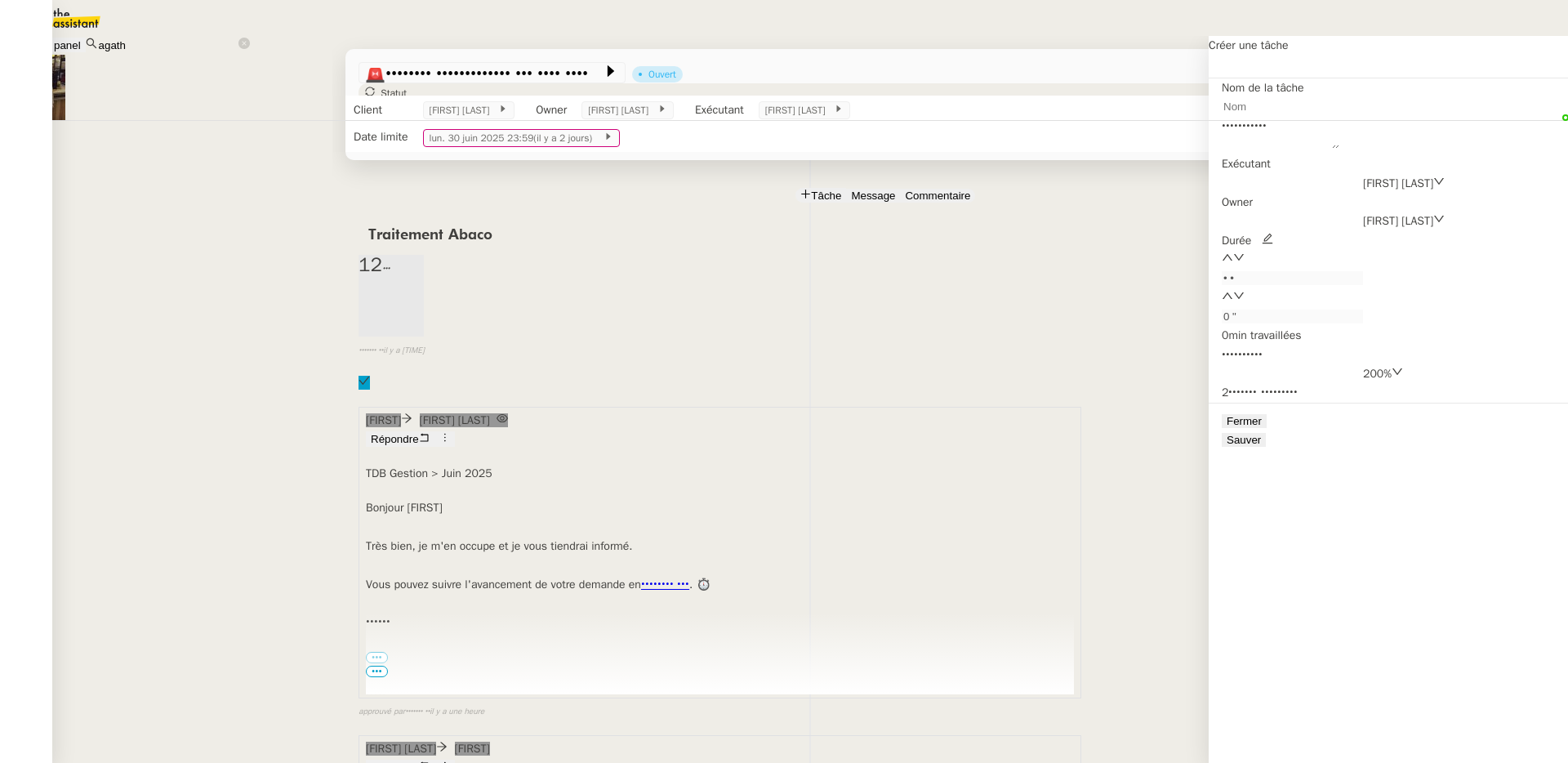 click on "200%" at bounding box center [1377, 373] 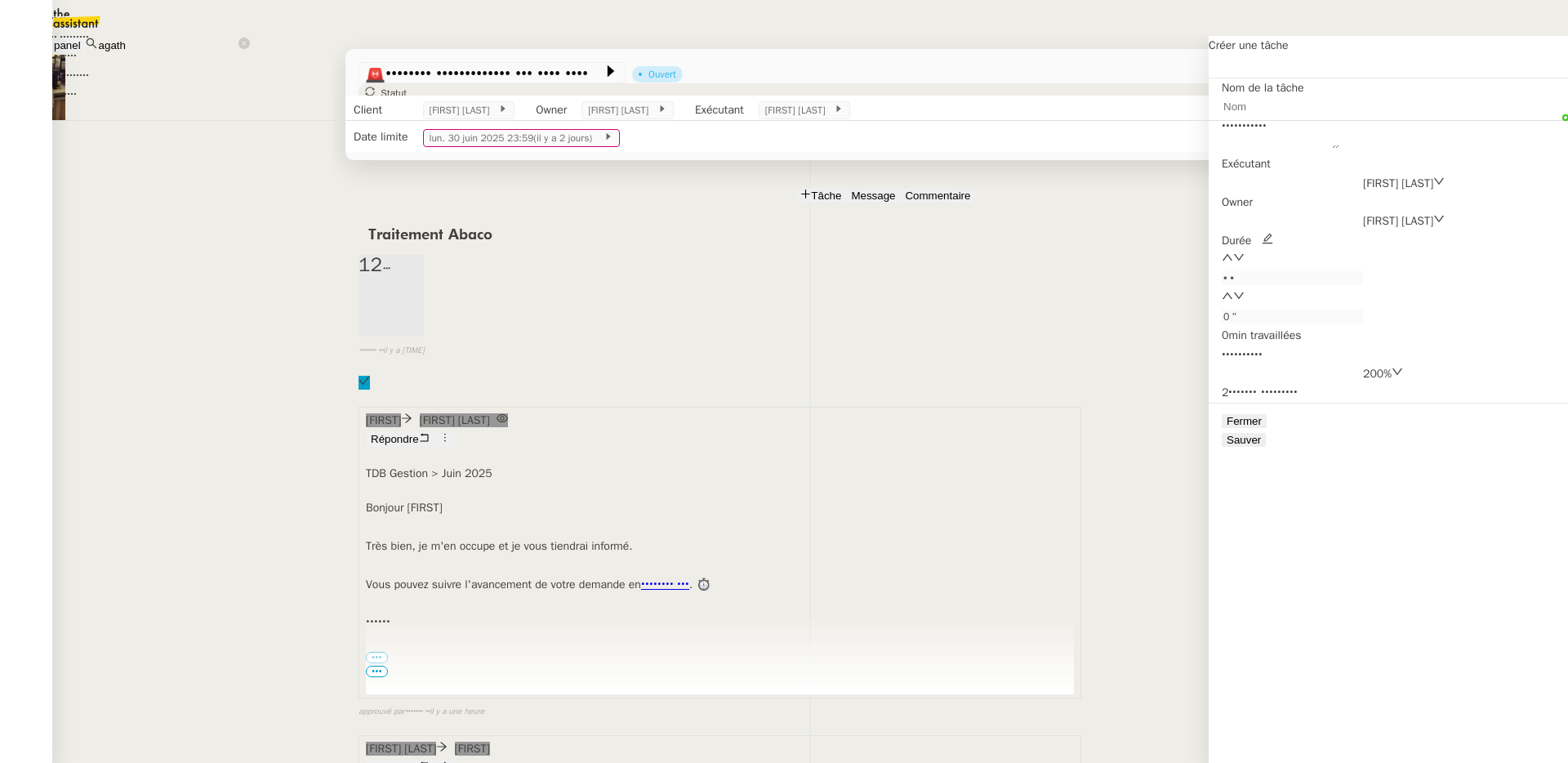 scroll, scrollTop: 601, scrollLeft: 0, axis: vertical 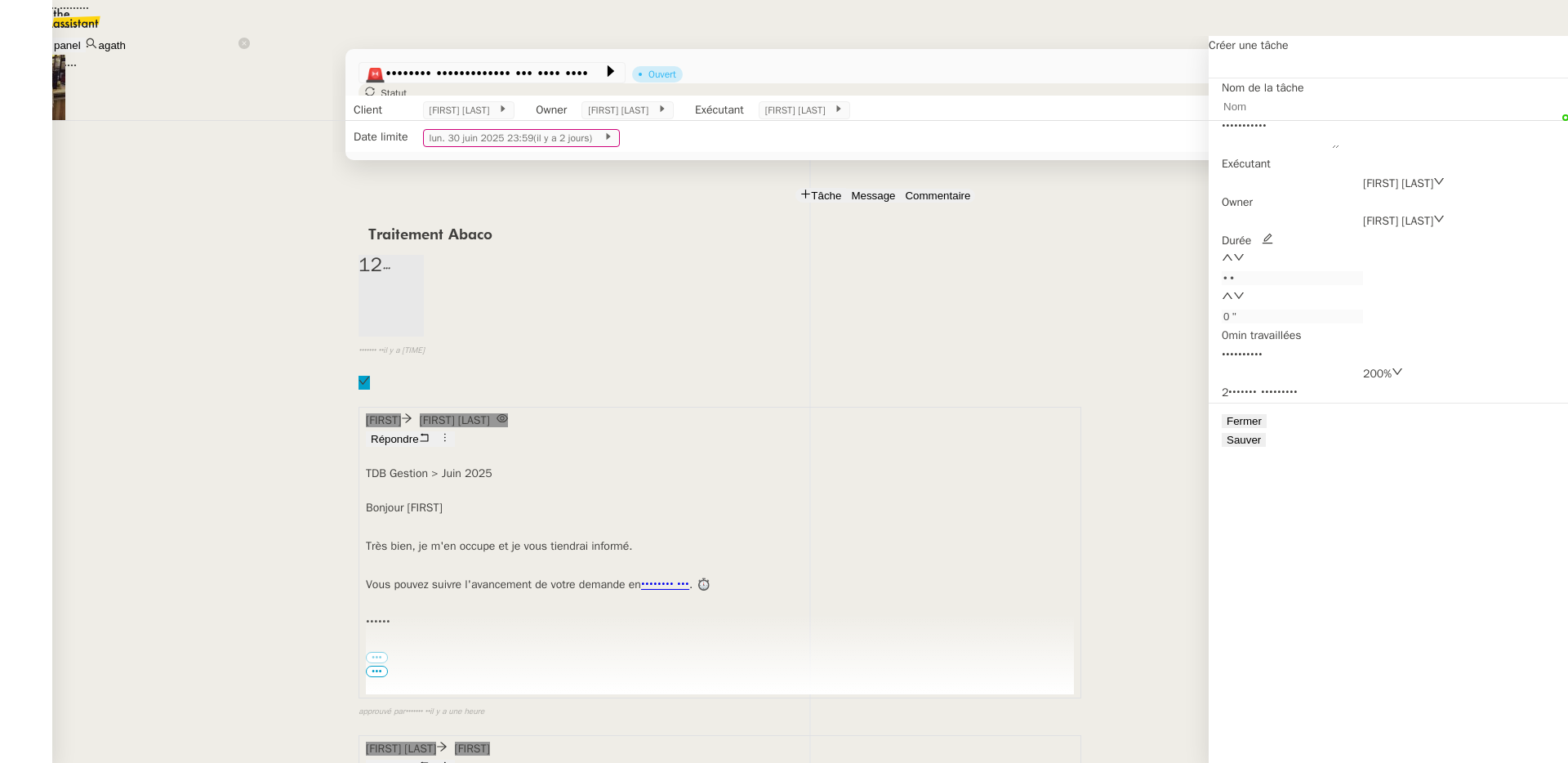 click on "290%" at bounding box center (14, 46) 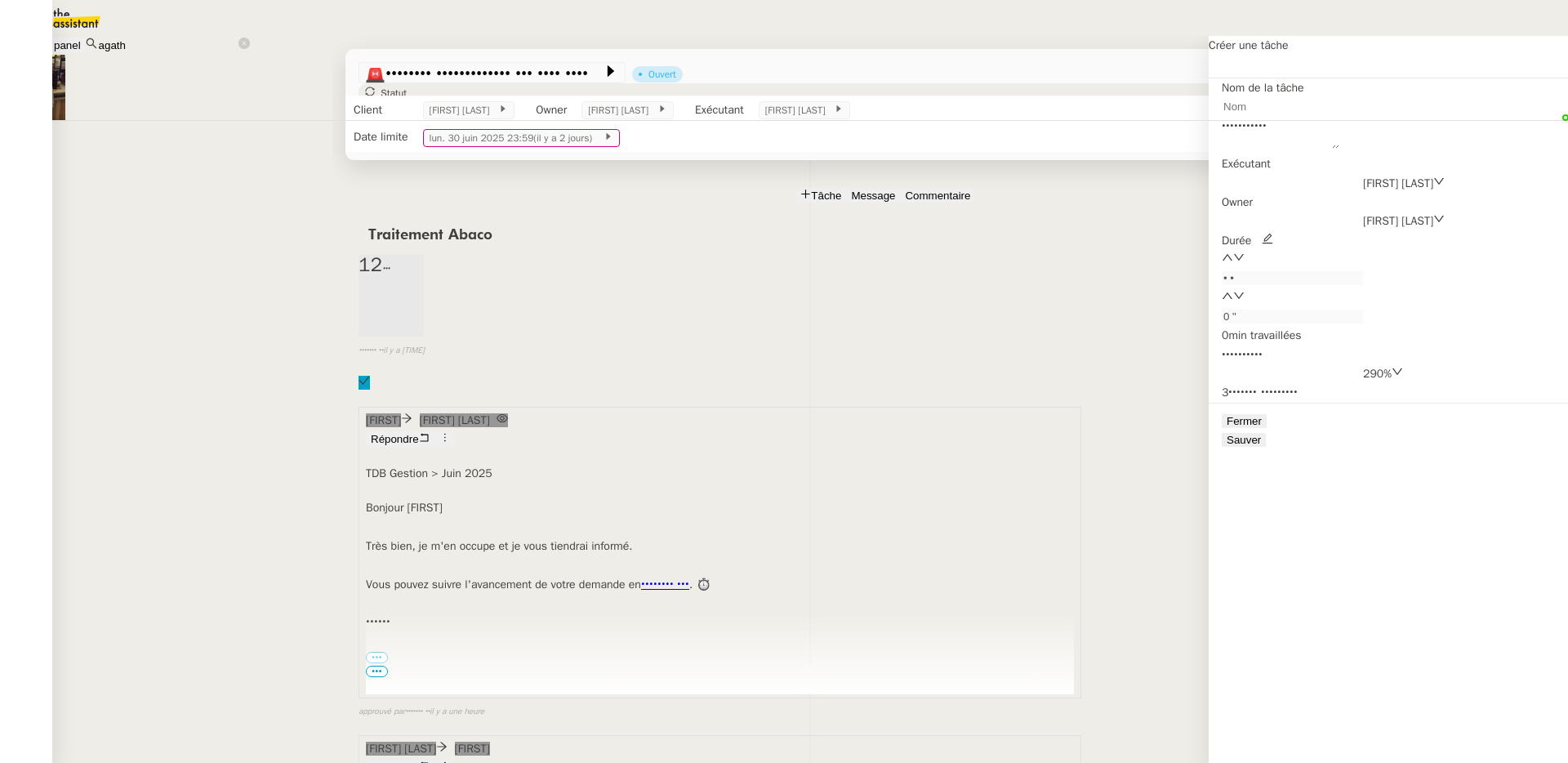 click on "••••••••••" at bounding box center (1242, 355) 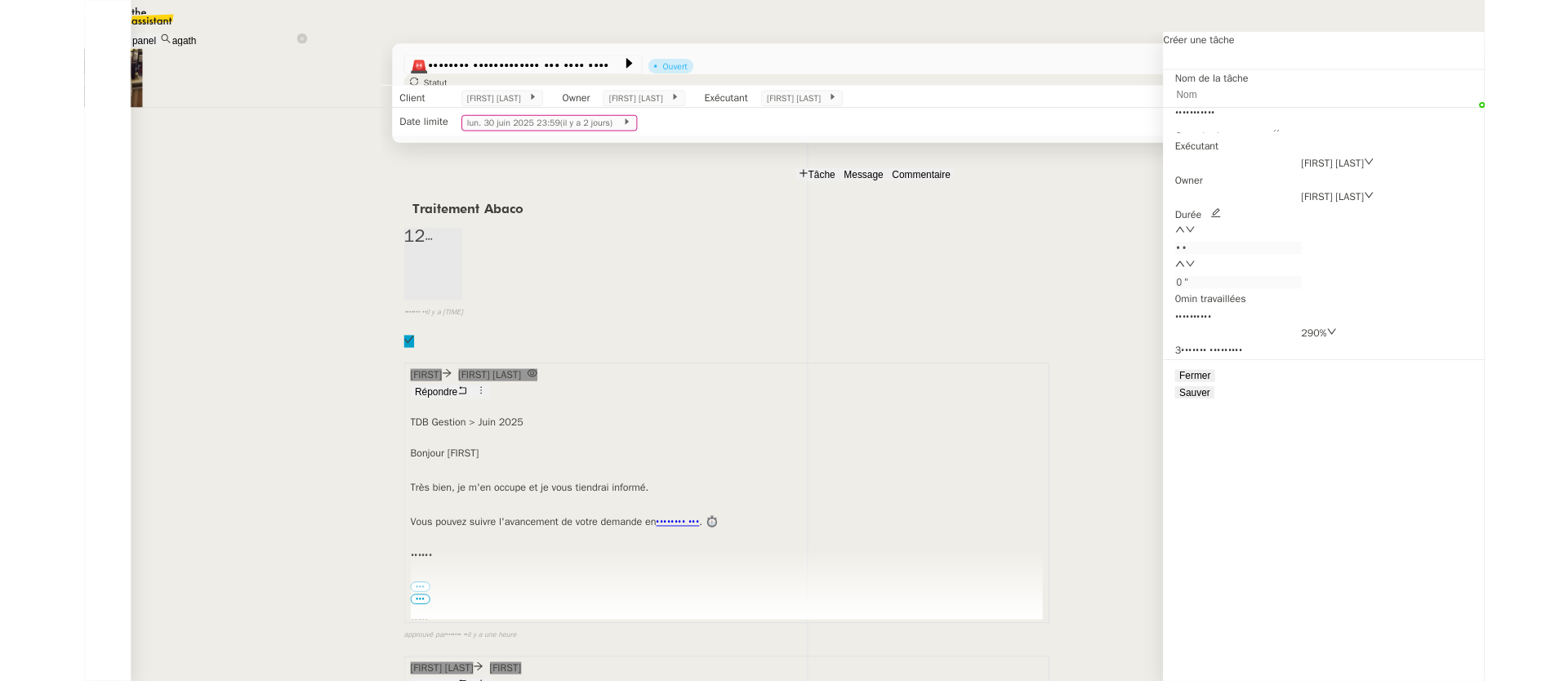 scroll, scrollTop: 601, scrollLeft: 0, axis: vertical 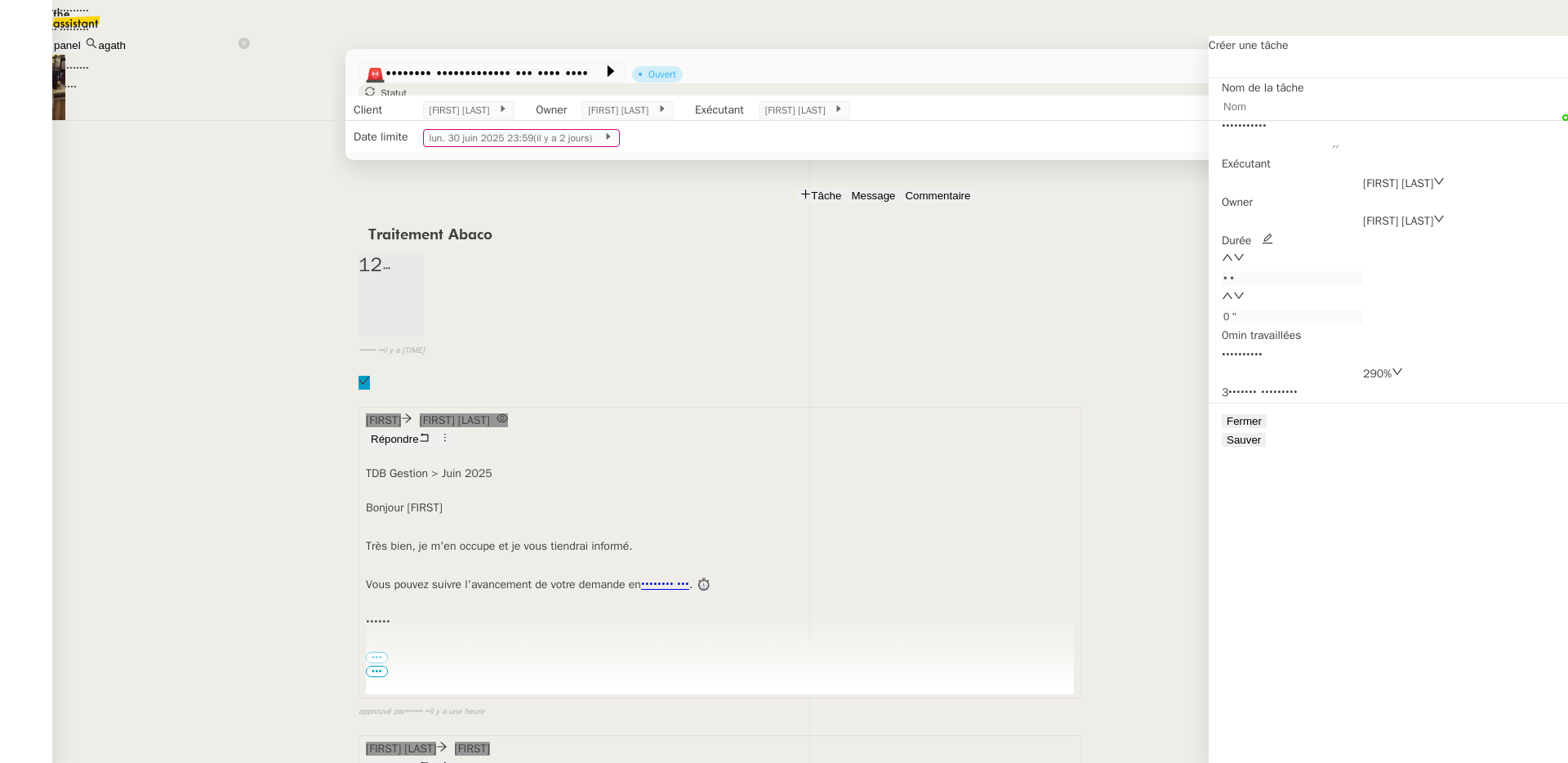 click on "3  actions facturées" at bounding box center (47, 87) 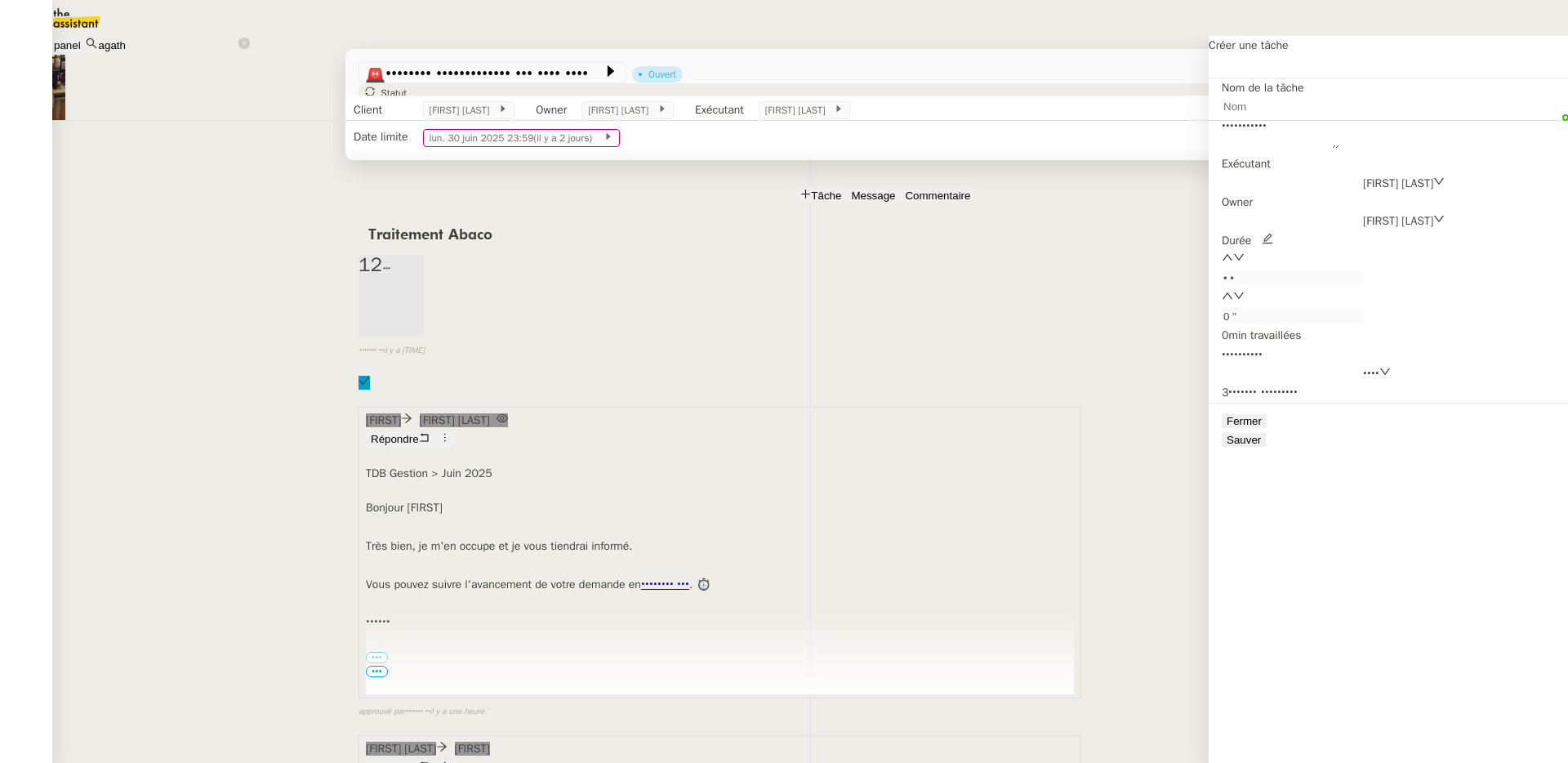 click on "Nom de la tâche" at bounding box center [1263, 87] 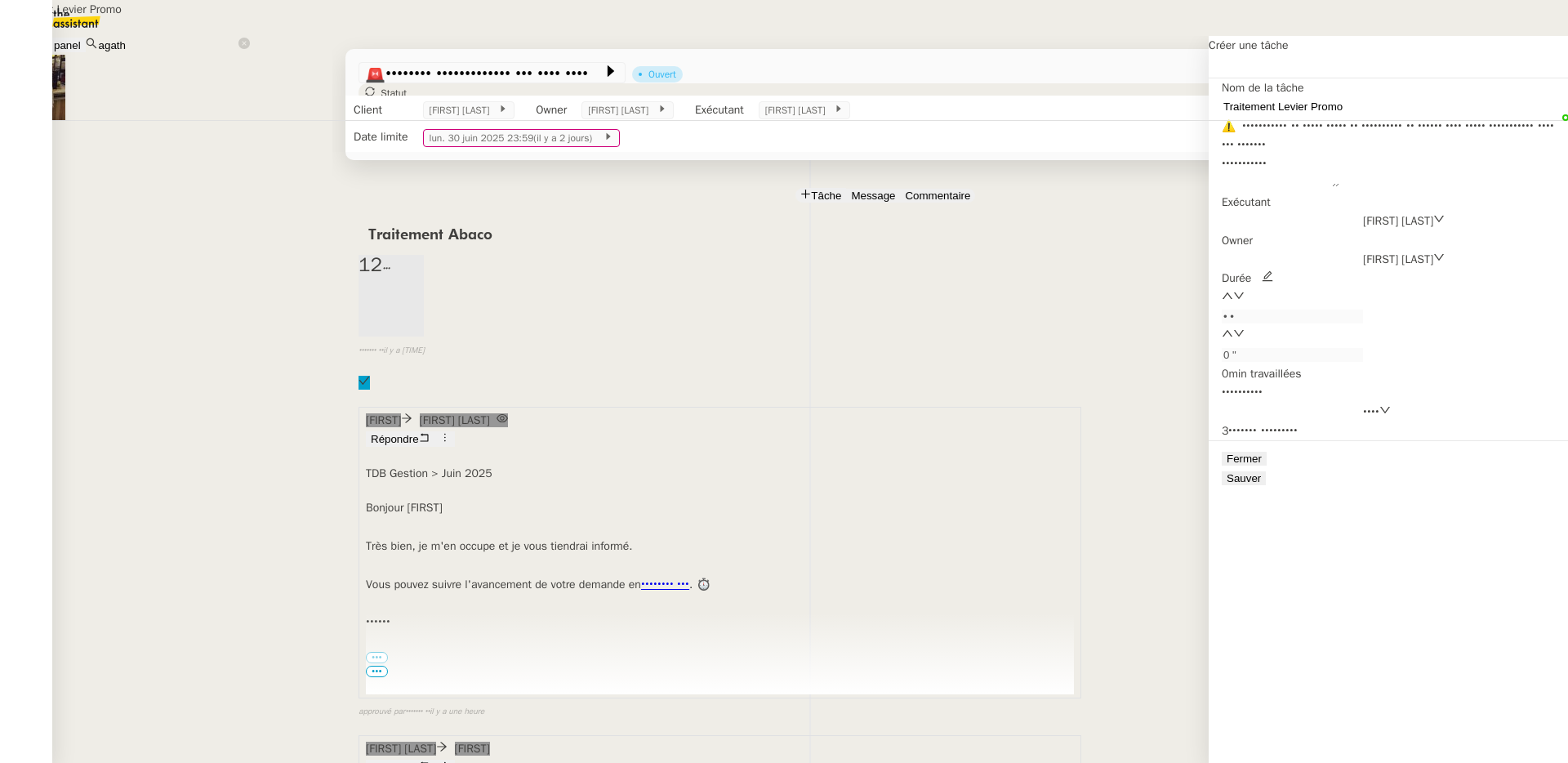 type on "Traitement Levier Promo" 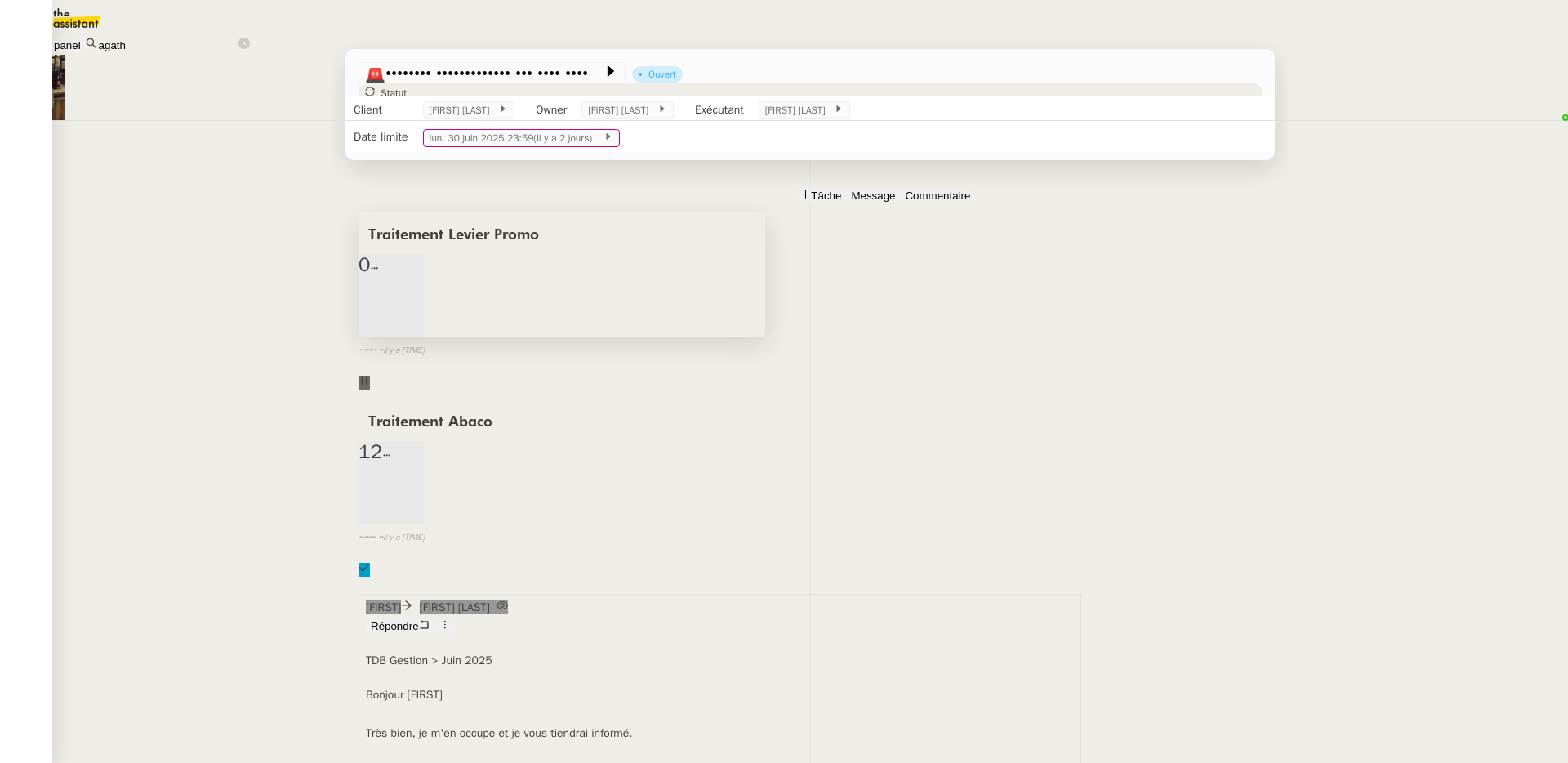 click at bounding box center [375, 274] 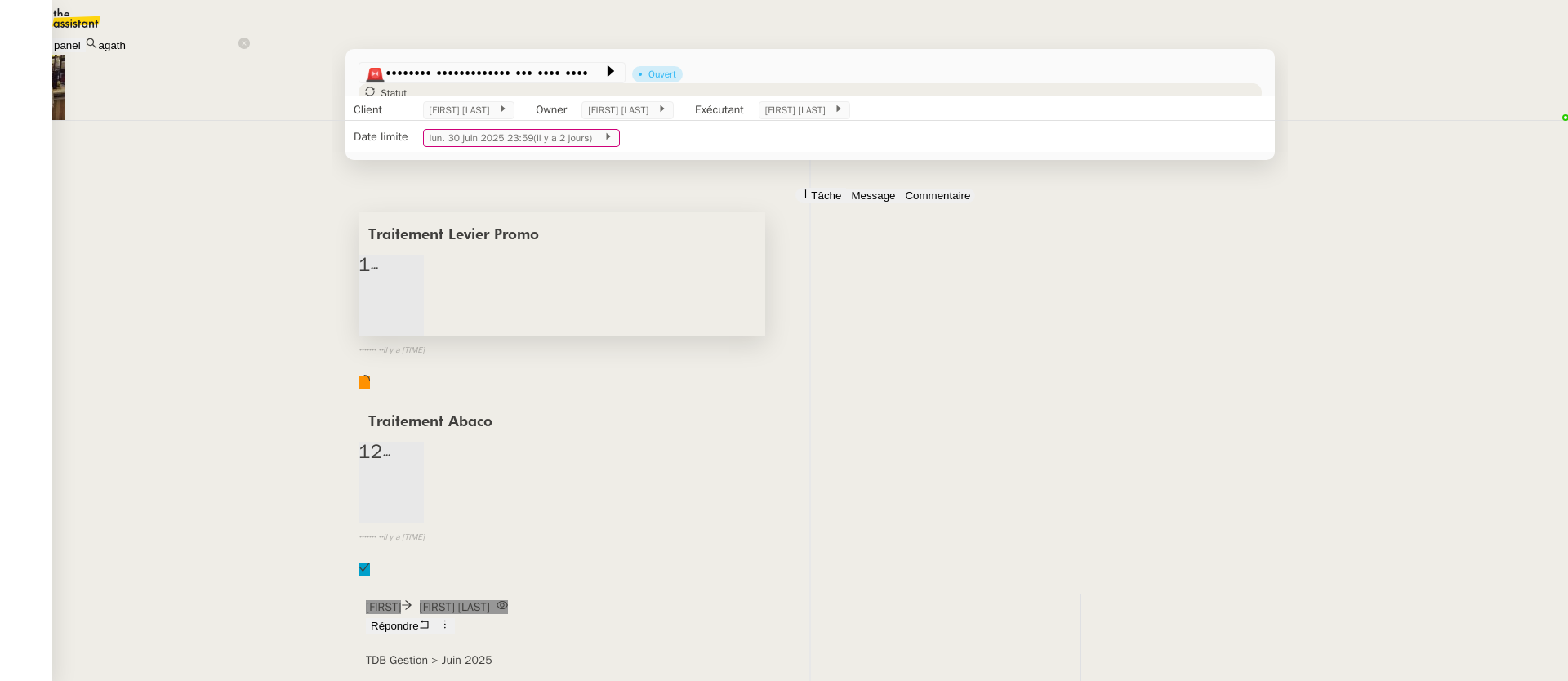 click on "Modifier" at bounding box center [152, 843] 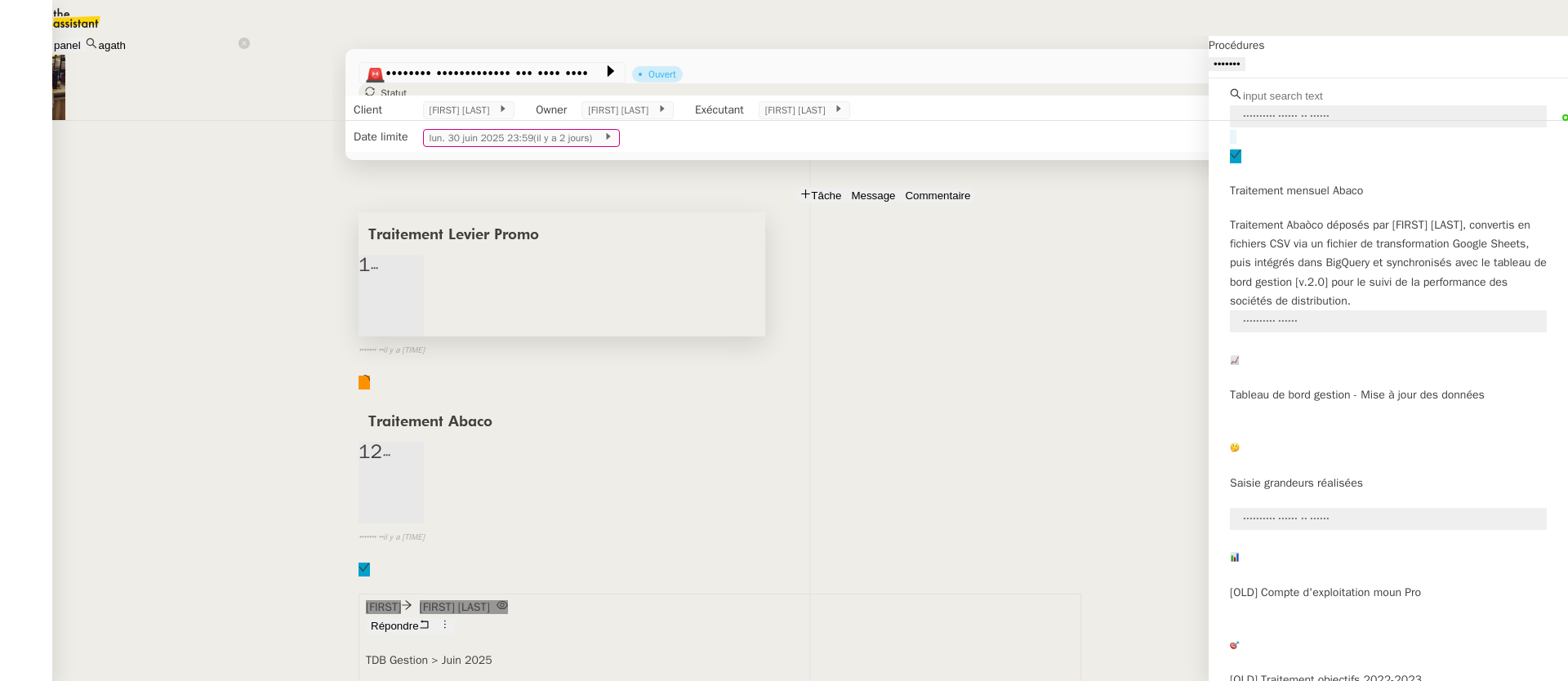 click at bounding box center [1312, 96] 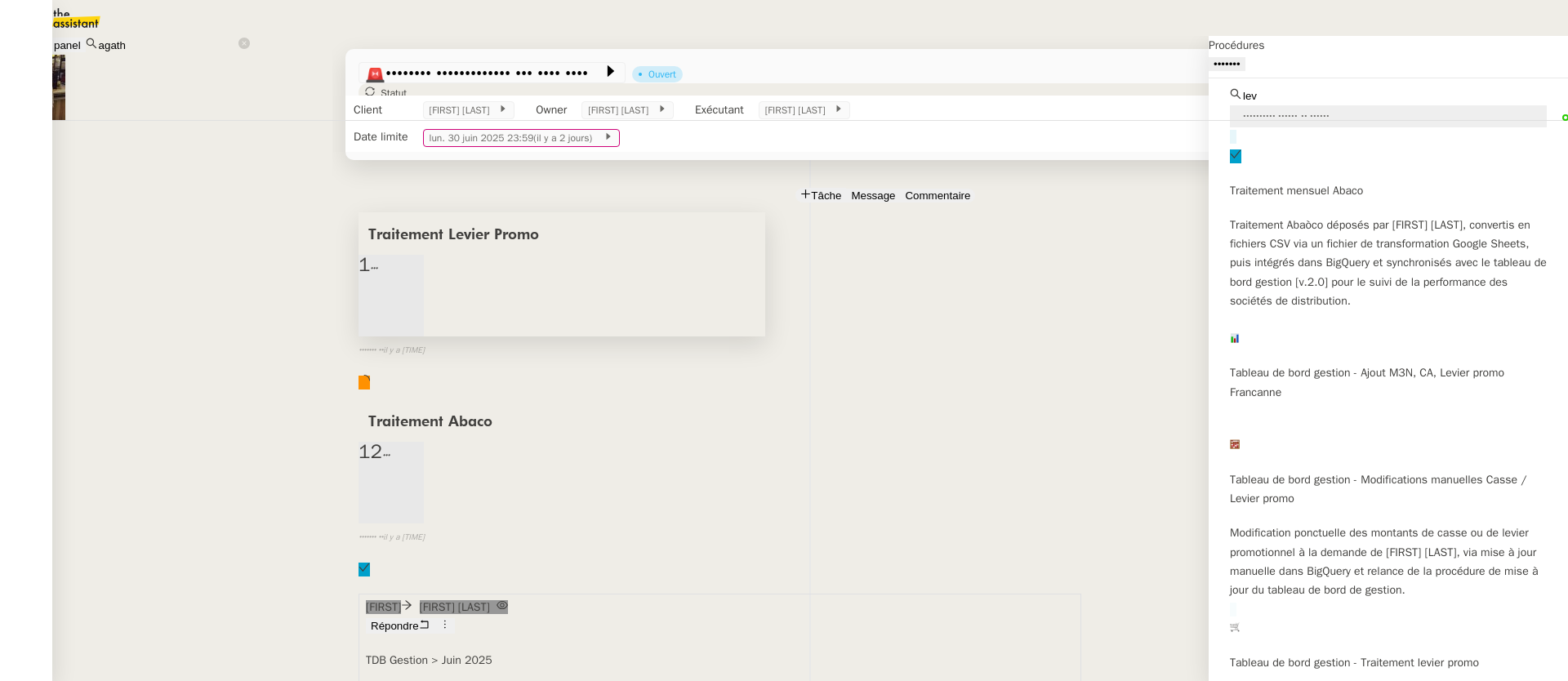 type on "lev" 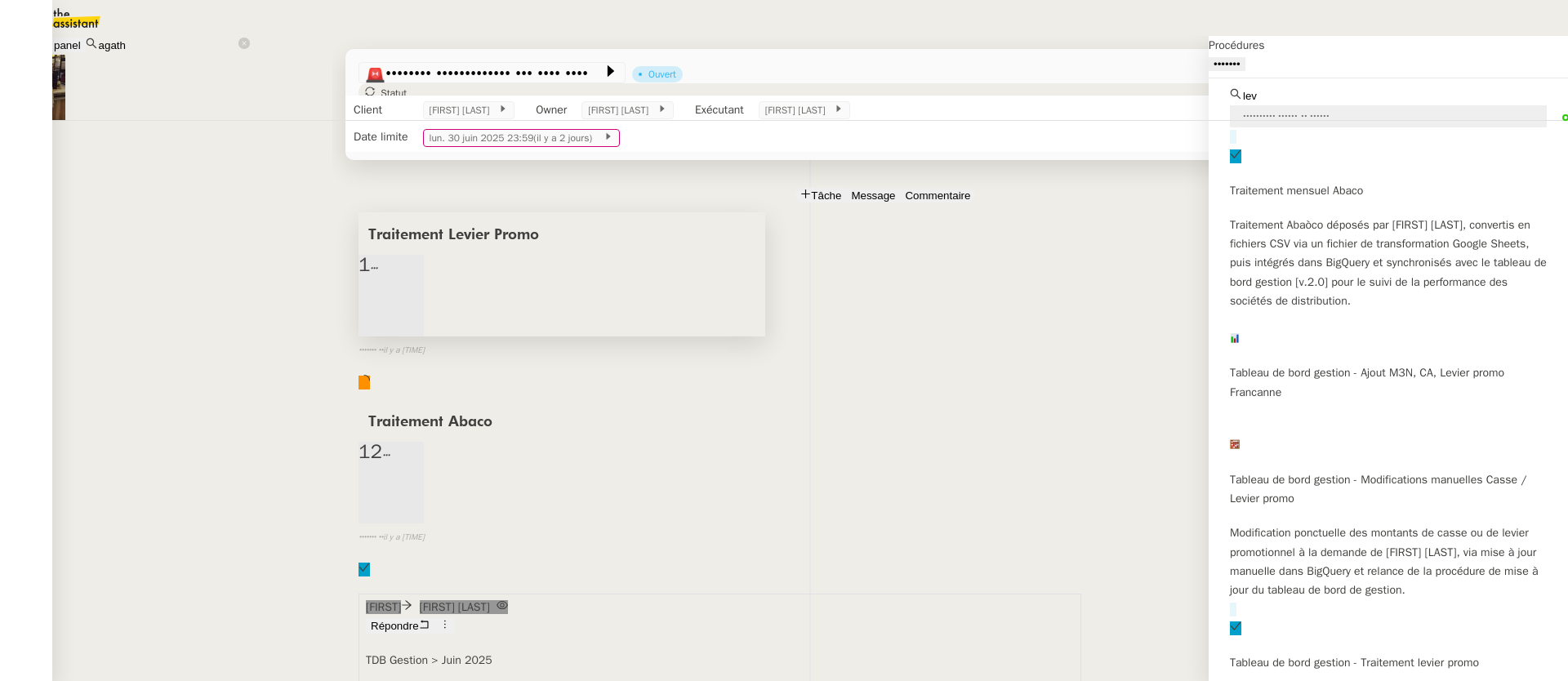 click on "Sauver" at bounding box center (1244, 800) 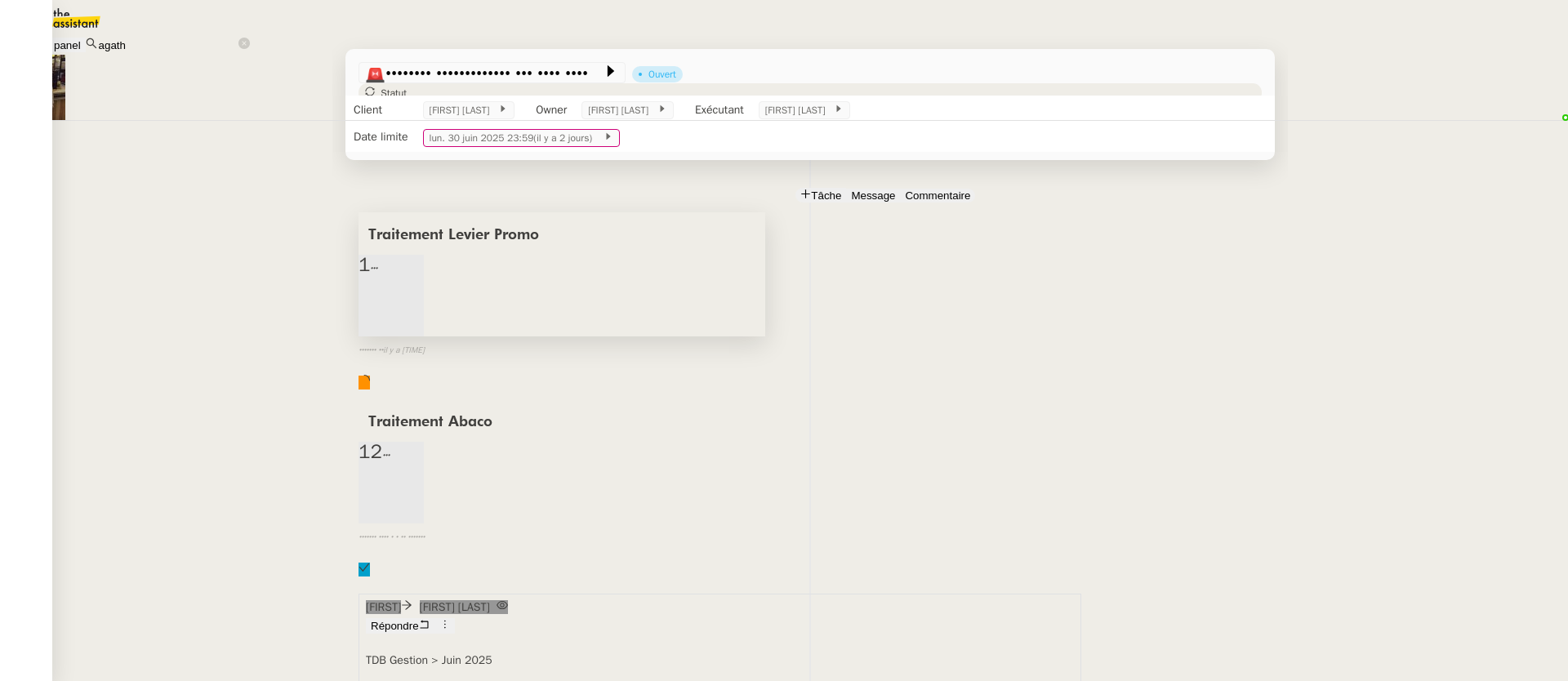 click on "Tableau de bord gestion - Traitement levier promo" at bounding box center (120, 863) 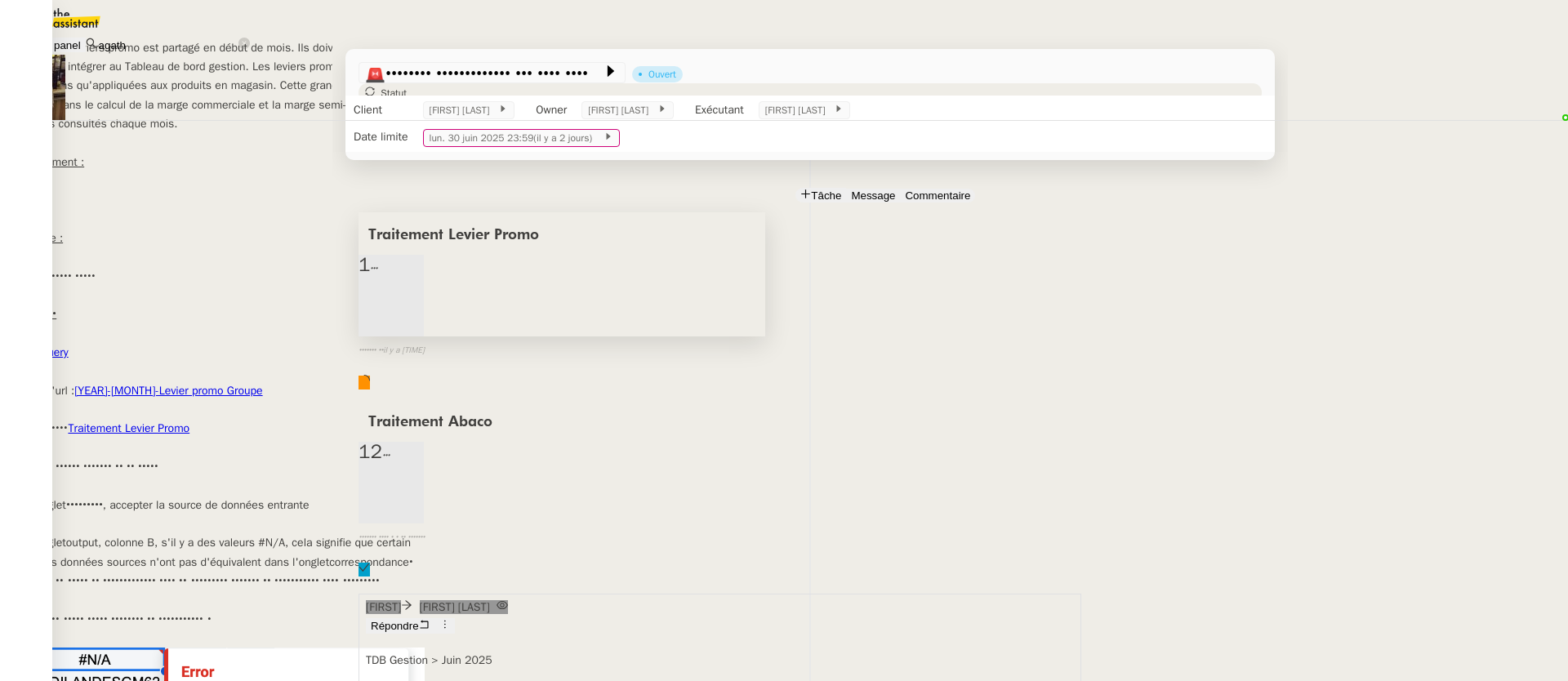click on "Traitement Levier Promo" at bounding box center (128, 428) 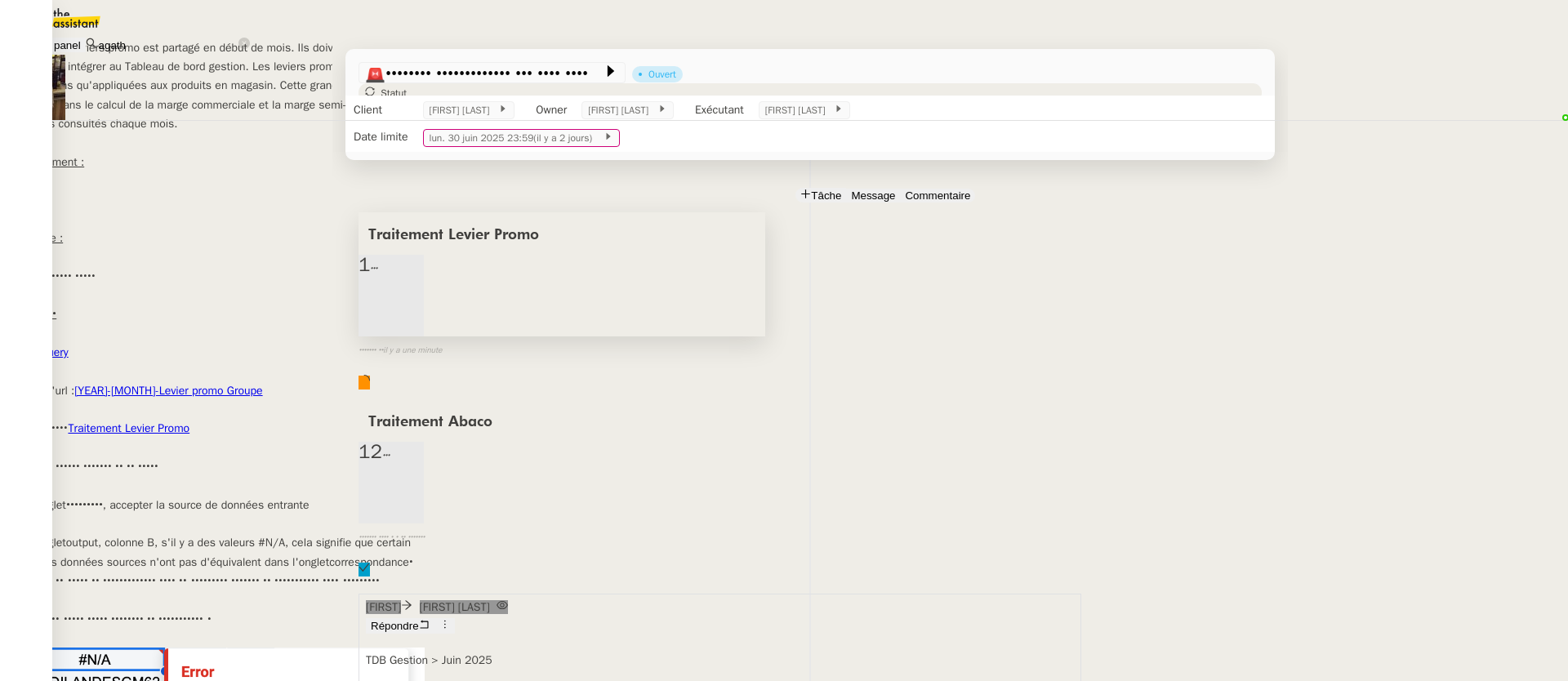 click on "Ouvrir BigQuery Exemple d'url : 2023-06-Levier promo Groupe Ouvrir le fichier Traitement Levier Promo Mettre à jour l'url, l'année et le mois. Dans l'onglet transfo_1 , accepter la source de données entrante Dans l'onglet output , colonne B, s'il y a des valeurs #N/A, cela signifie que certain libellés des données sources n'ont pas d'équivalent dans l'onglet correspondance . Lire l'erreur et faire le rapprochement avec la structure commune de dim_section dans BigQuery. Exemple pour le rayon Brico Location de Bricolandes : Télécharger l'onglet output month" at bounding box center (784, 559) 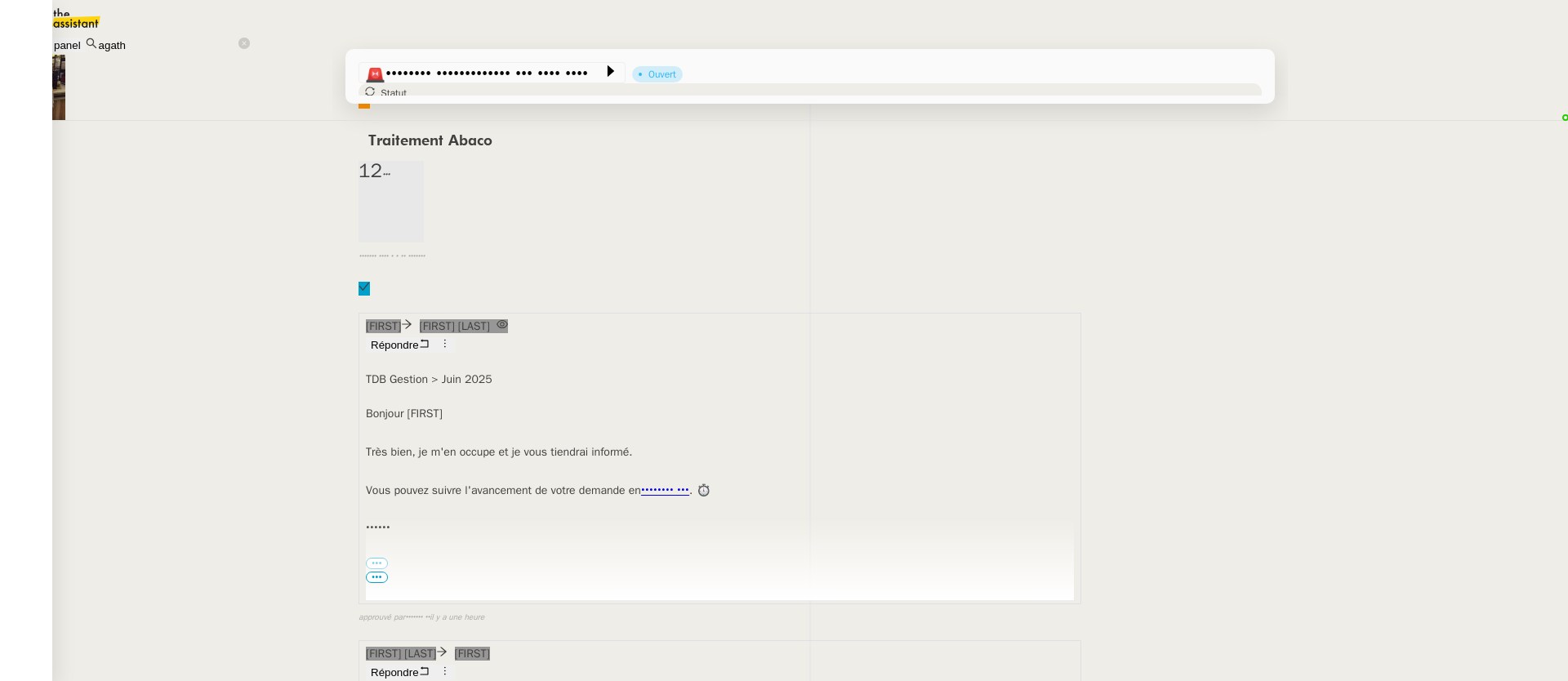scroll, scrollTop: 438, scrollLeft: 0, axis: vertical 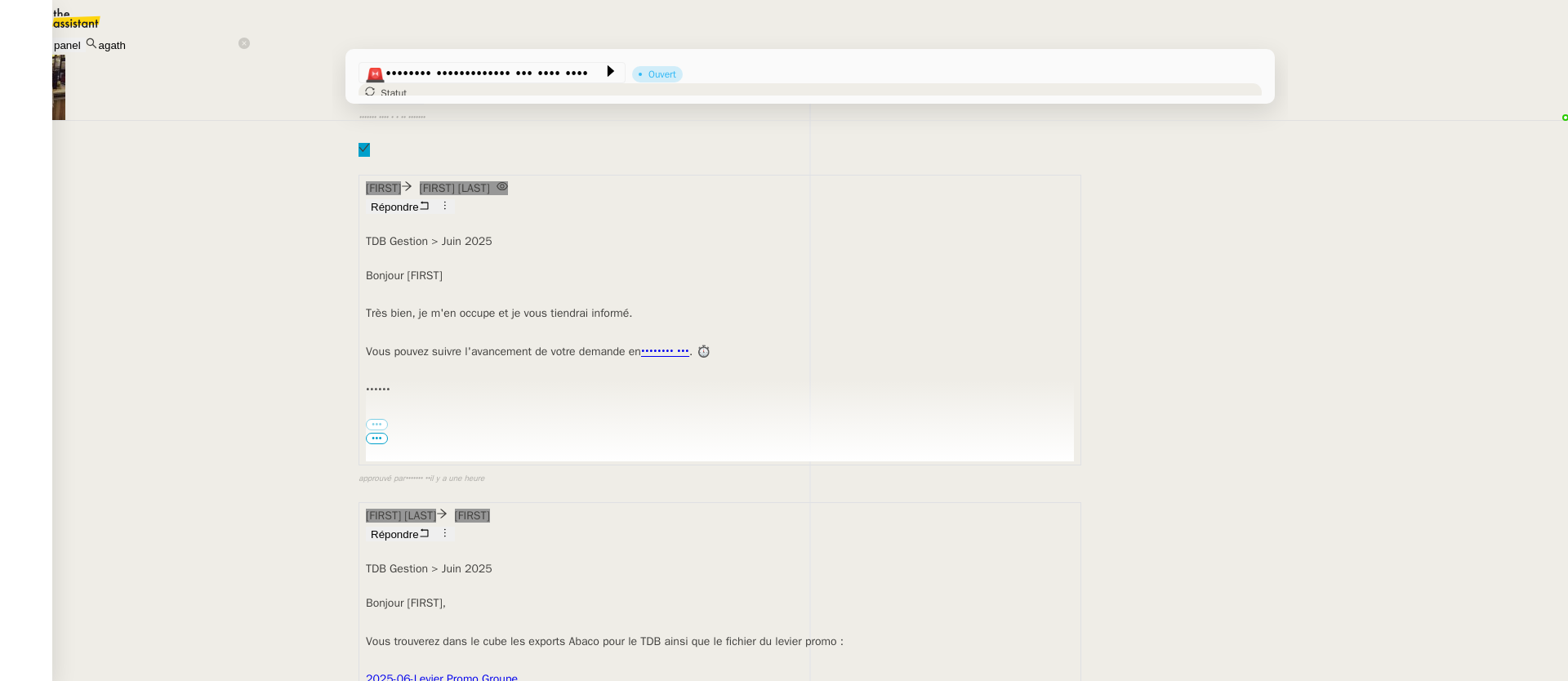 click on "2025-06-Levier Promo Groupe" at bounding box center [442, 679] 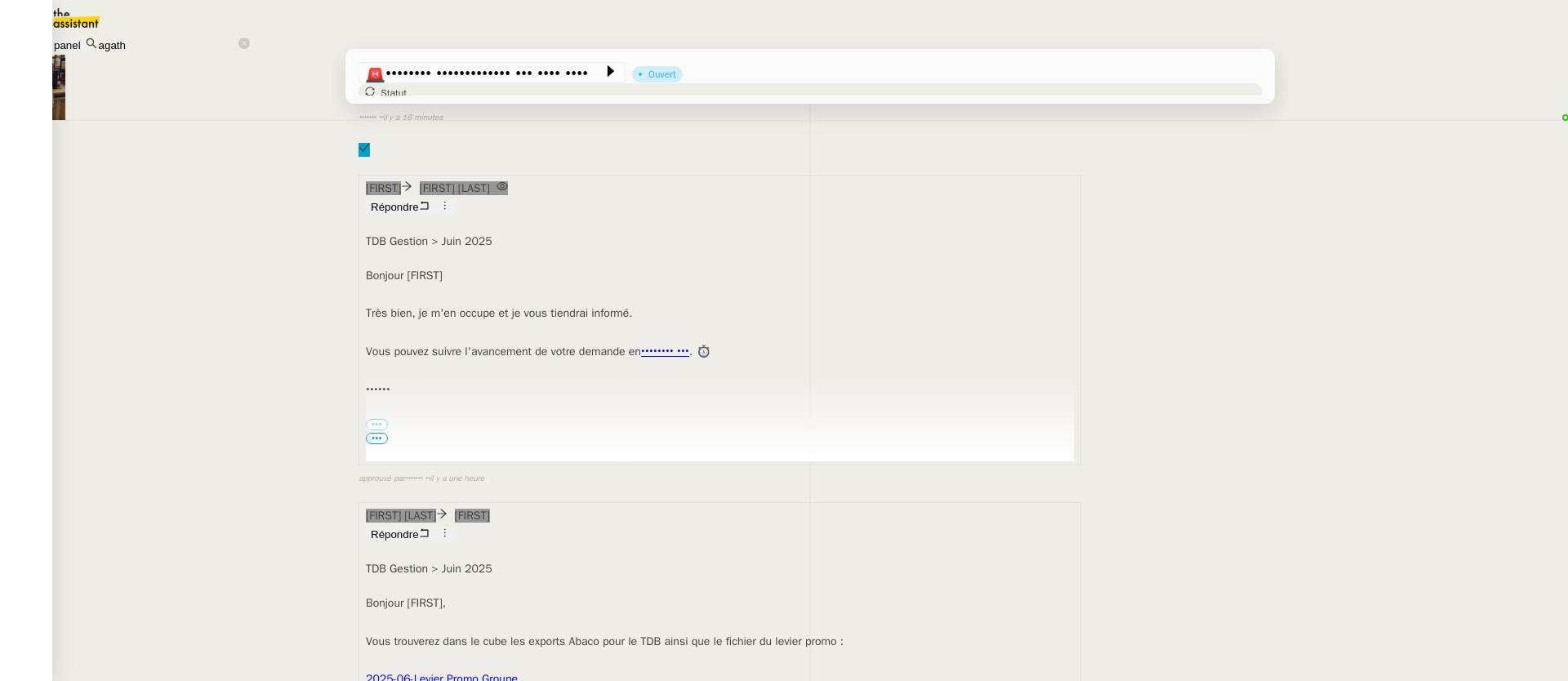 click on "Tableau de bord gestion - Traitement levier promo" at bounding box center (120, 863) 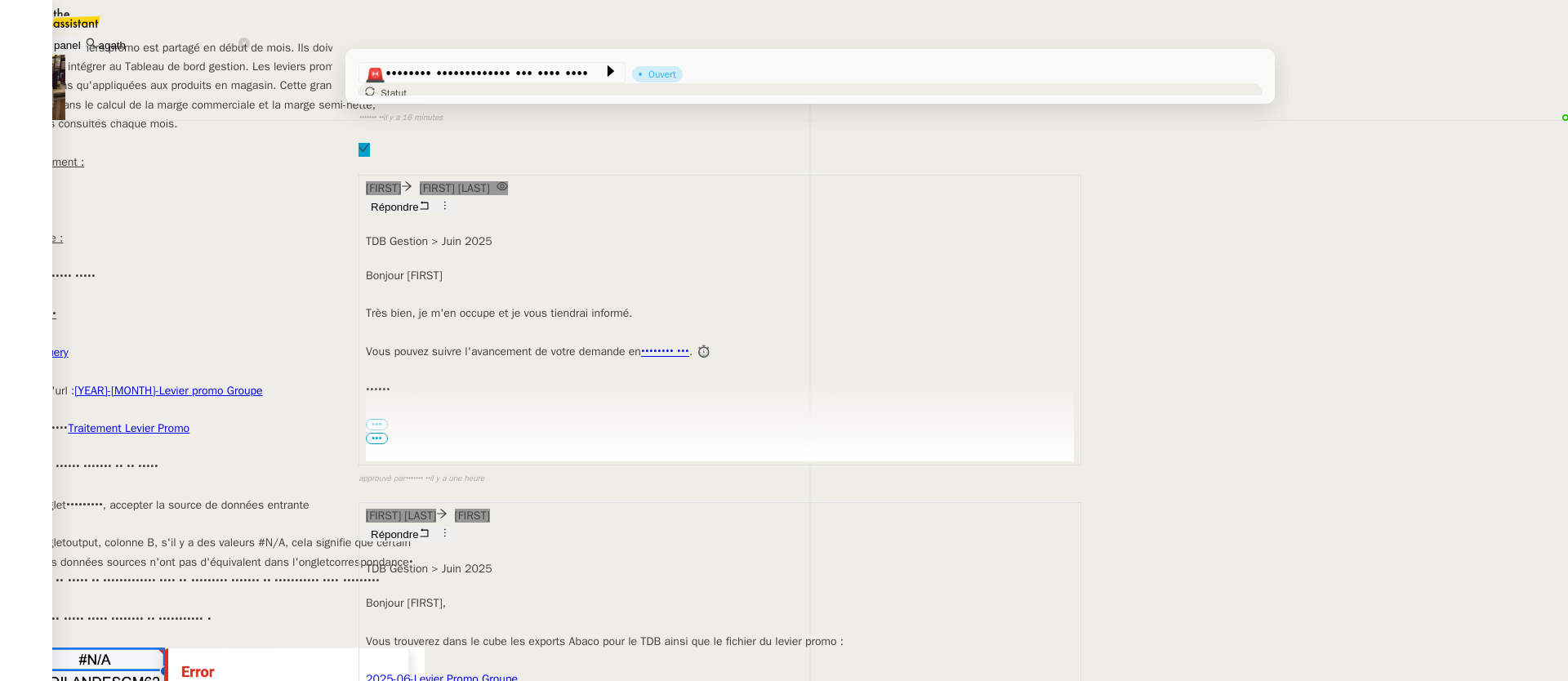scroll, scrollTop: 447, scrollLeft: 0, axis: vertical 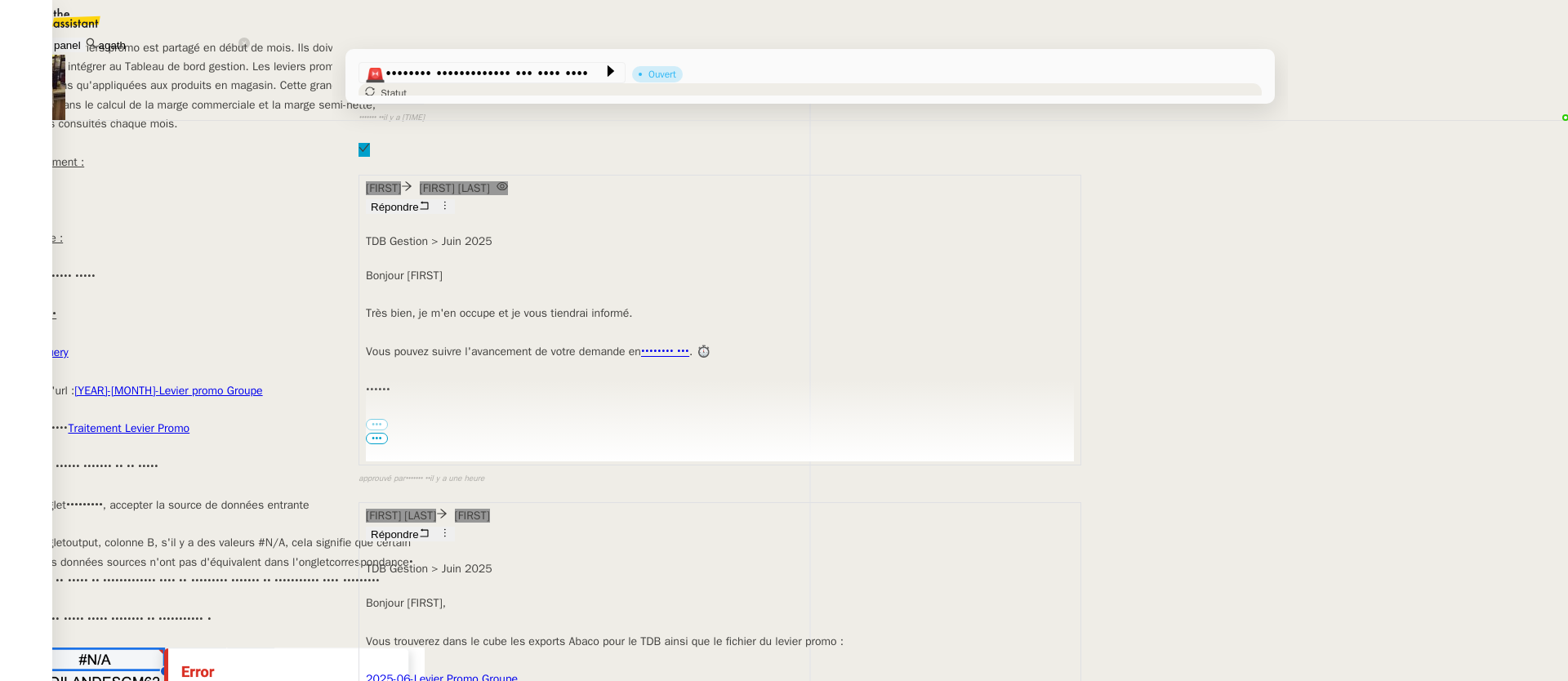 drag, startPoint x: 314, startPoint y: 292, endPoint x: 375, endPoint y: 274, distance: 63.600314 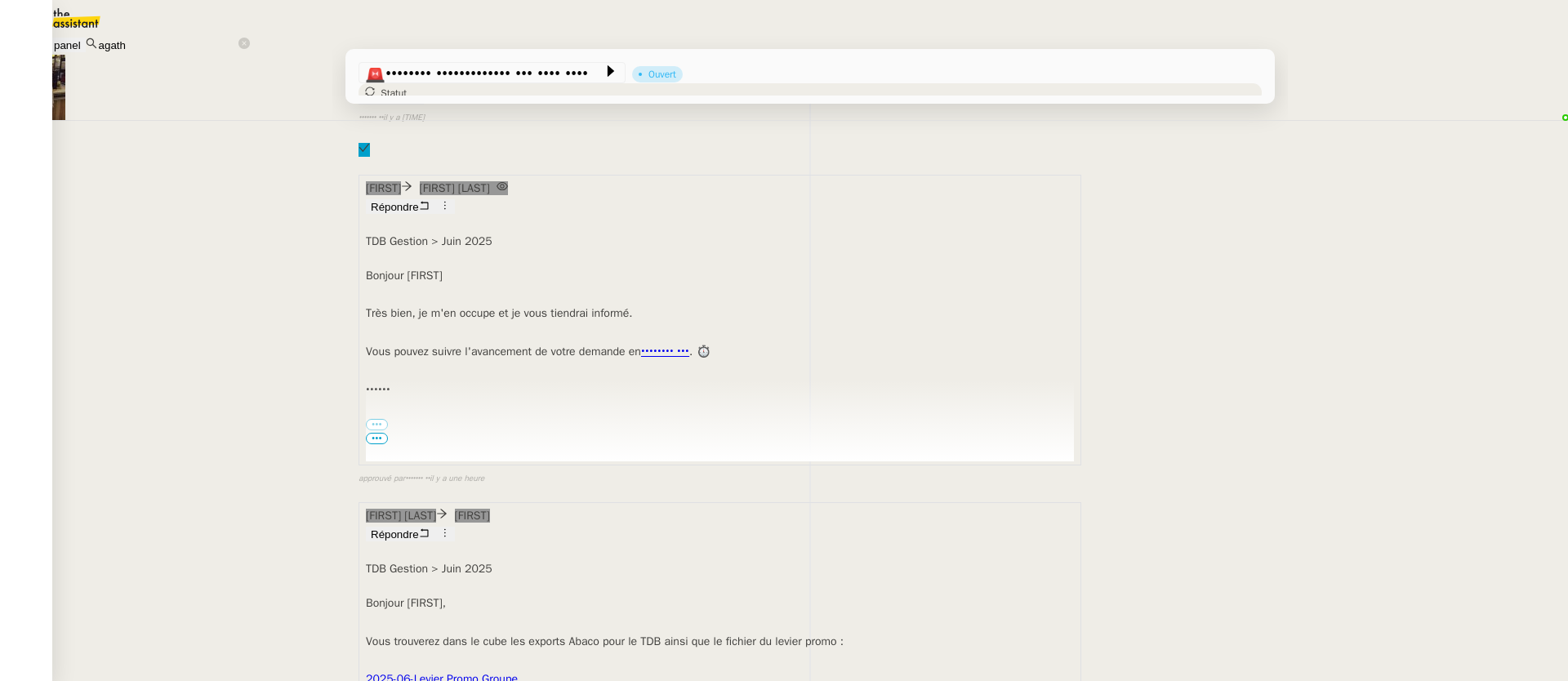 click on "Modifier" at bounding box center (152, 843) 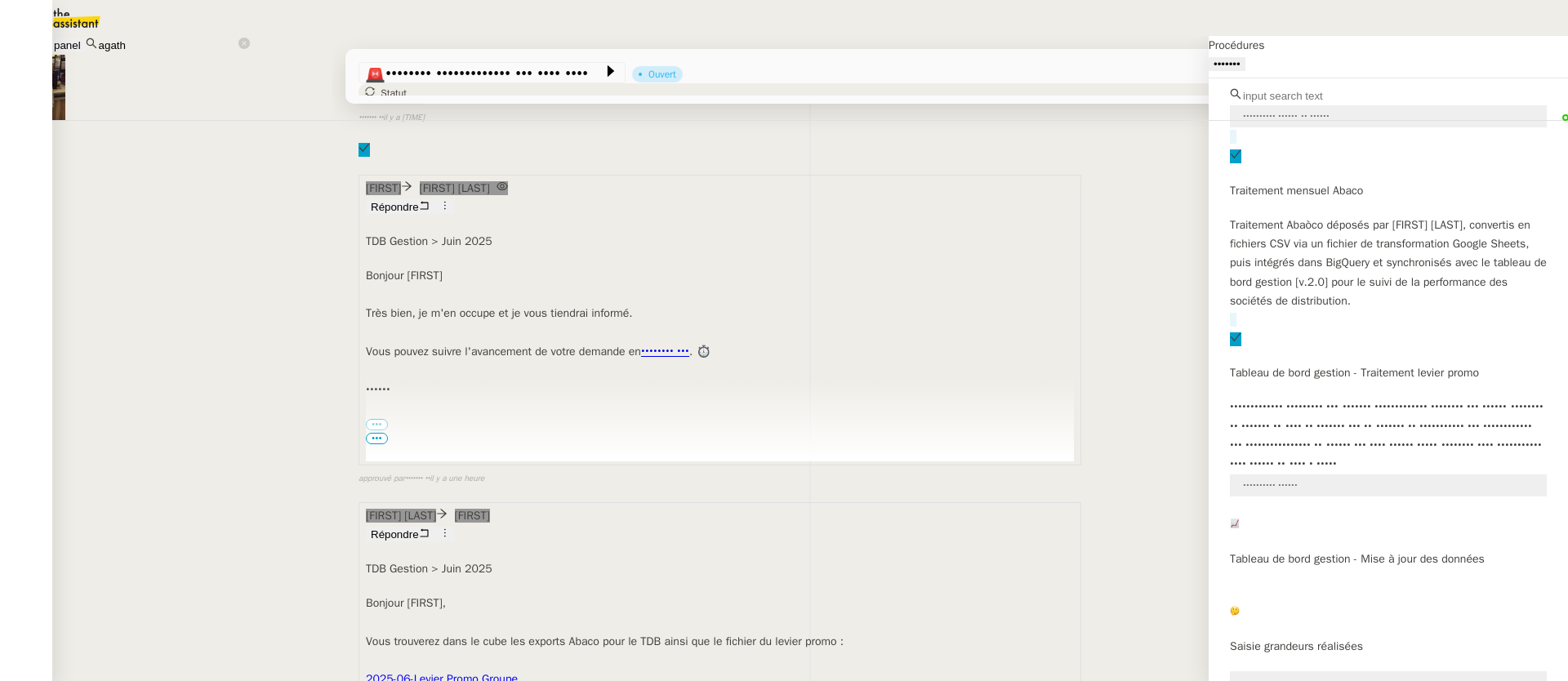 scroll, scrollTop: 0, scrollLeft: 0, axis: both 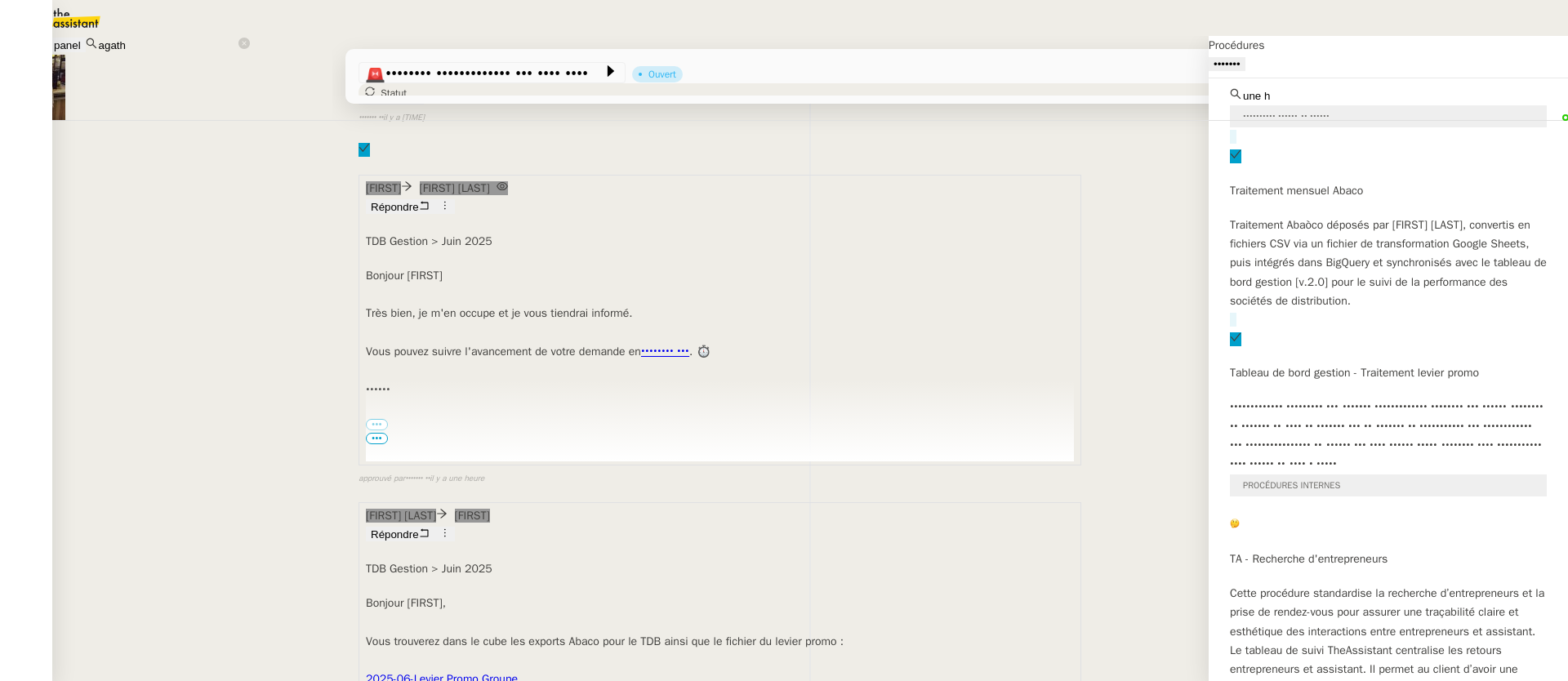 type on "une h" 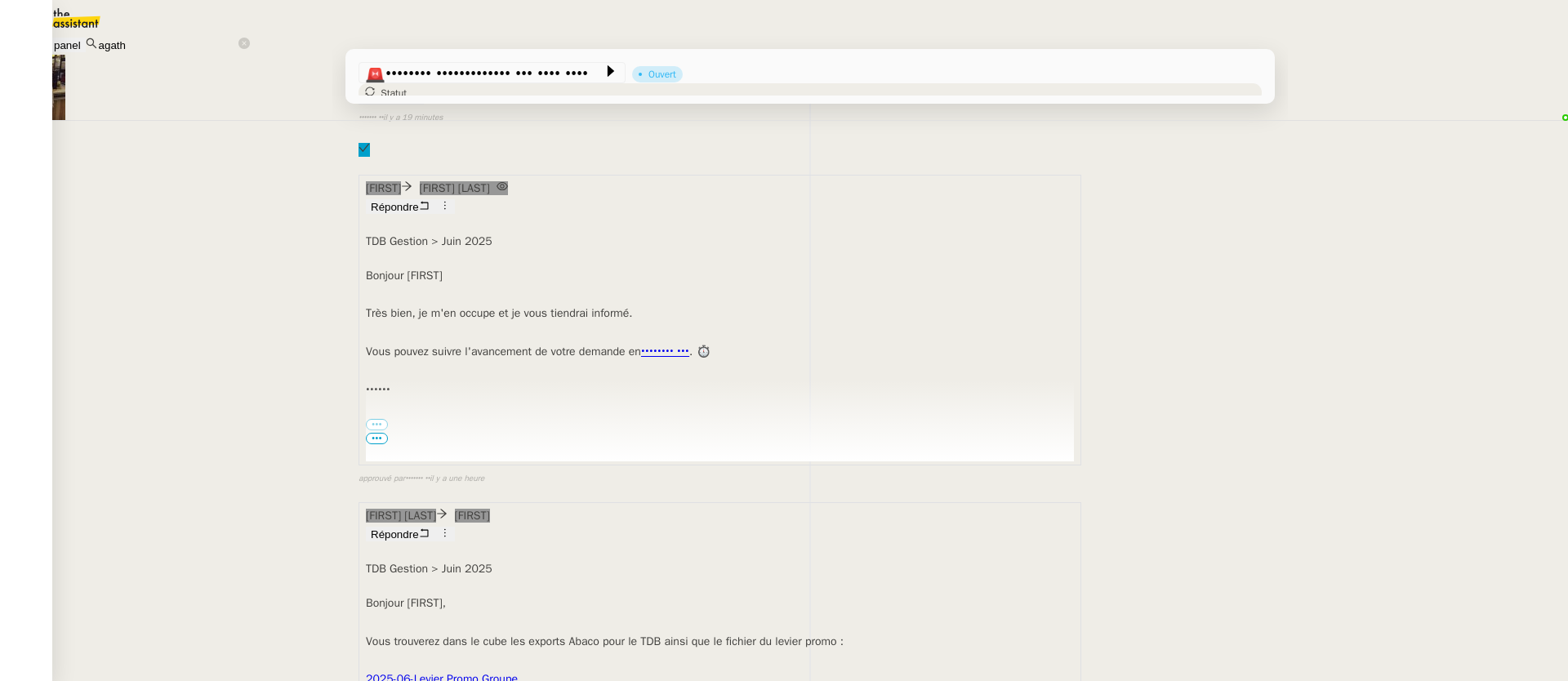 click on "Modifier" at bounding box center (152, 843) 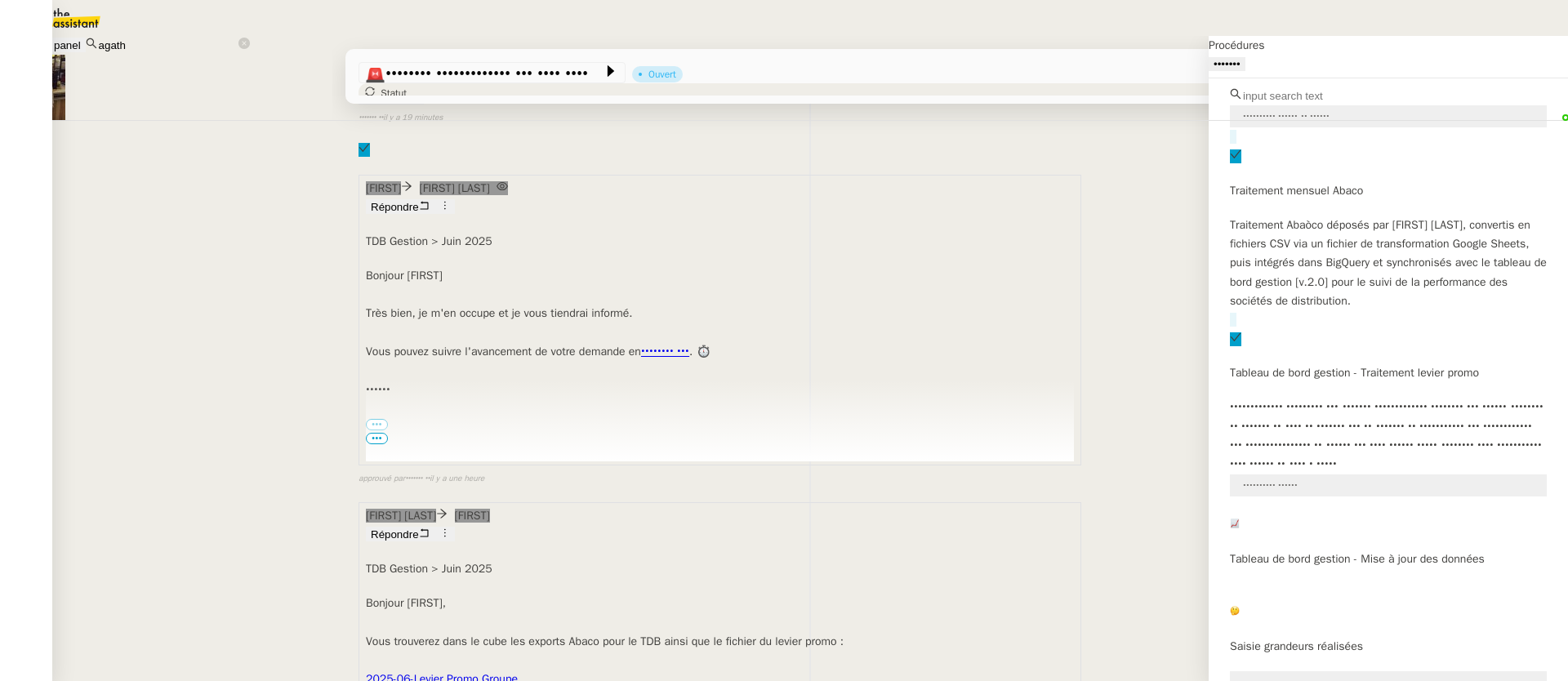 click at bounding box center [1312, 96] 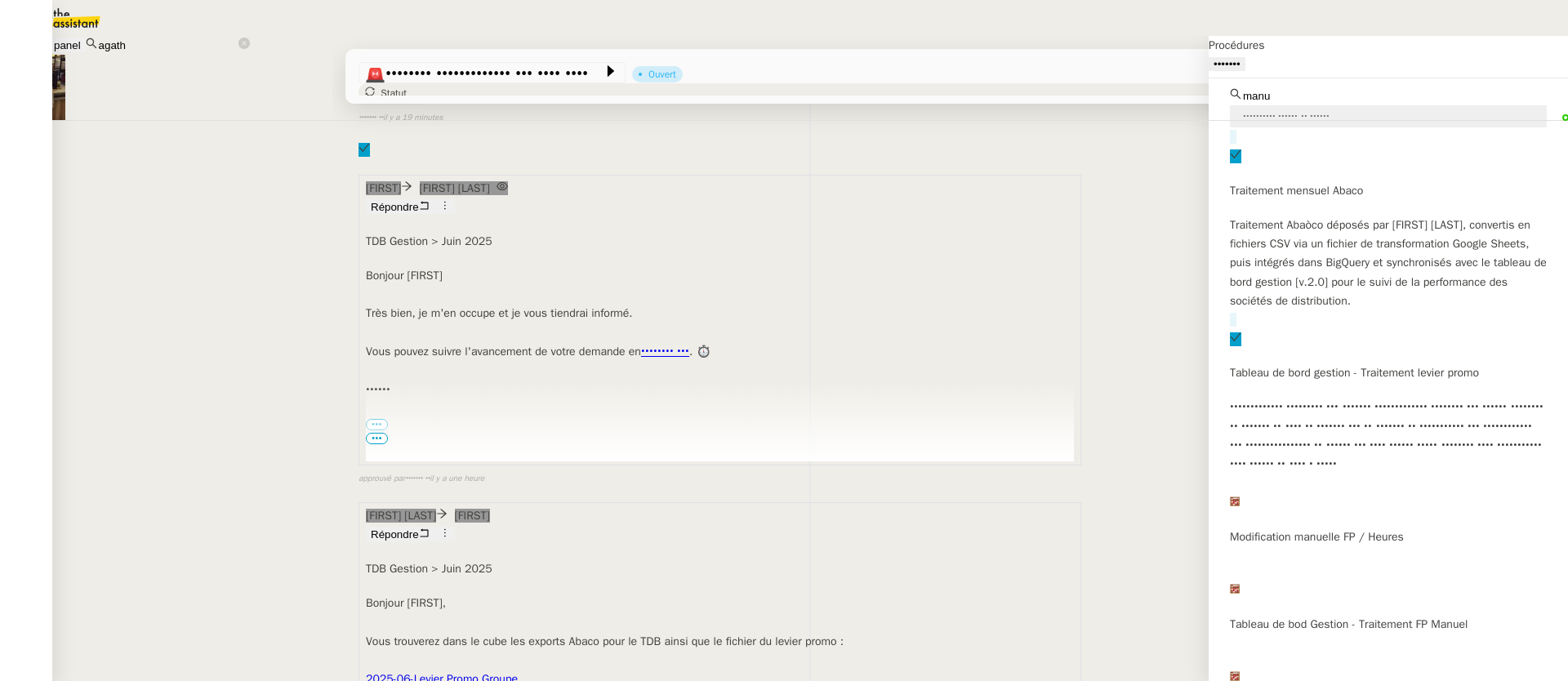 type on "manu" 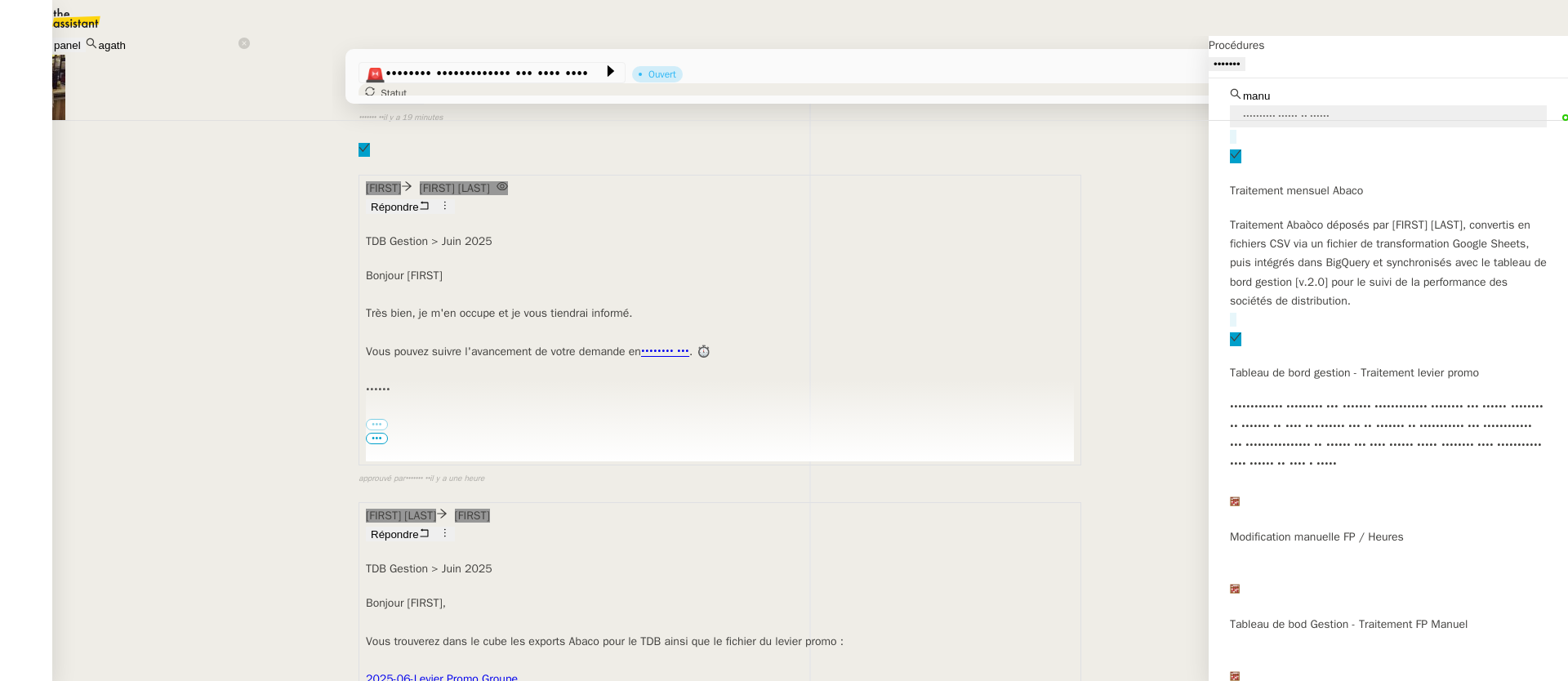 click on "Sauver" at bounding box center [1244, 1268] 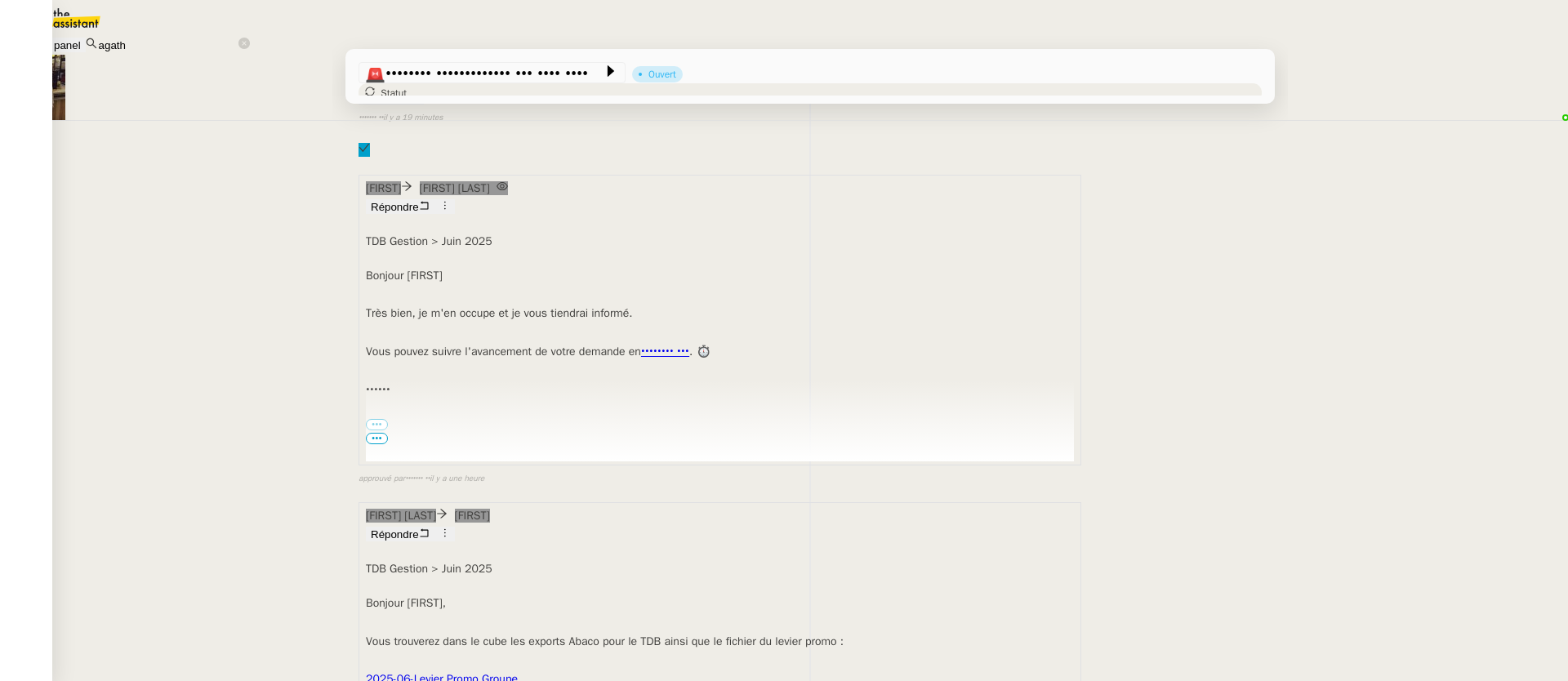 click on "••••••• •• •••• ••••••• • ••••••••••••• ••••••••• ••••• ••• • ••" at bounding box center [120, 863] 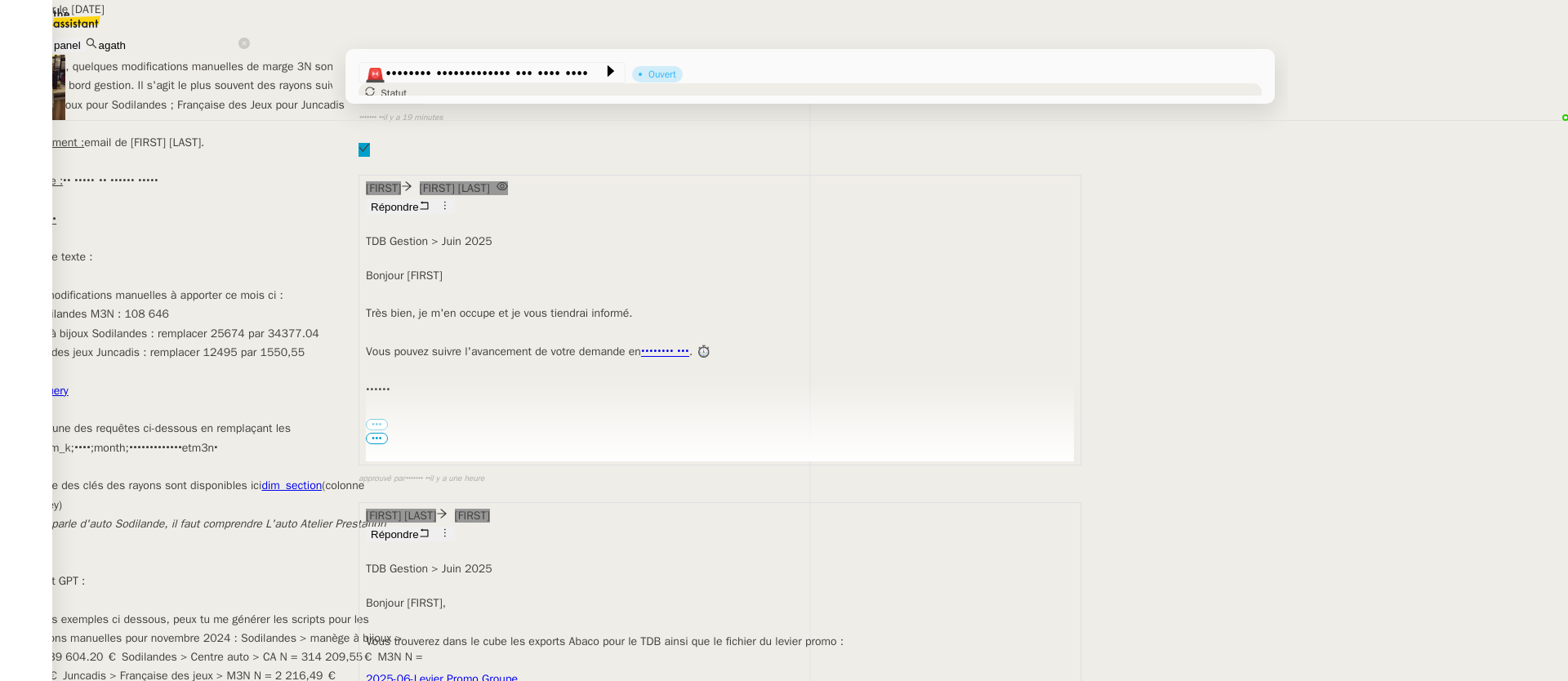 scroll, scrollTop: 0, scrollLeft: 0, axis: both 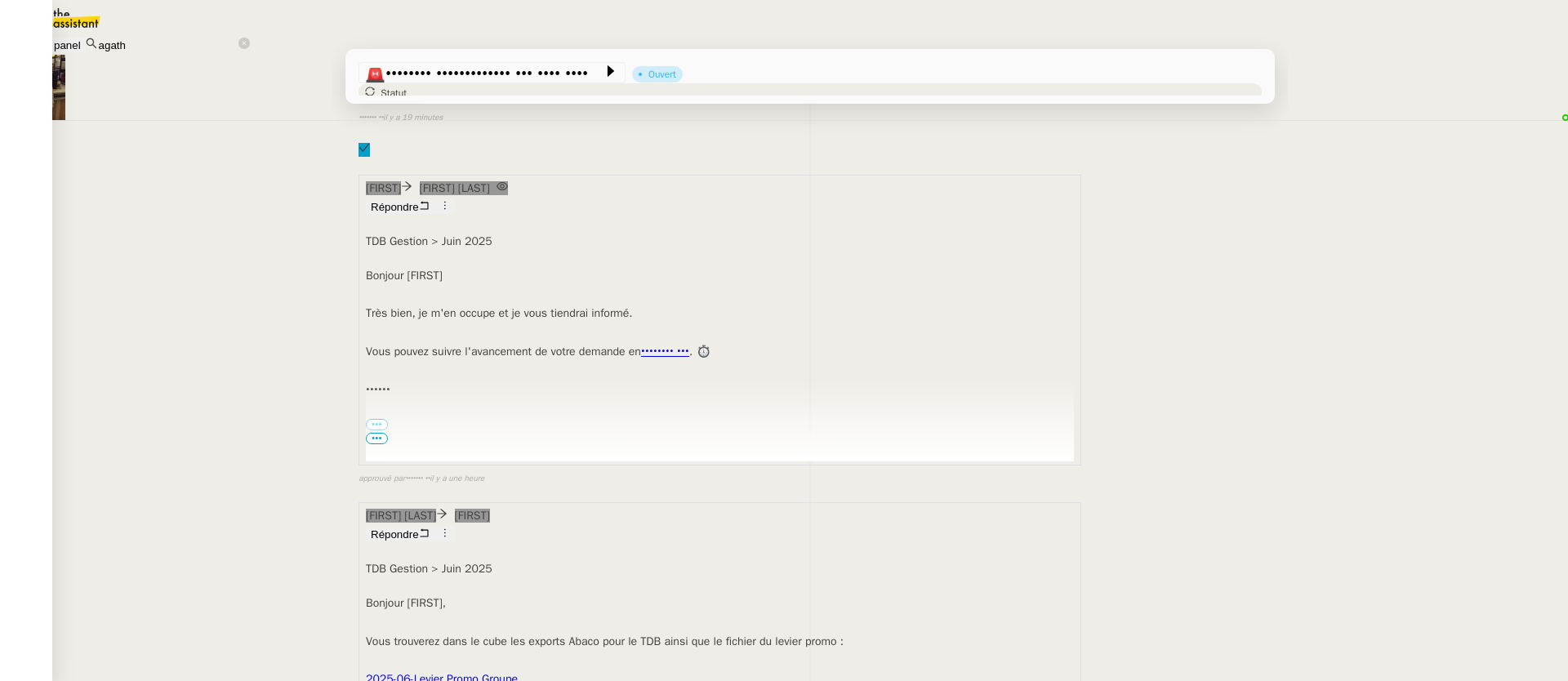 click on "Modifier" at bounding box center (152, 843) 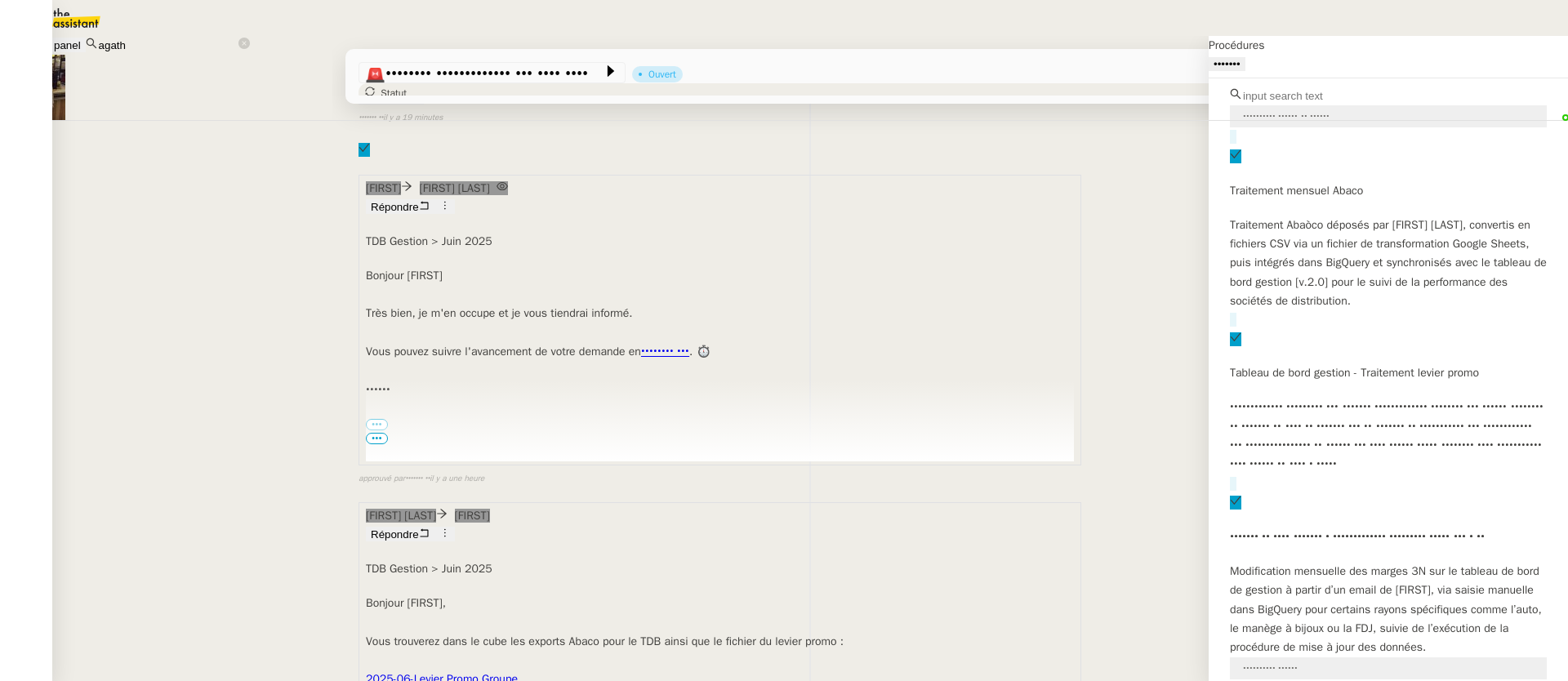 click at bounding box center [1312, 96] 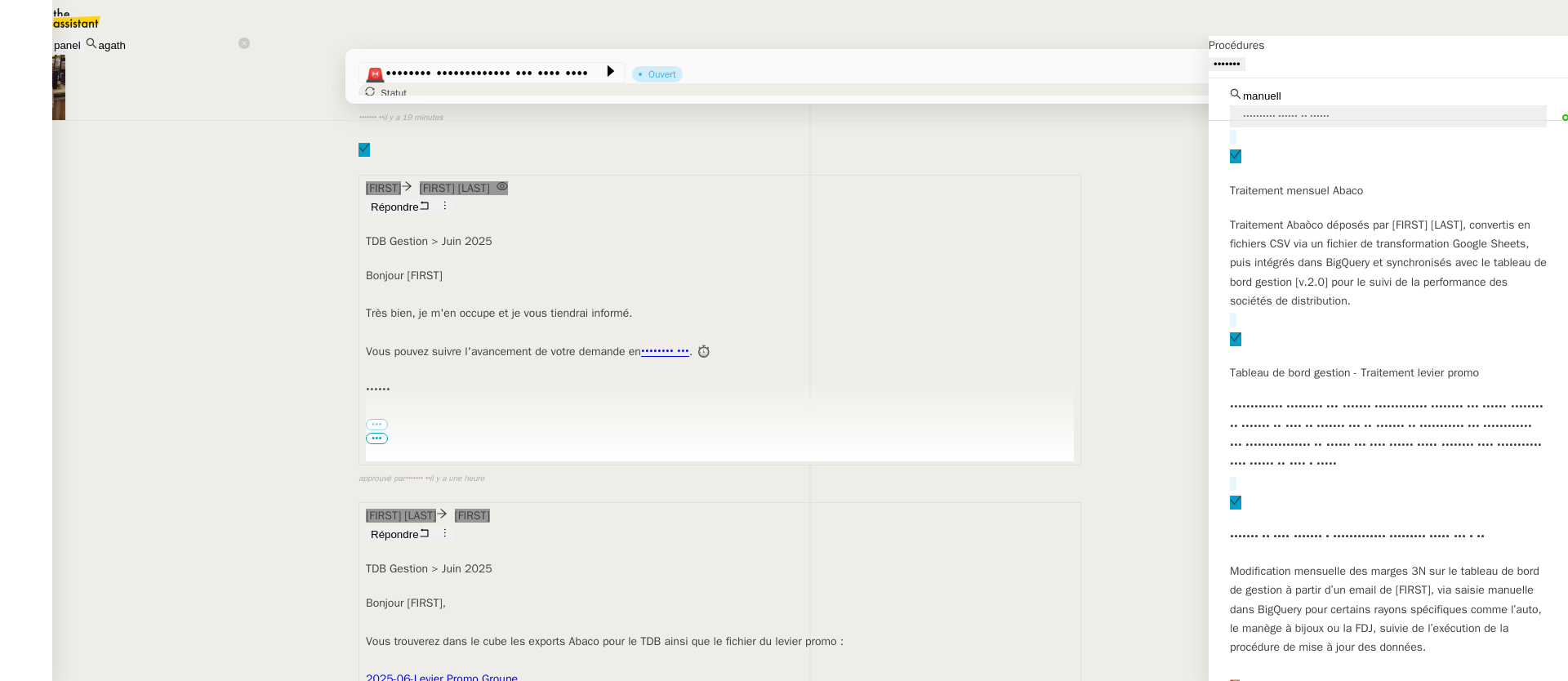 scroll, scrollTop: 42, scrollLeft: 0, axis: vertical 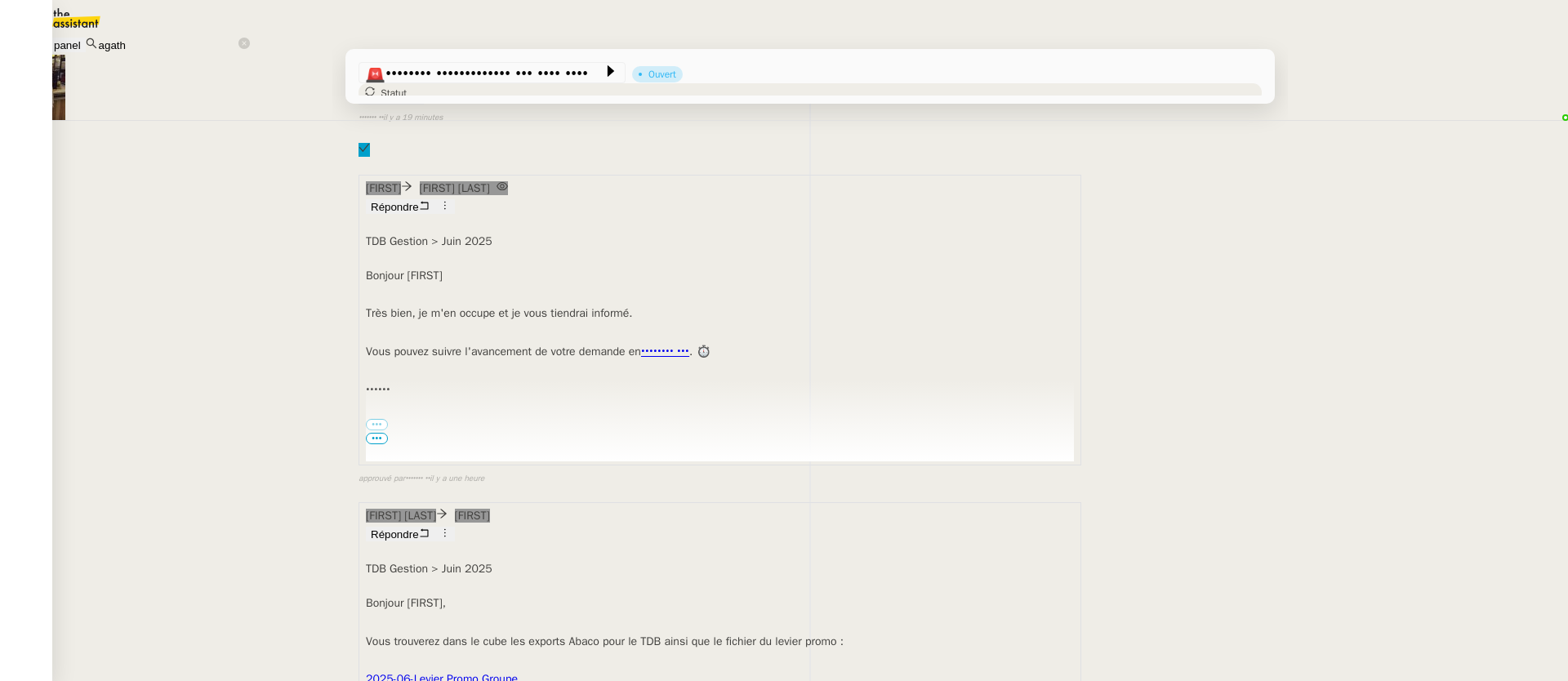 click on "Tableau de bord gestion - Modifications manuelles Casse / Levier promo" at bounding box center [120, 863] 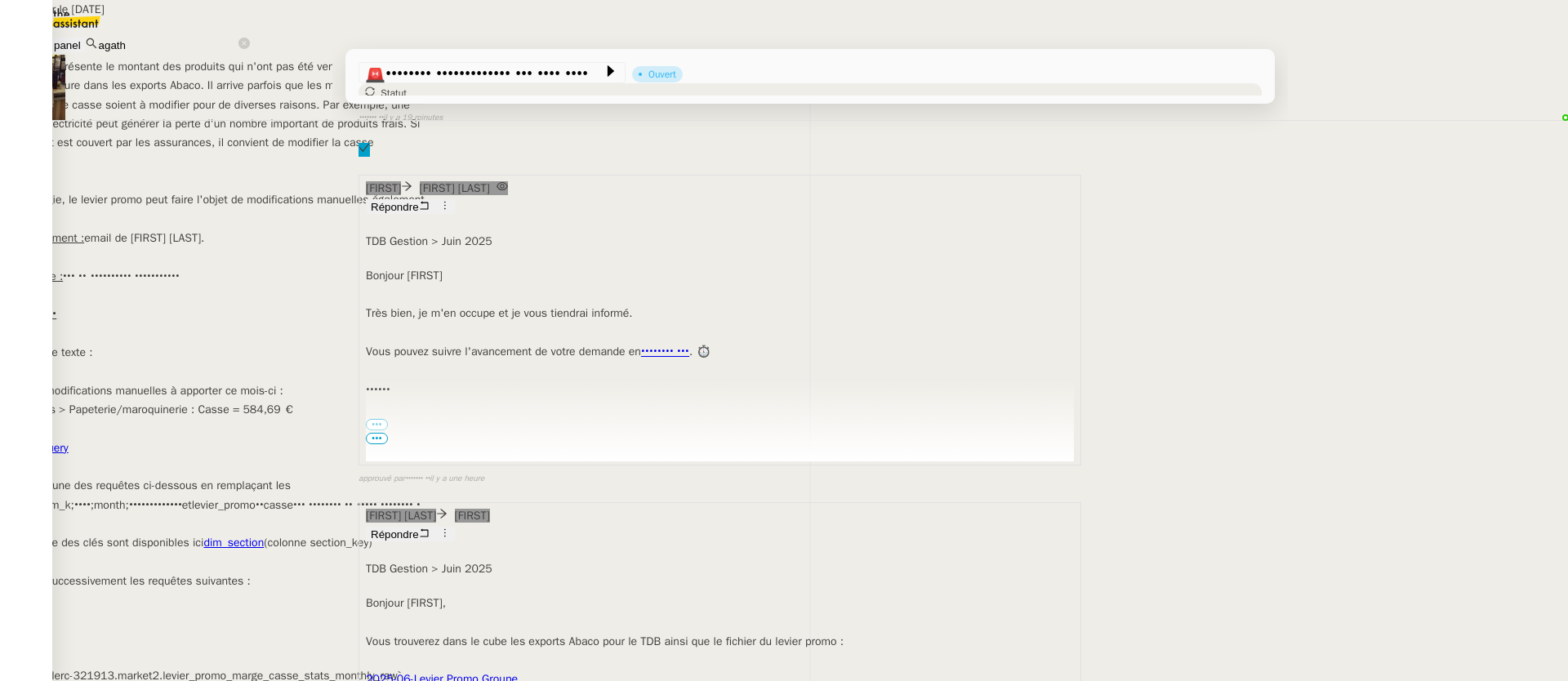scroll, scrollTop: 200, scrollLeft: 0, axis: vertical 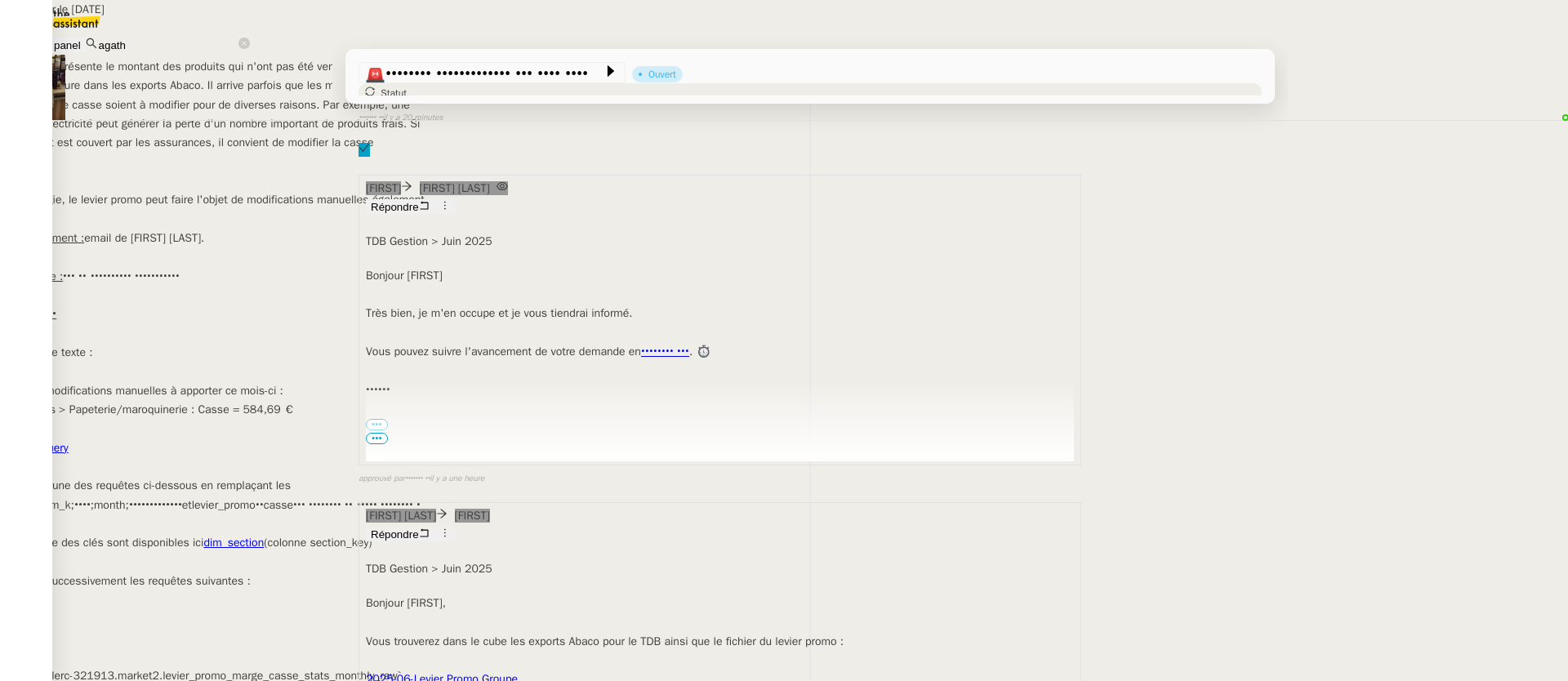 click on "Mise à jour le [DATE] Contexte : La casse représente le montant des produits qui n'ont pas été vendus. Cet indicateur figure dans les exports Abaco. Il arrive parfois que les montants théoriques de casse soient à modifier pour de diverses raisons. Par exemple, une panne d'électricité peut générer la perte d'un nombre important de produits frais. Si le montant est couvert par les assurances, il convient de modifier la casse théorique. Par analogie, le levier promo peut faire l'objet de modifications manuelles également Déclenchement :  email de [FIRST] [LAST]. Récurrence :  Pas de récurrence spécifique. Instructions : Exemple de texte : Voici les modifications manuelles à apporter ce mois-ci :   Sodilandes > Papeterie/maroquinerie : Casse = 584,69 € Ouvrir   BigQuery Exécuter l'une des requêtes ci-dessous en remplaçant les champs   y_m_k   ;   year  ;   month  ;   structure_key   et   levier_promo   ou   casse   (en fonction du champ demandé) : L'ensemble des clés sont disponibles ici" at bounding box center (784, 438) 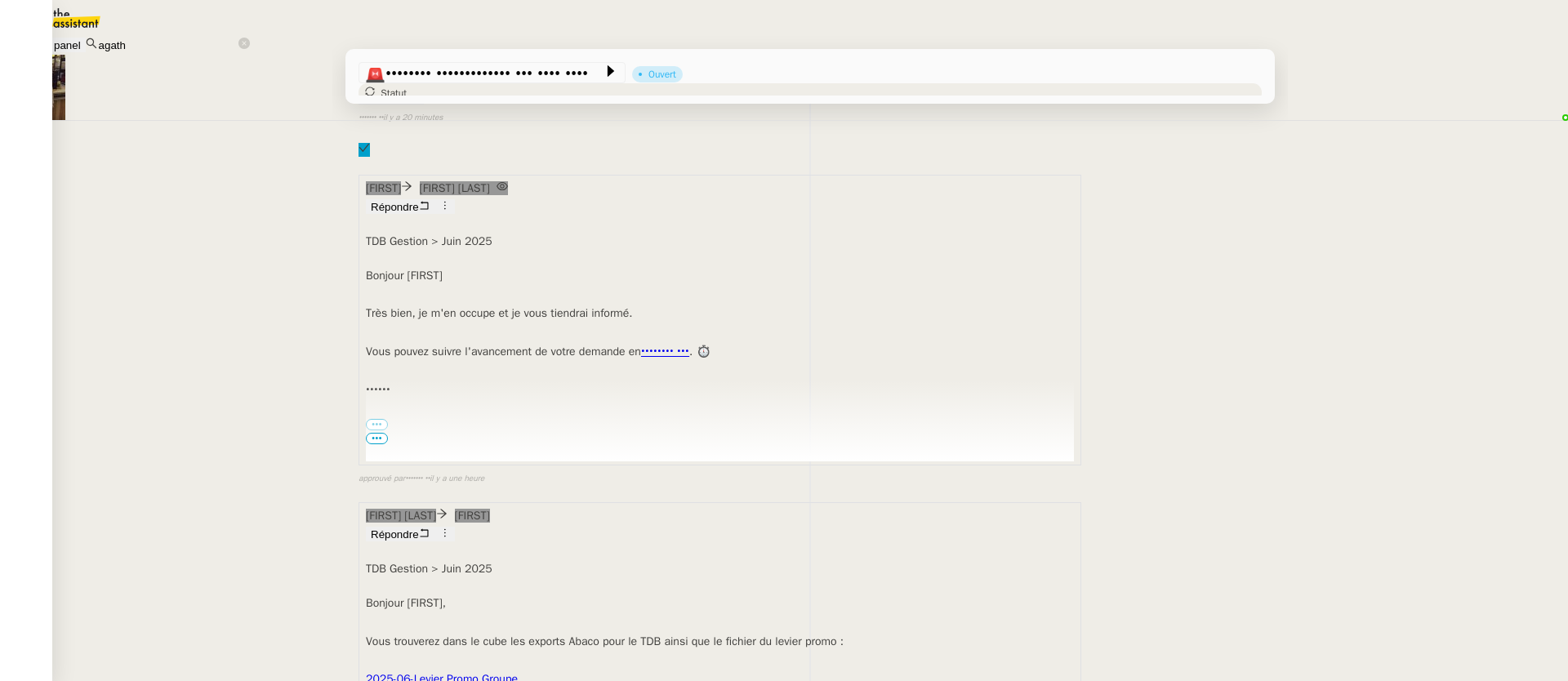 scroll, scrollTop: 0, scrollLeft: 0, axis: both 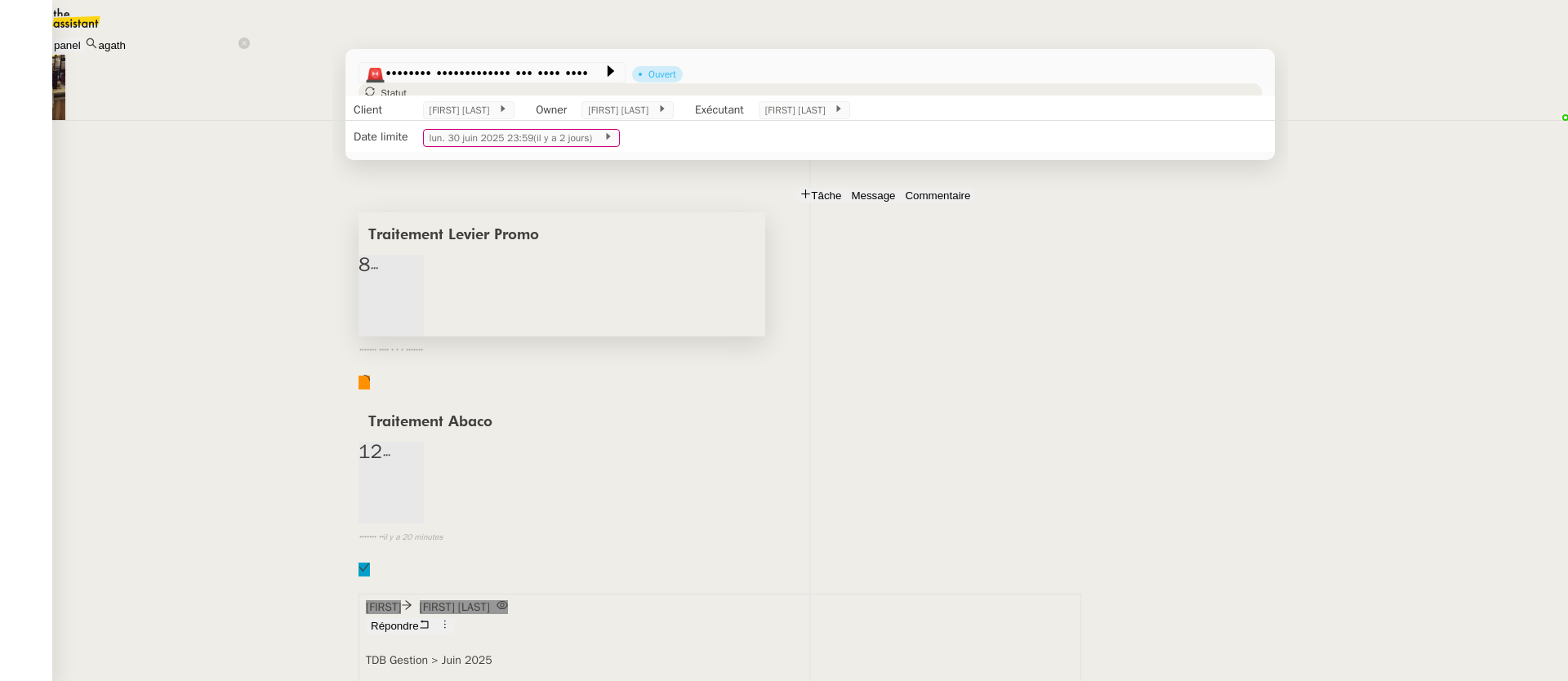 click at bounding box center [391, 278] 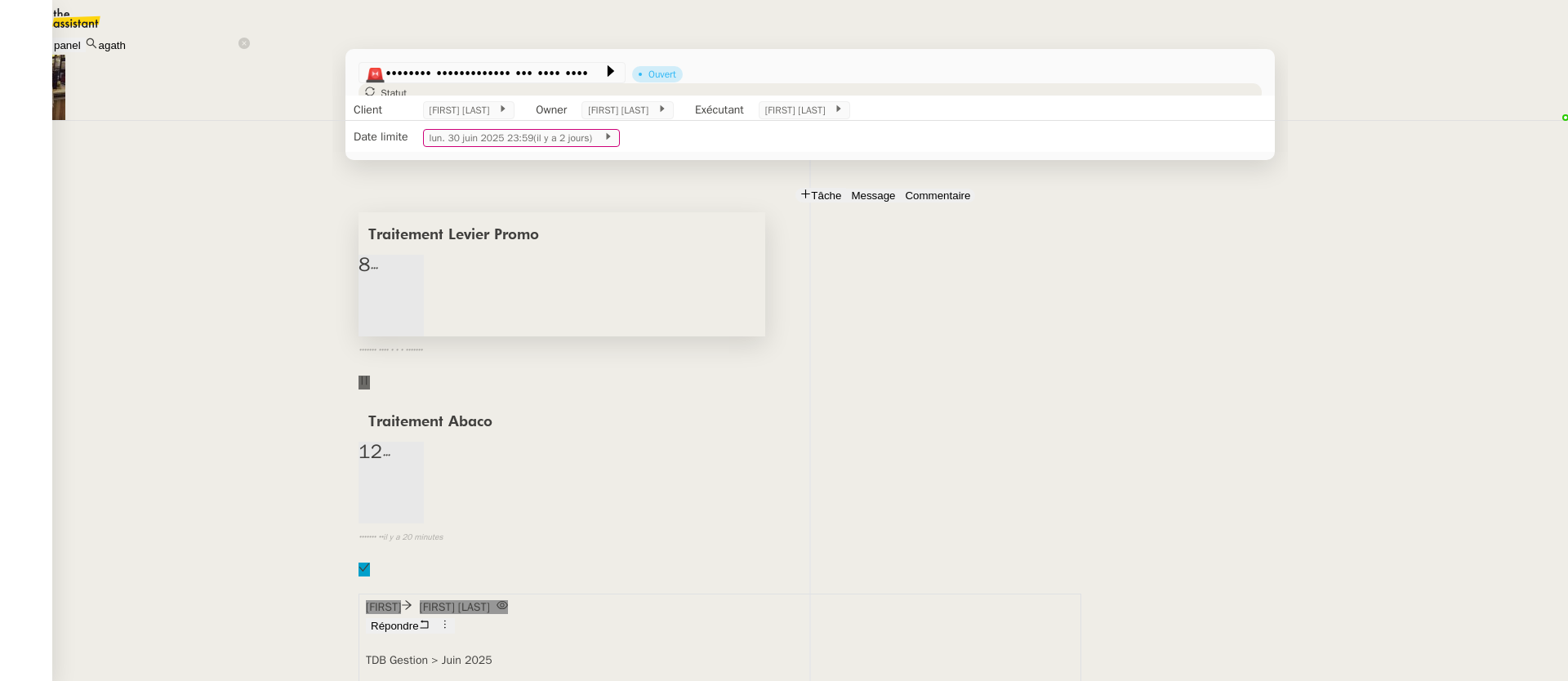 click at bounding box center [408, 278] 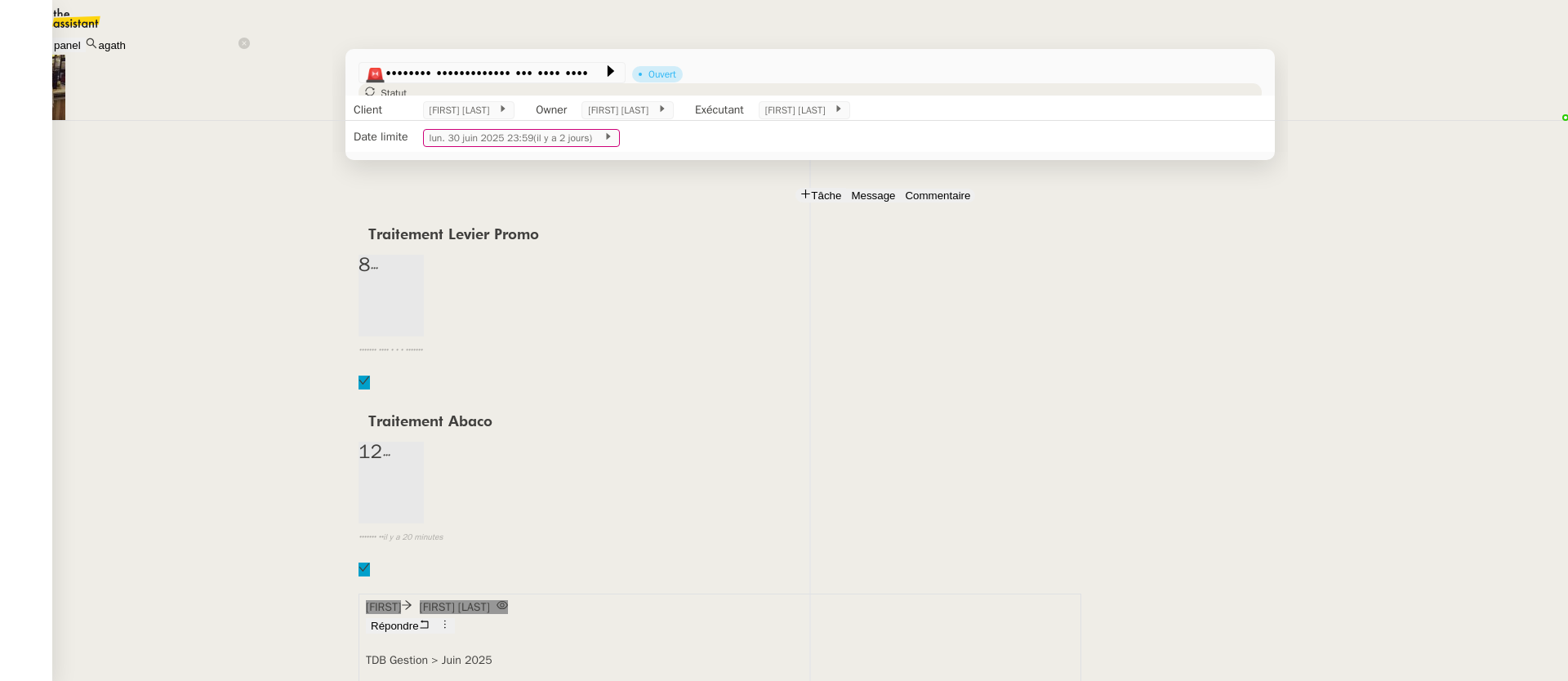 click on "Répondre" at bounding box center (394, 626) 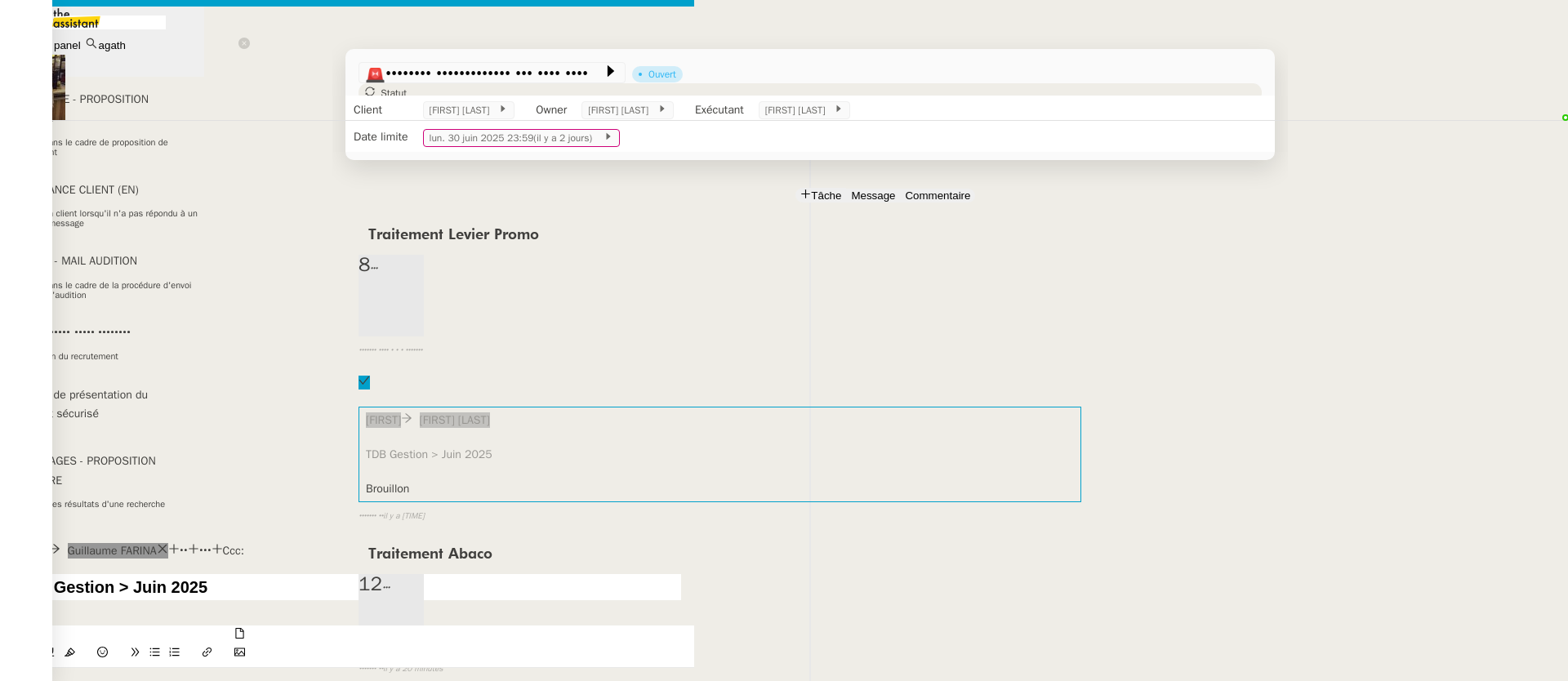 click at bounding box center (347, 683) 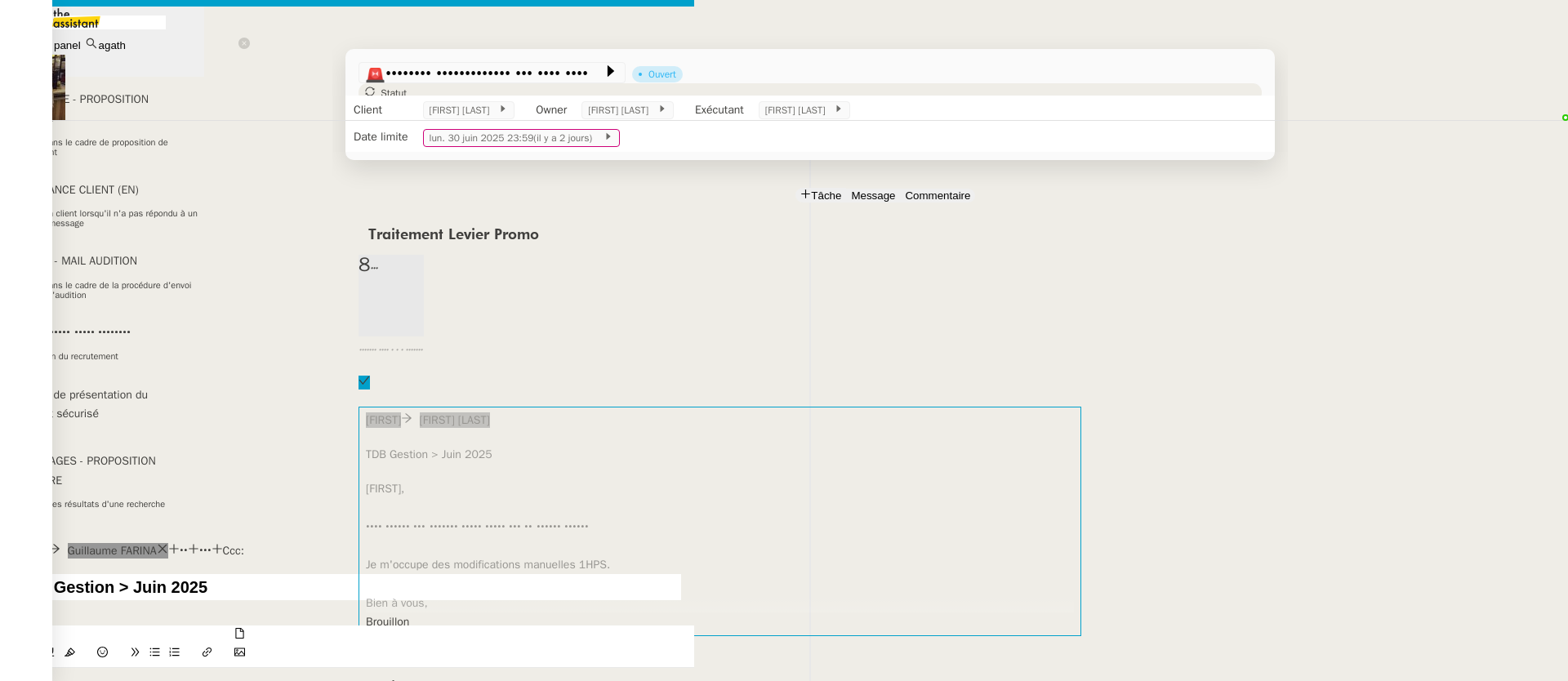 click on "•••••••" at bounding box center [57, 887] 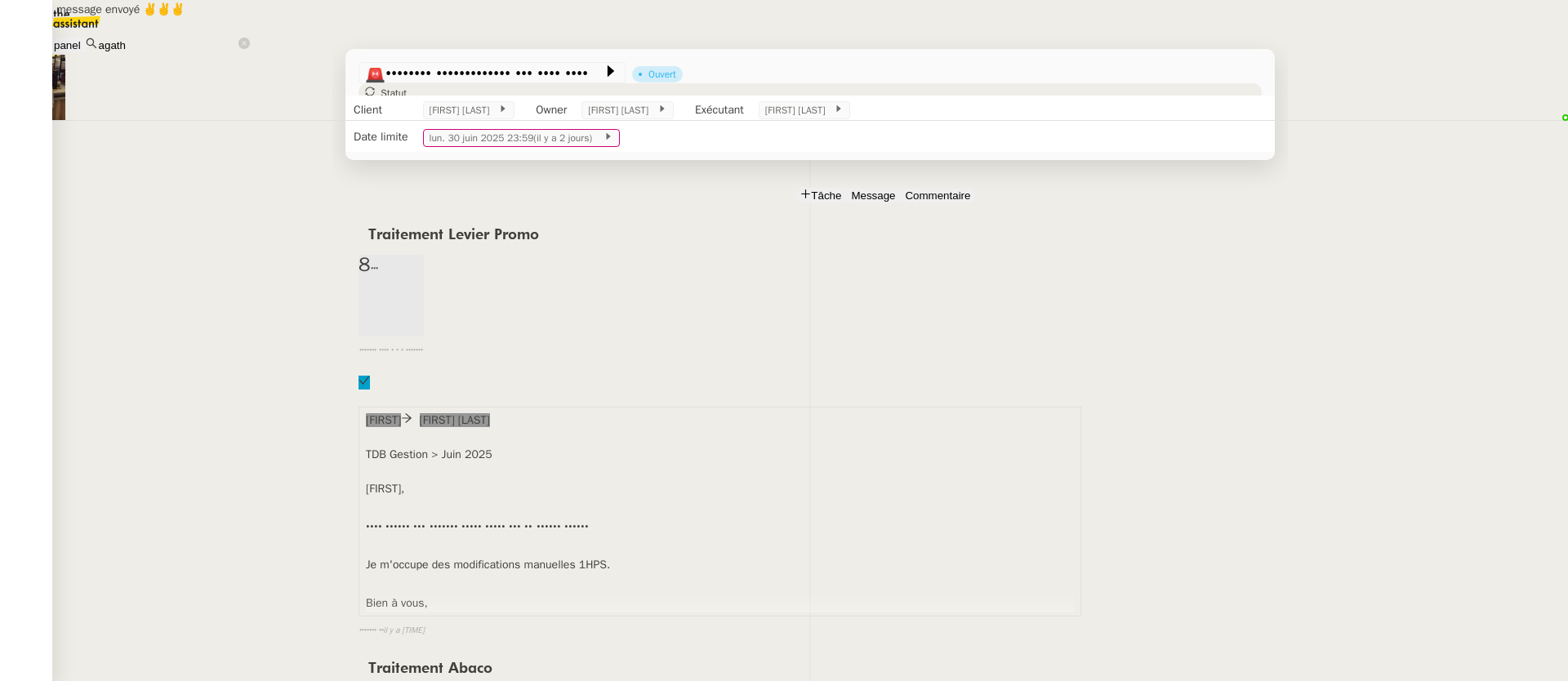 scroll, scrollTop: 337, scrollLeft: 0, axis: vertical 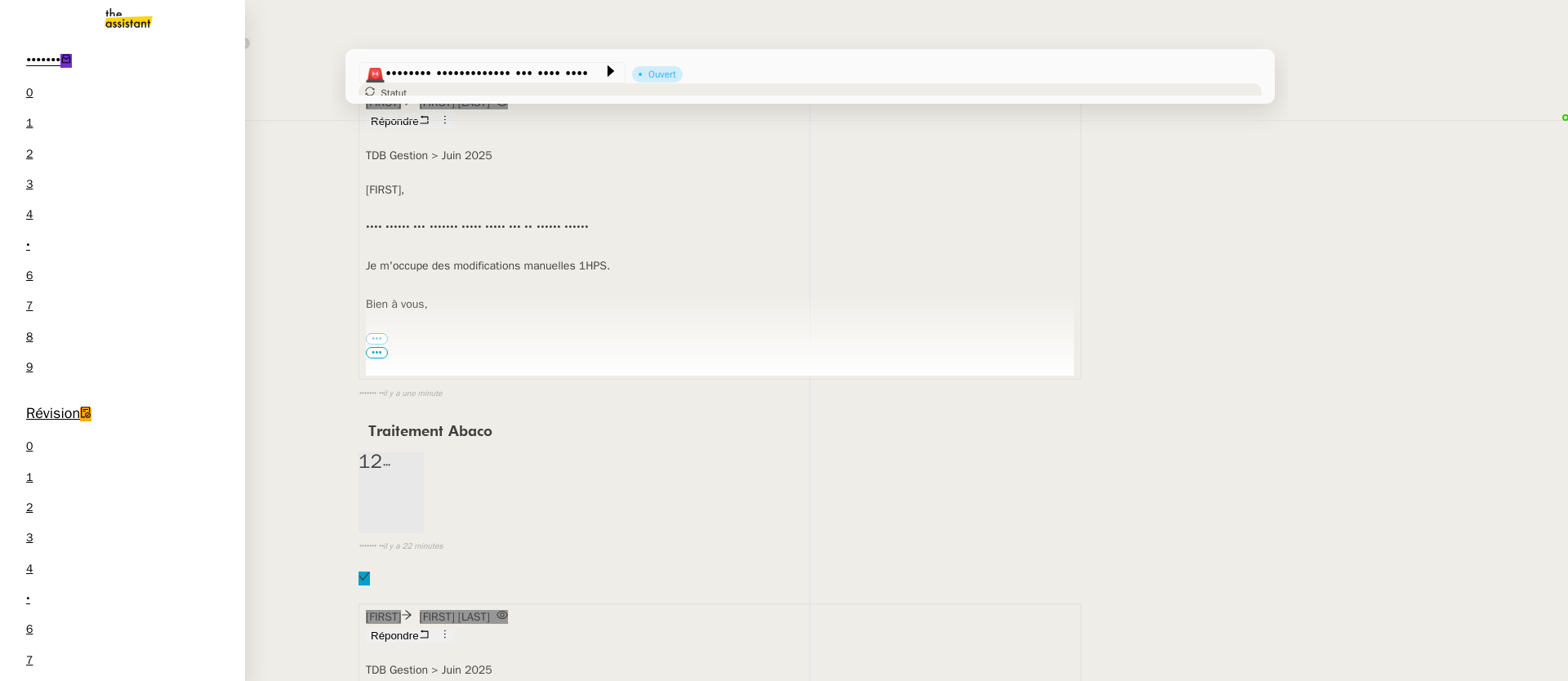 click on "•••••••  •   •   •   •   •   •   •   •   •   •" at bounding box center (122, 217) 